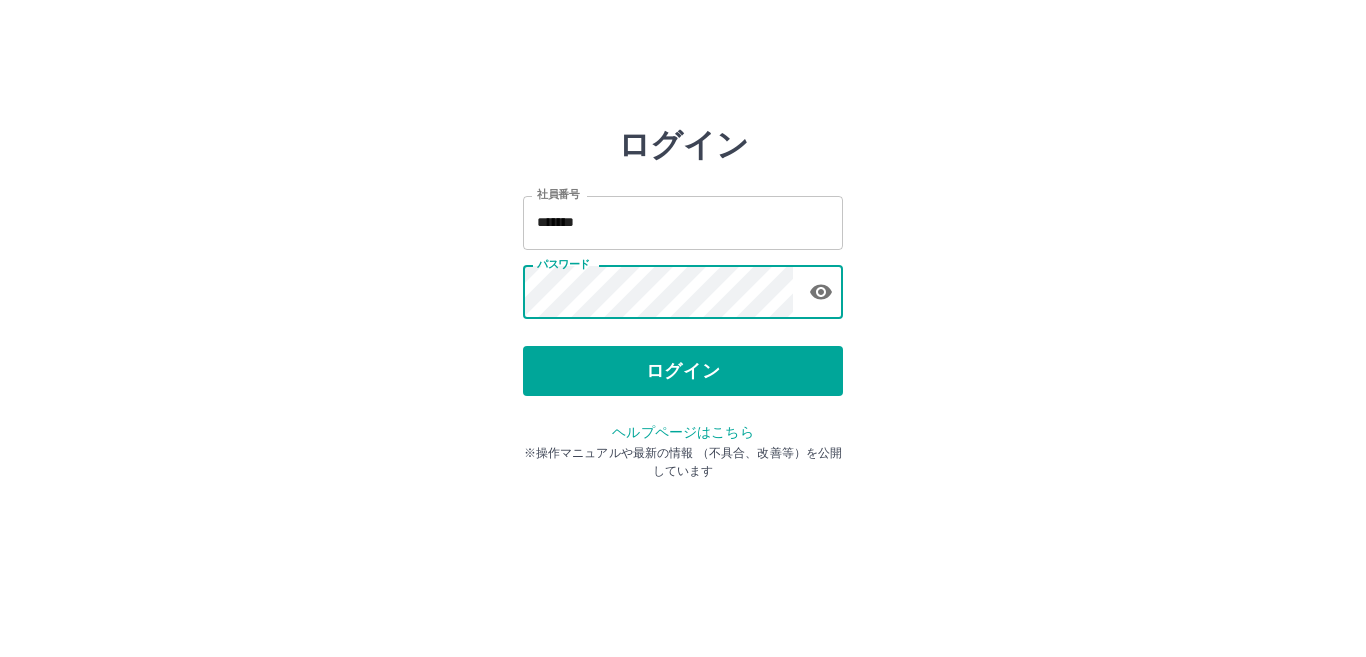 scroll, scrollTop: 0, scrollLeft: 0, axis: both 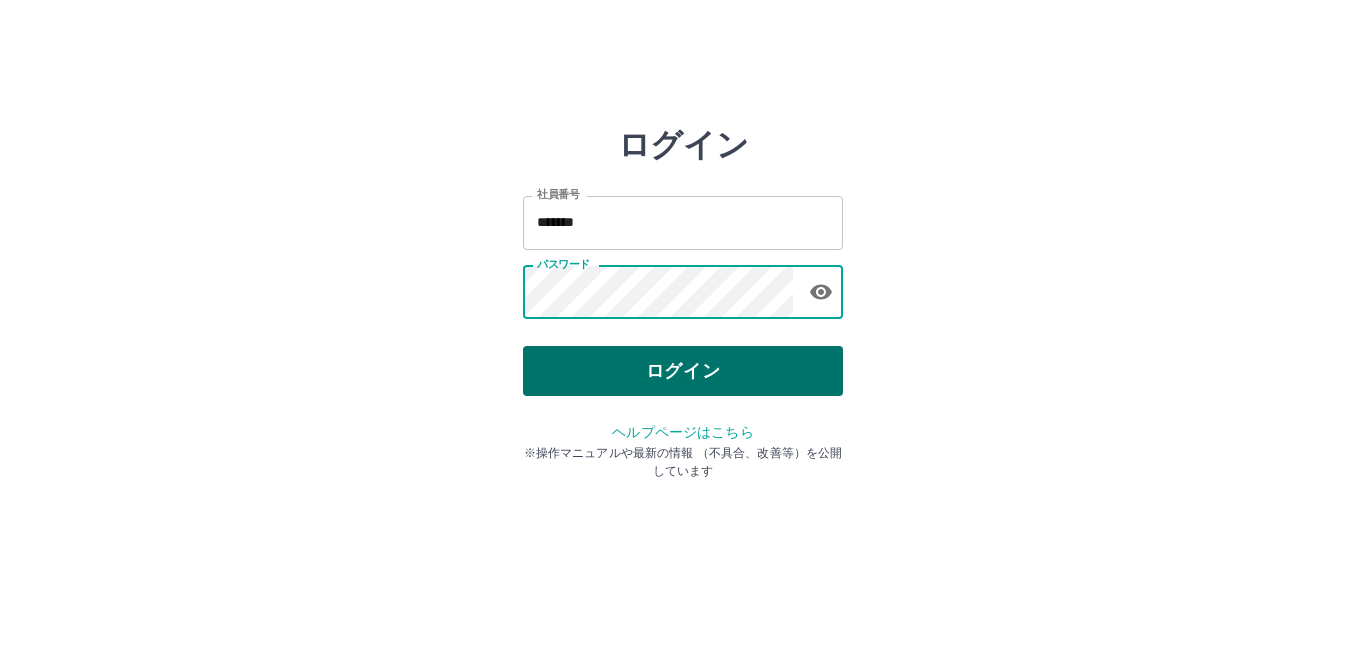 click on "ログイン" at bounding box center [683, 371] 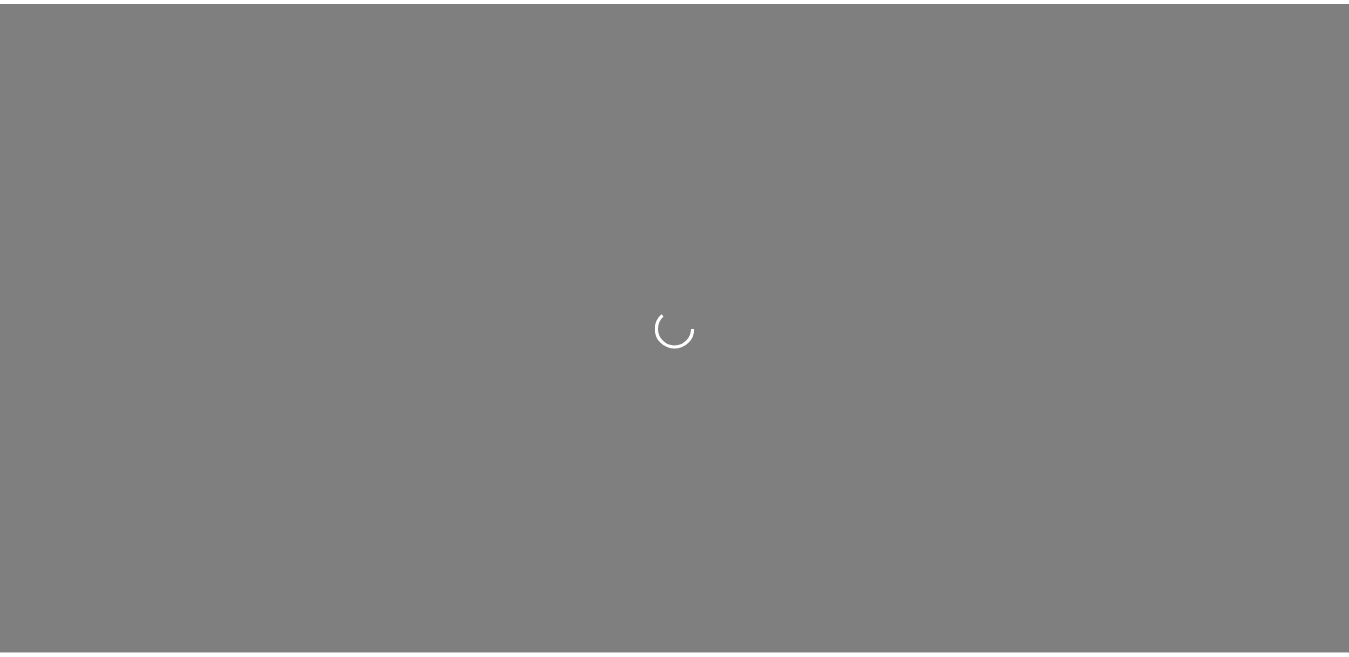 scroll, scrollTop: 0, scrollLeft: 0, axis: both 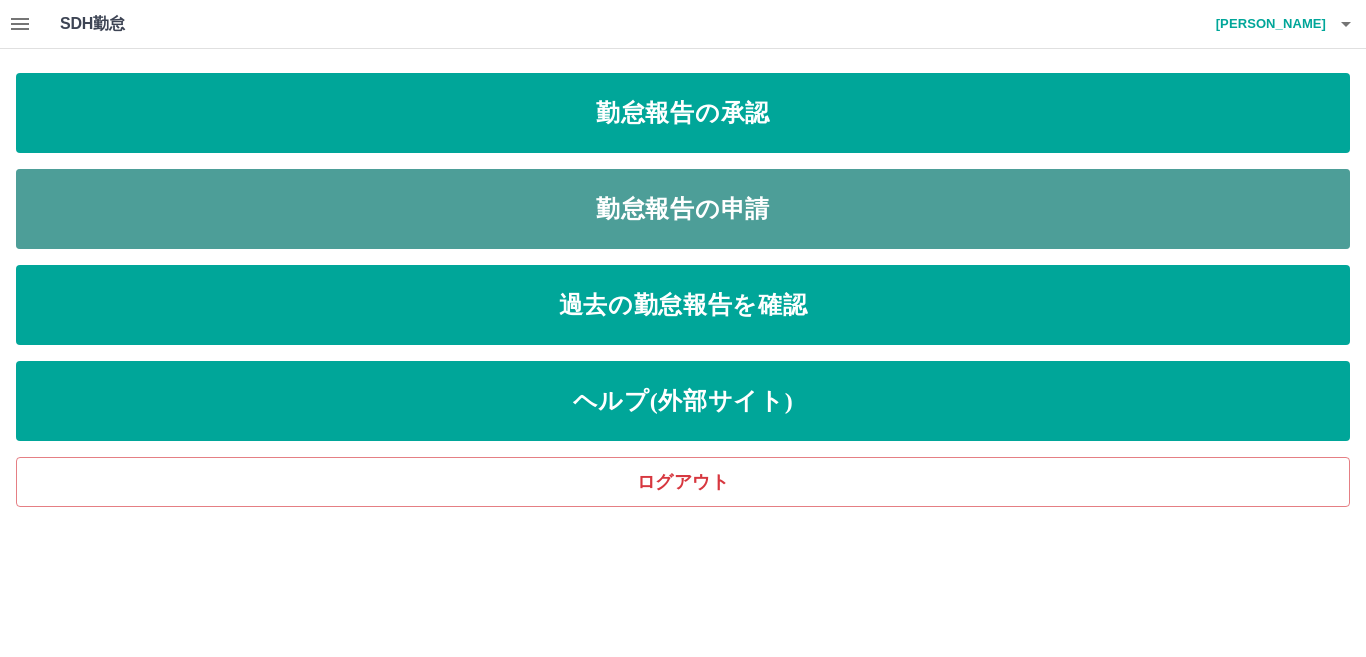 click on "勤怠報告の申請" at bounding box center (683, 209) 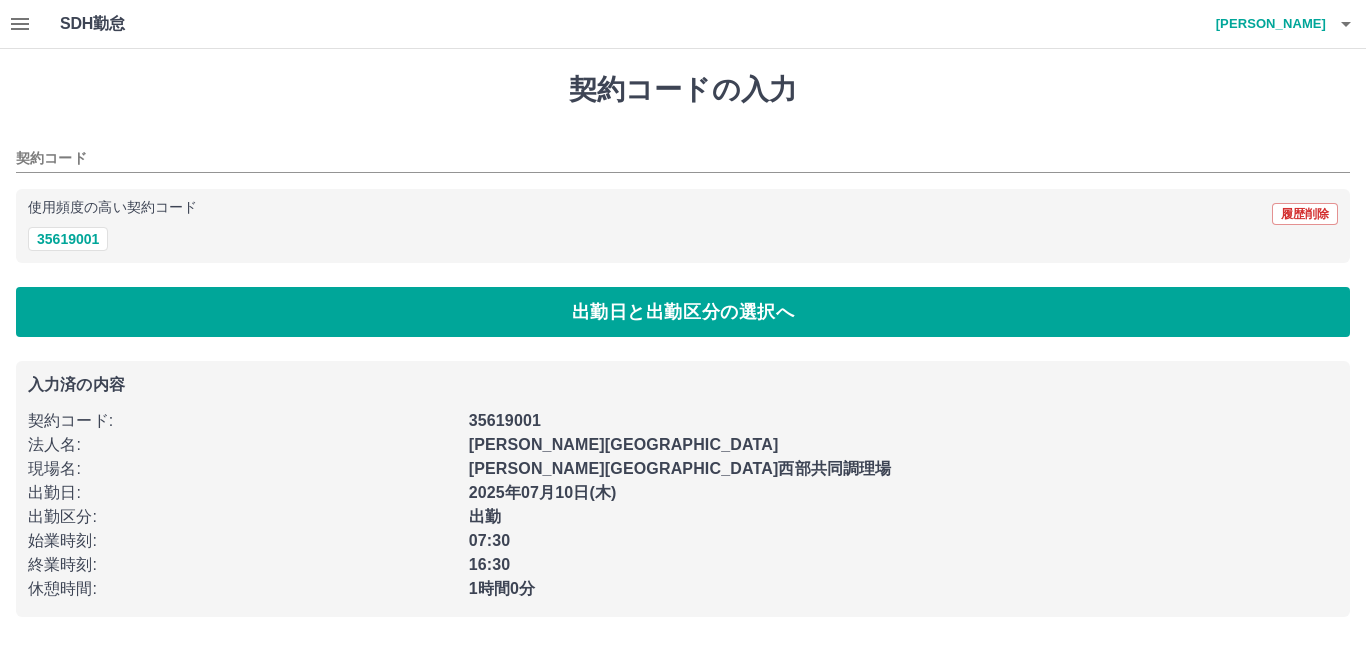 type on "********" 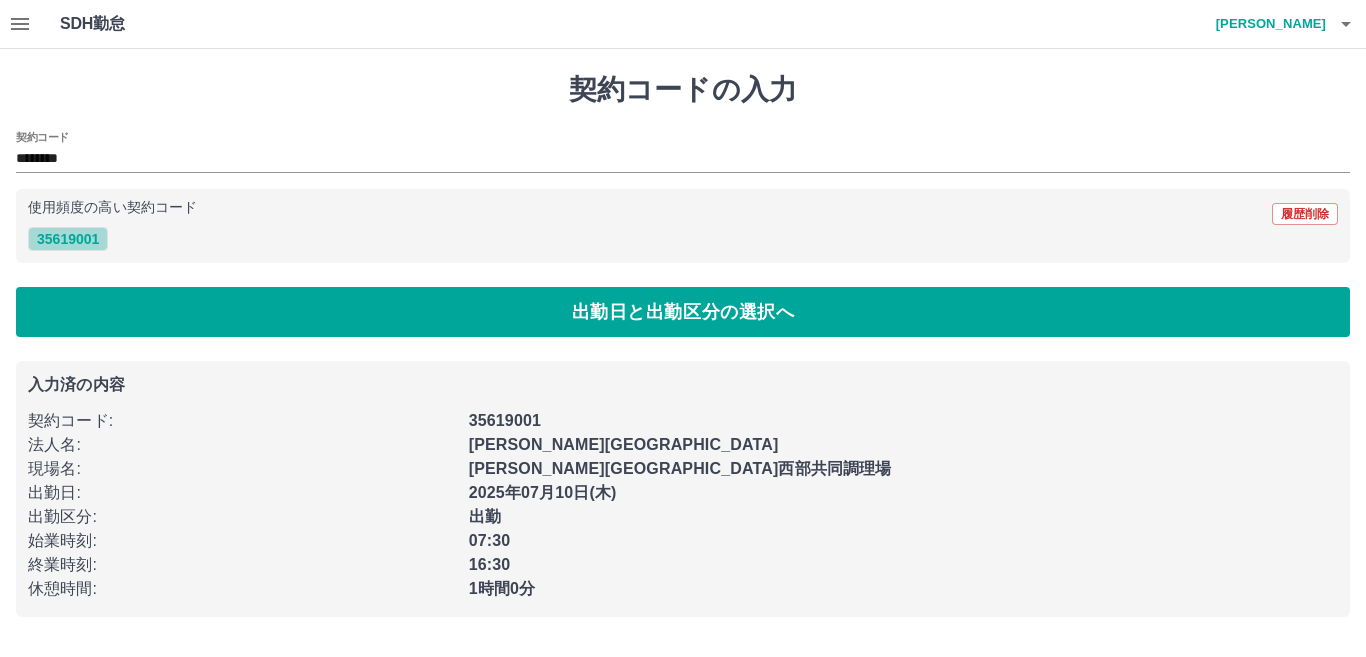 click on "35619001" at bounding box center [68, 239] 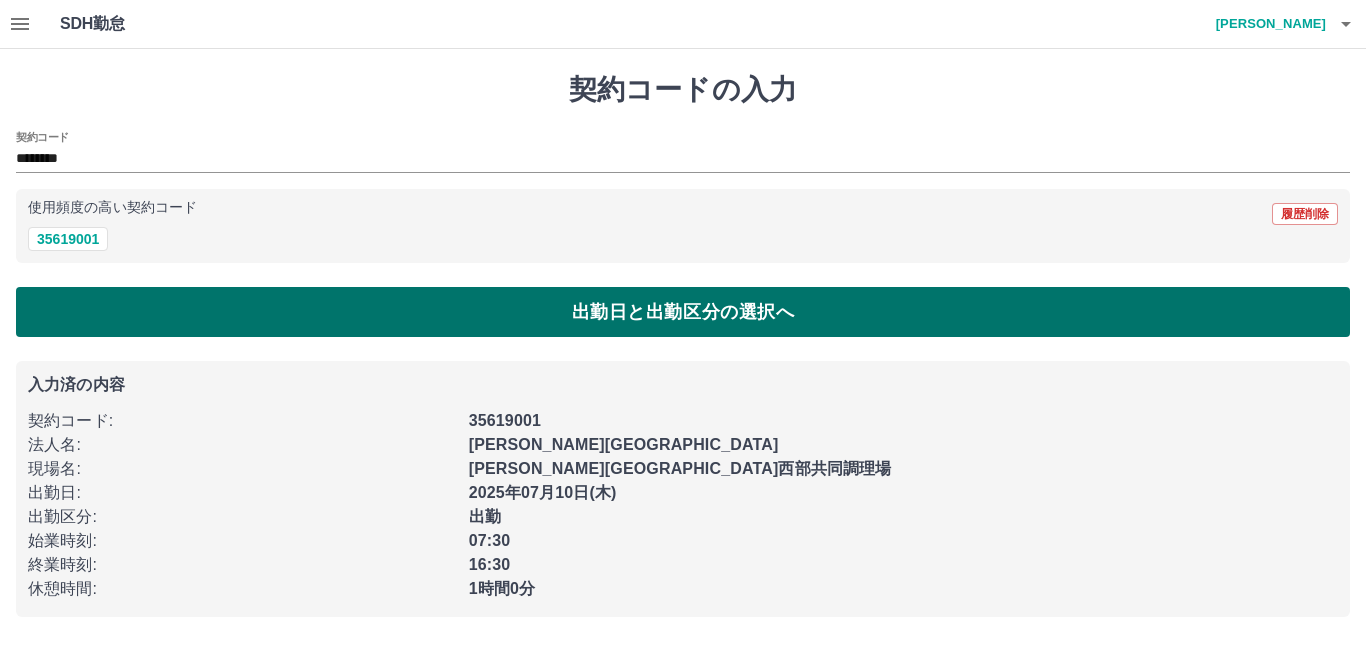 click on "出勤日と出勤区分の選択へ" at bounding box center [683, 312] 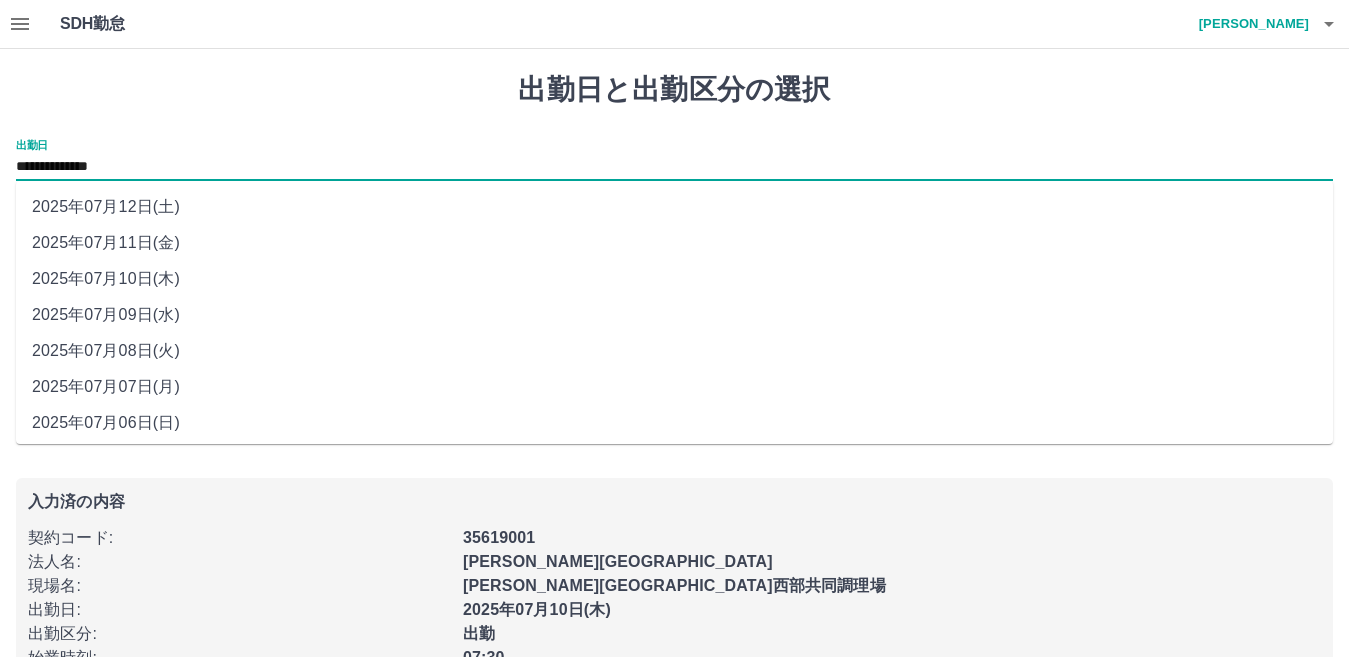 click on "**********" at bounding box center (674, 167) 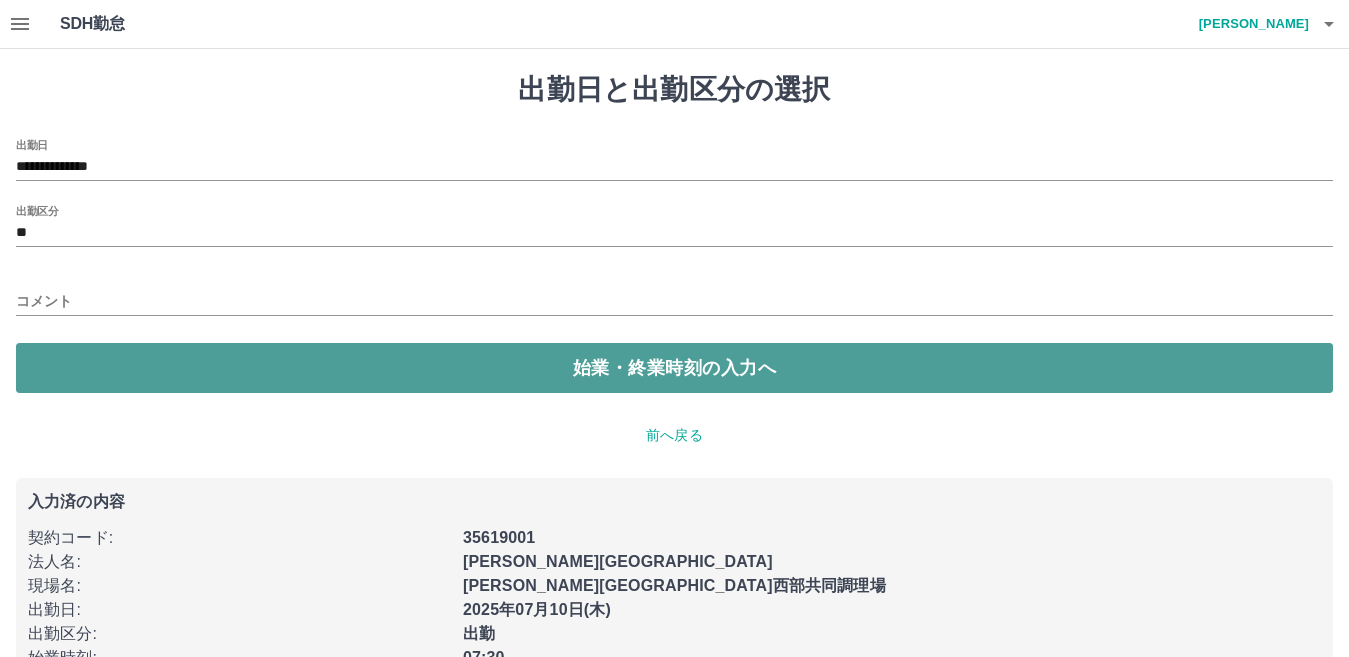 click on "始業・終業時刻の入力へ" at bounding box center [674, 368] 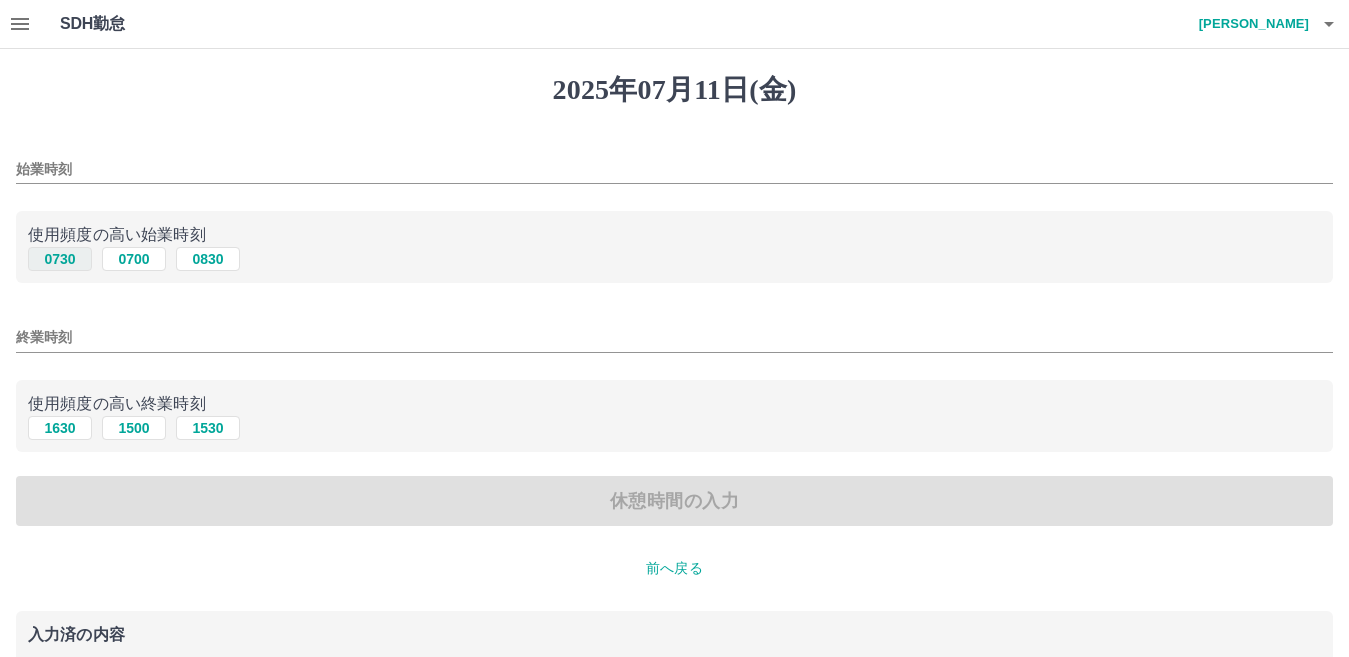 drag, startPoint x: 68, startPoint y: 257, endPoint x: 68, endPoint y: 268, distance: 11 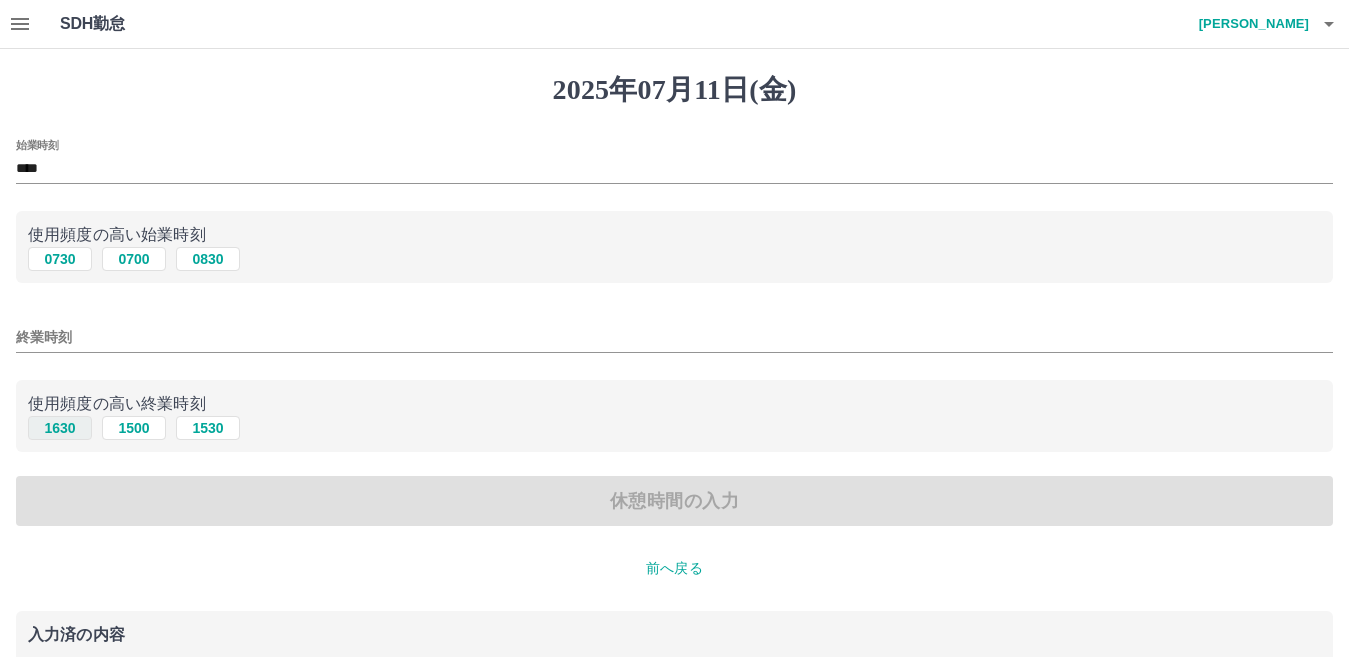 click on "1630" at bounding box center (60, 428) 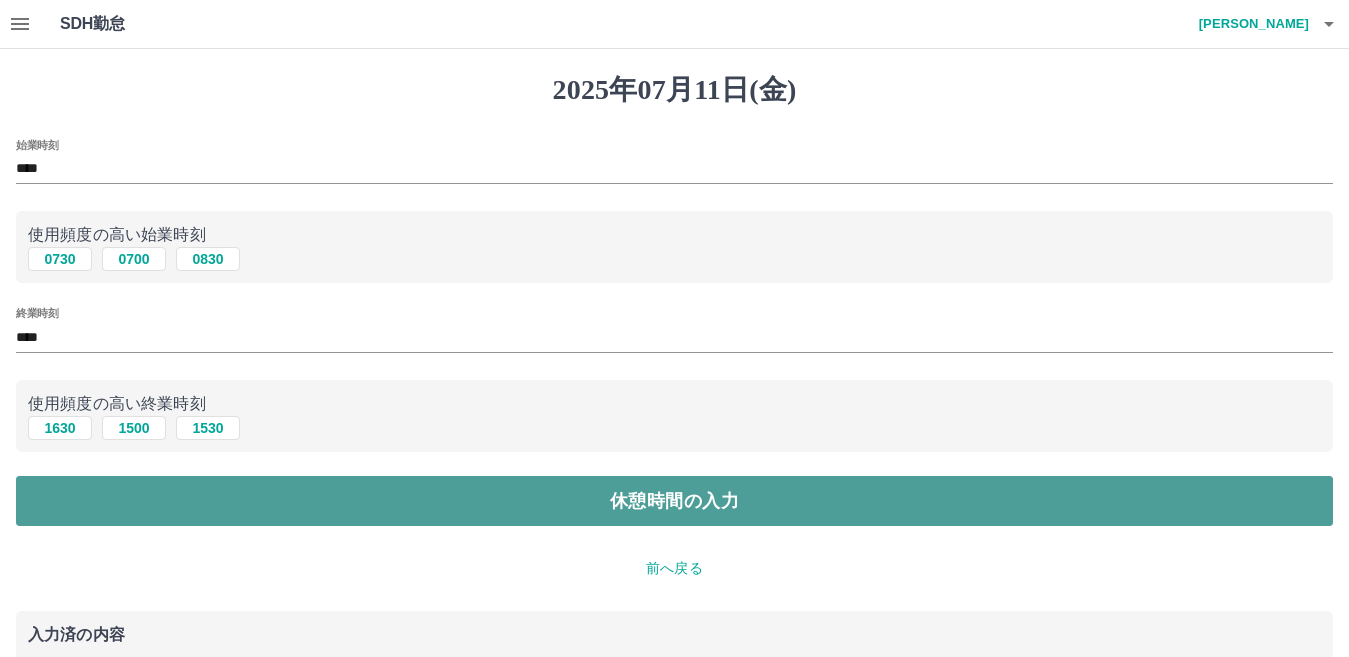 click on "休憩時間の入力" at bounding box center (674, 501) 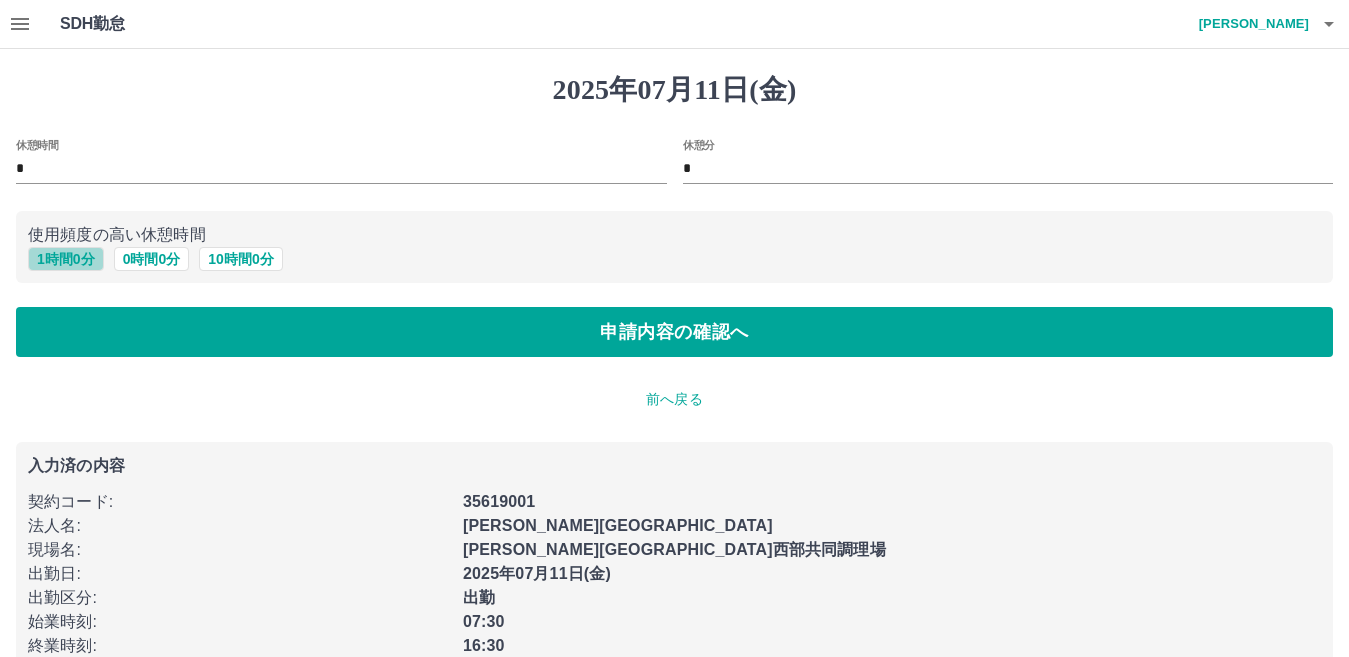 click on "1 時間 0 分" at bounding box center (66, 259) 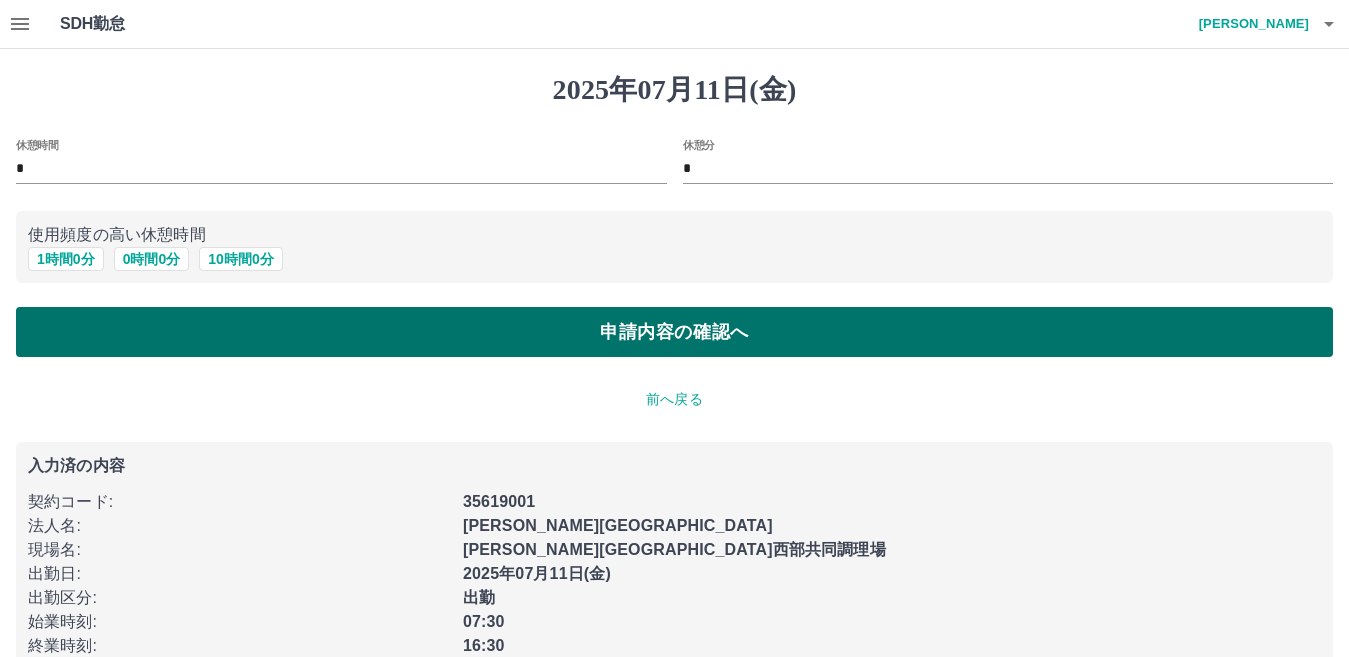 click on "申請内容の確認へ" at bounding box center [674, 332] 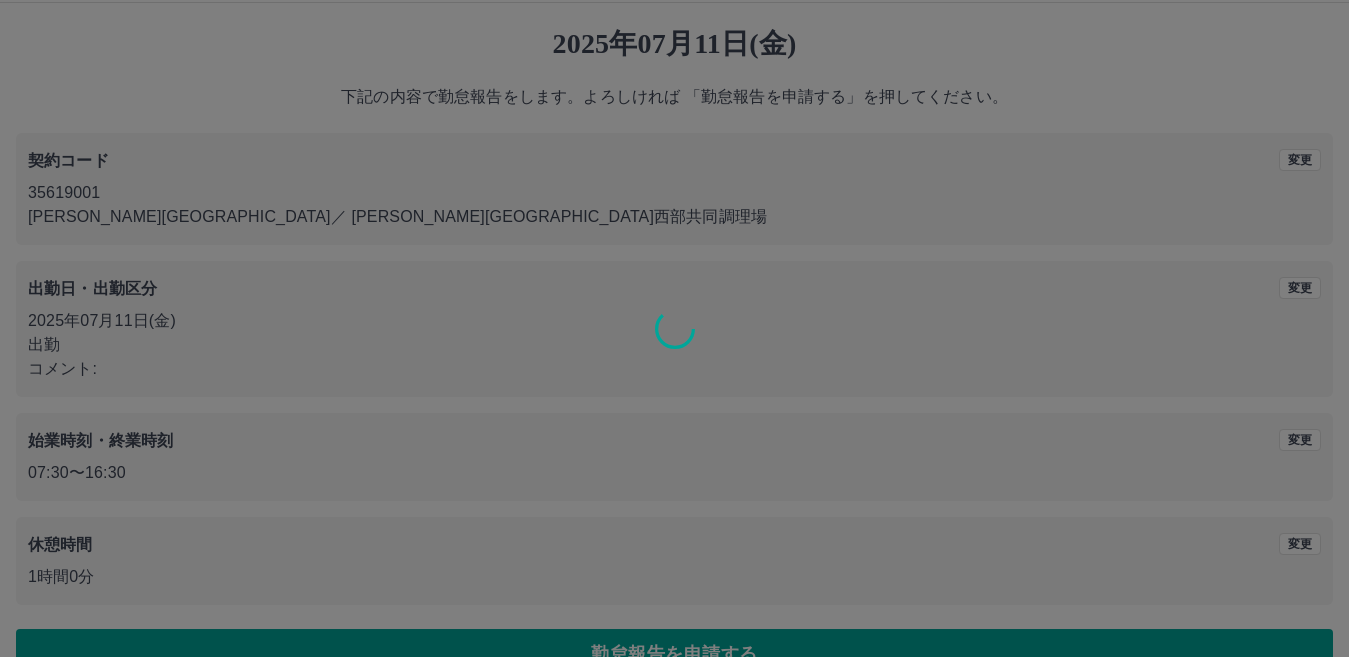 scroll, scrollTop: 92, scrollLeft: 0, axis: vertical 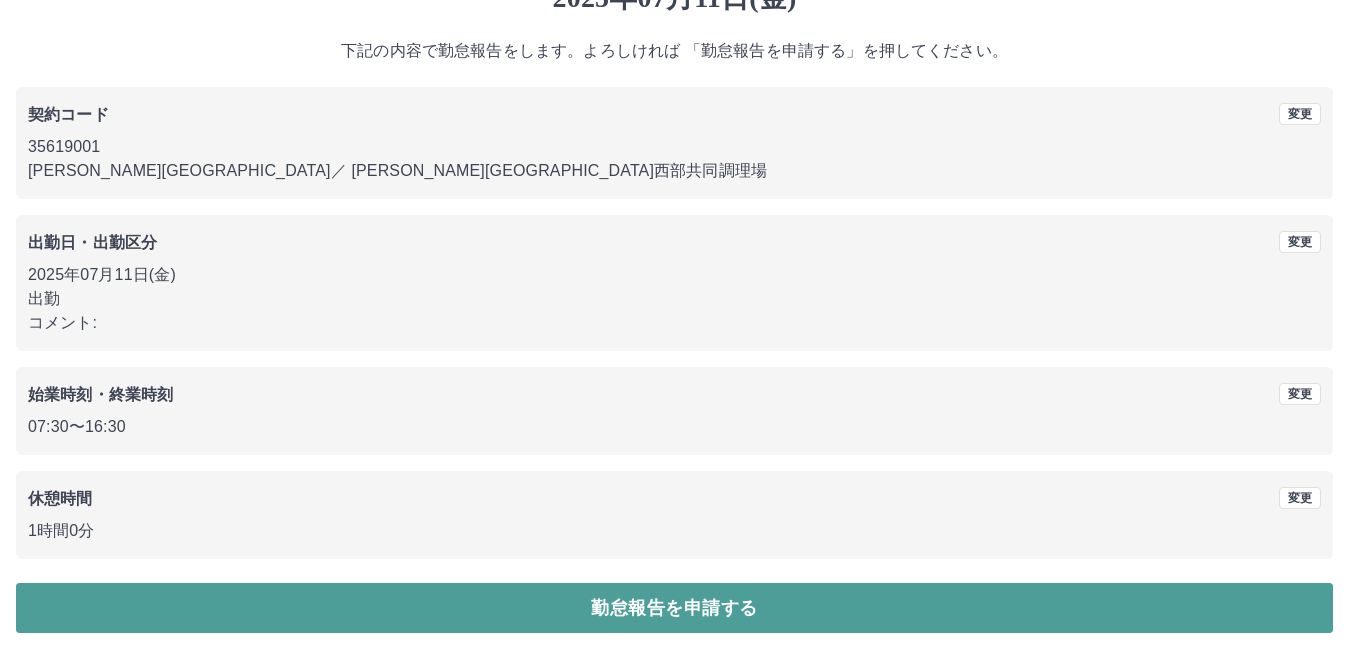 drag, startPoint x: 594, startPoint y: 612, endPoint x: 558, endPoint y: 604, distance: 36.878178 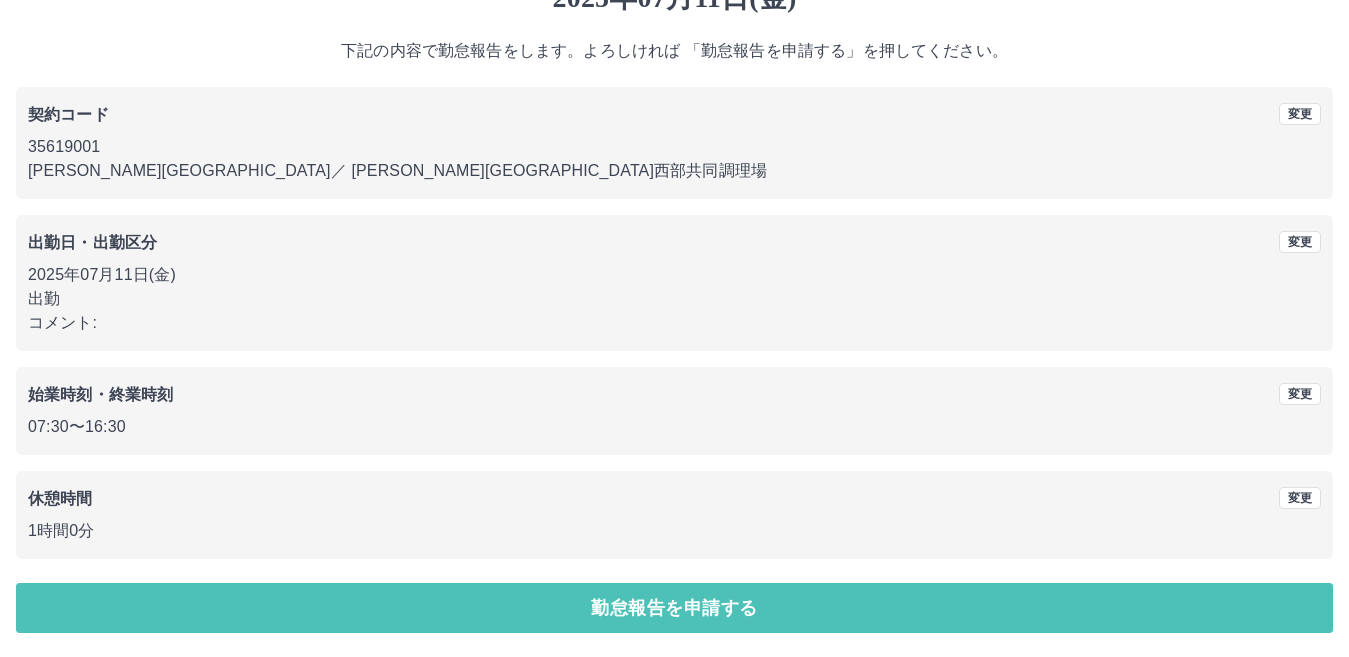 click on "勤怠報告を申請する" at bounding box center (674, 608) 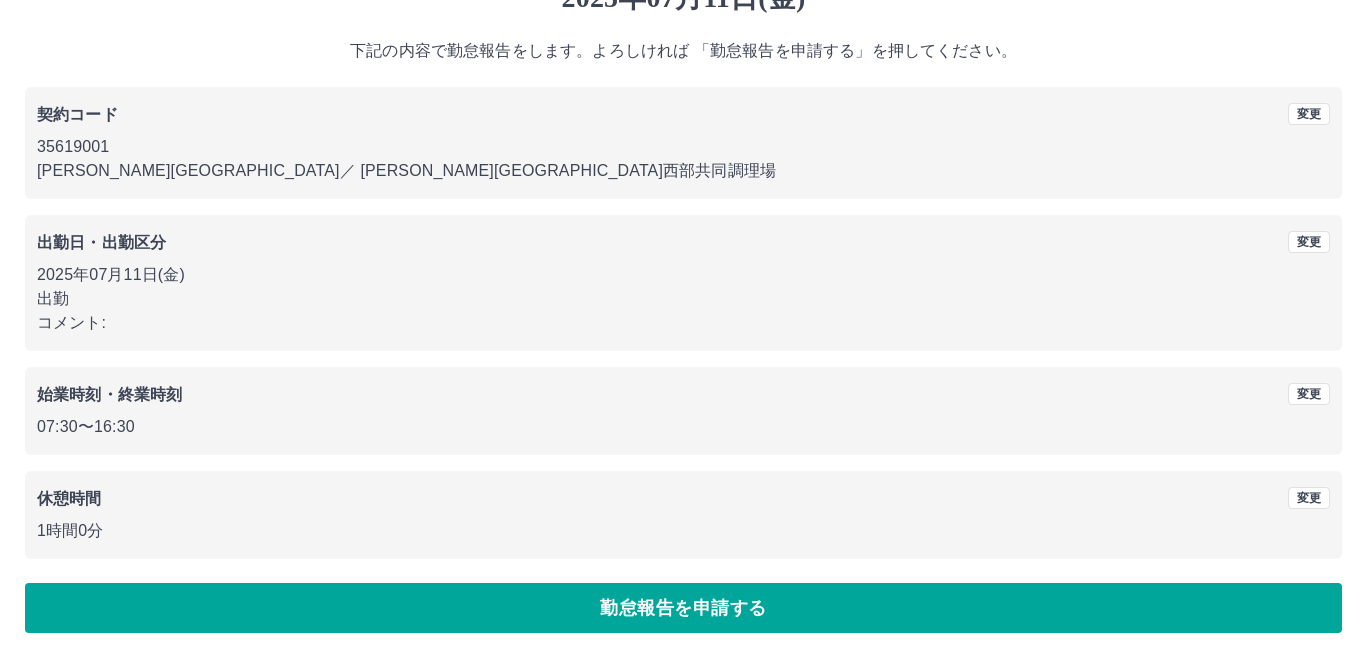 scroll, scrollTop: 0, scrollLeft: 0, axis: both 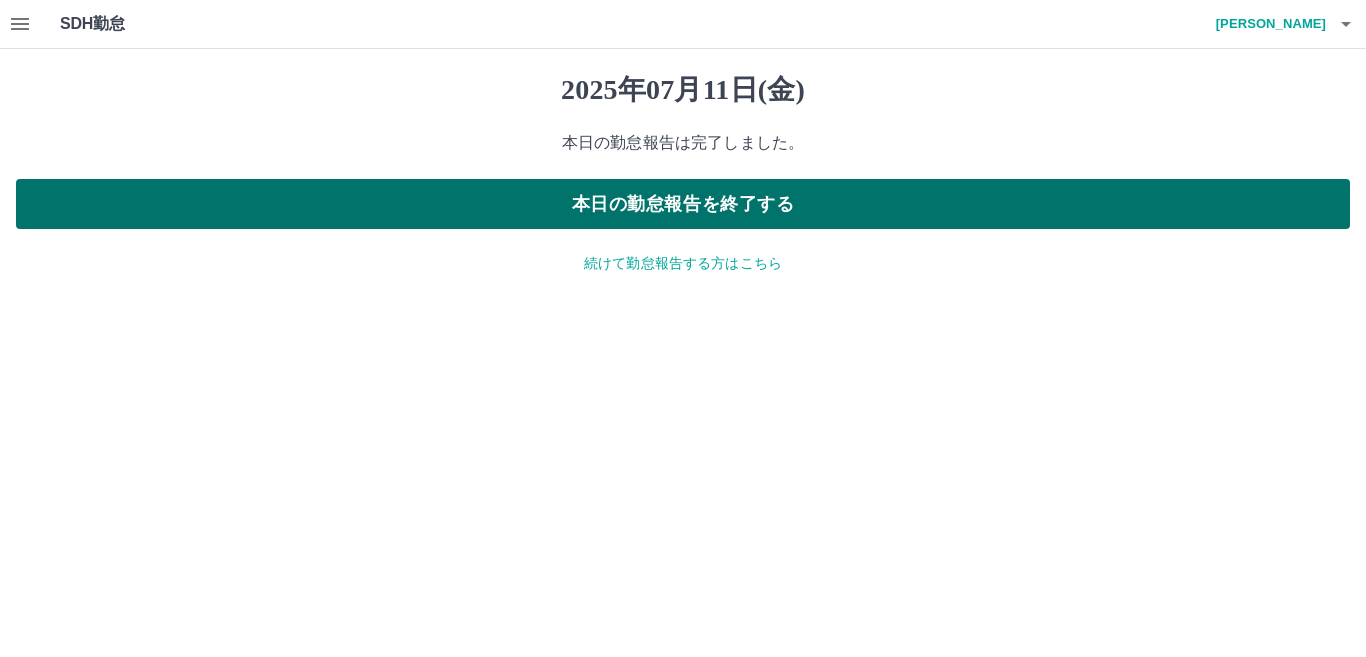 click on "本日の勤怠報告を終了する" at bounding box center (683, 204) 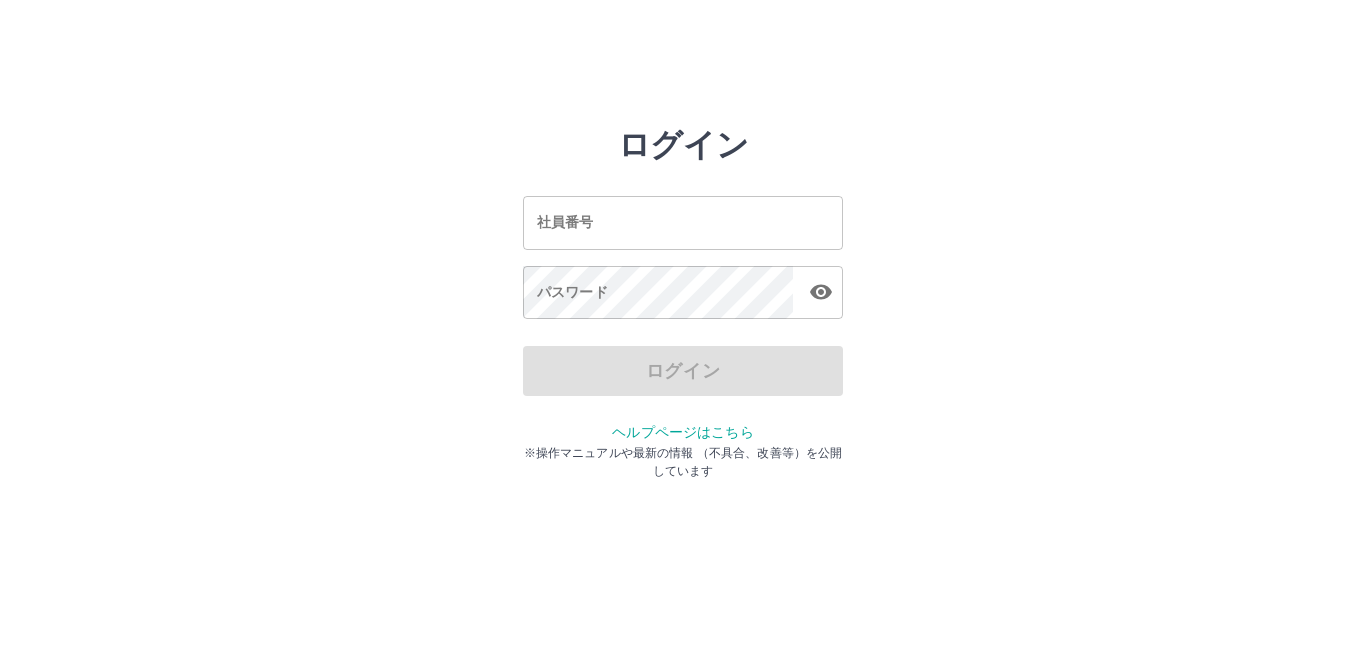 scroll, scrollTop: 0, scrollLeft: 0, axis: both 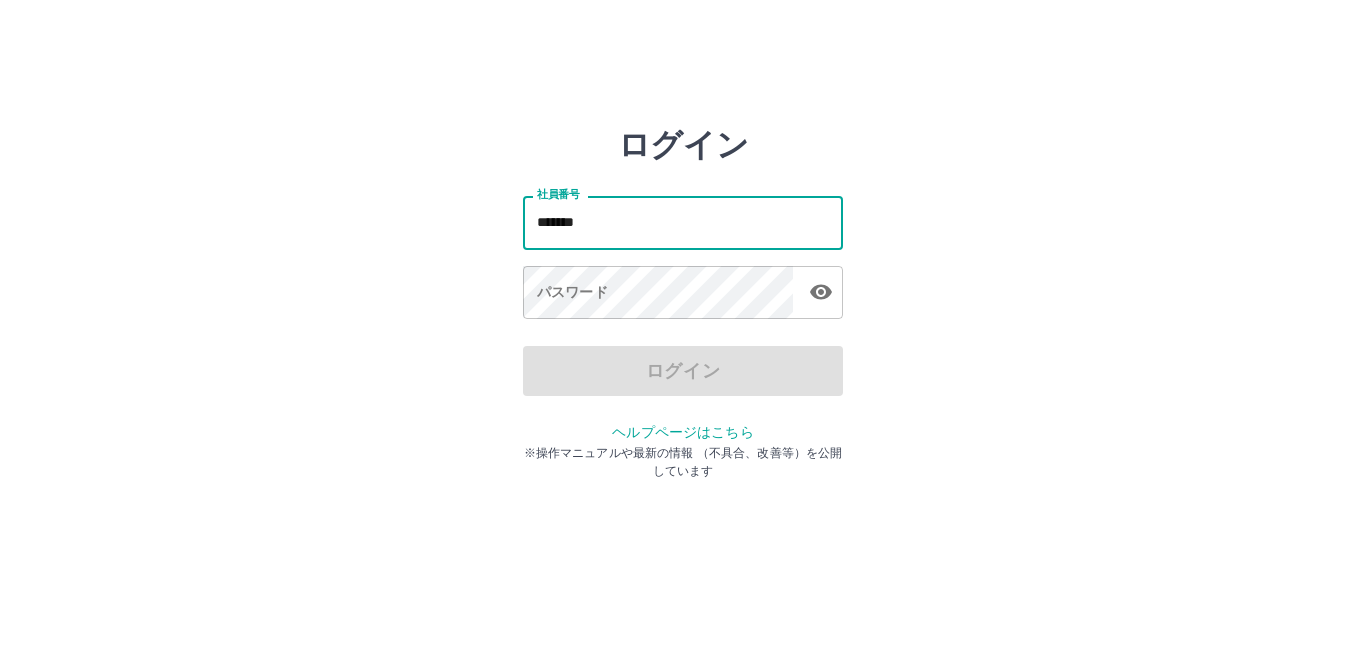 type on "*******" 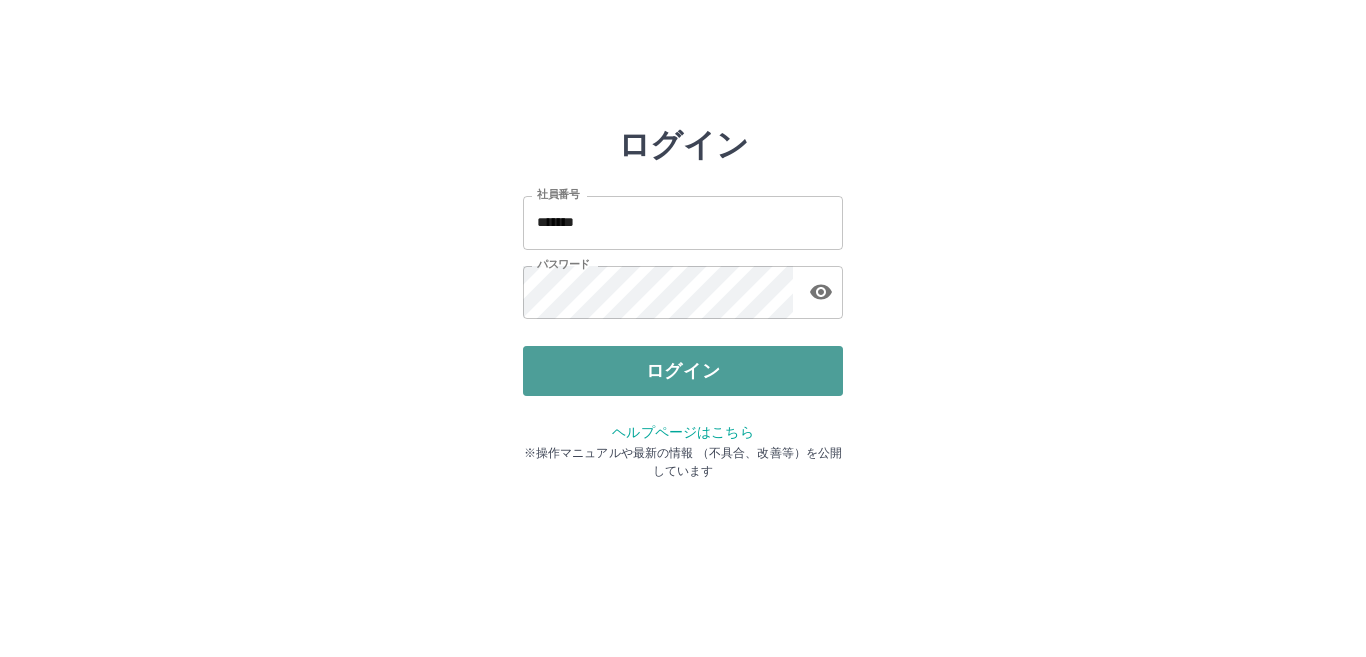 click on "ログイン" at bounding box center (683, 371) 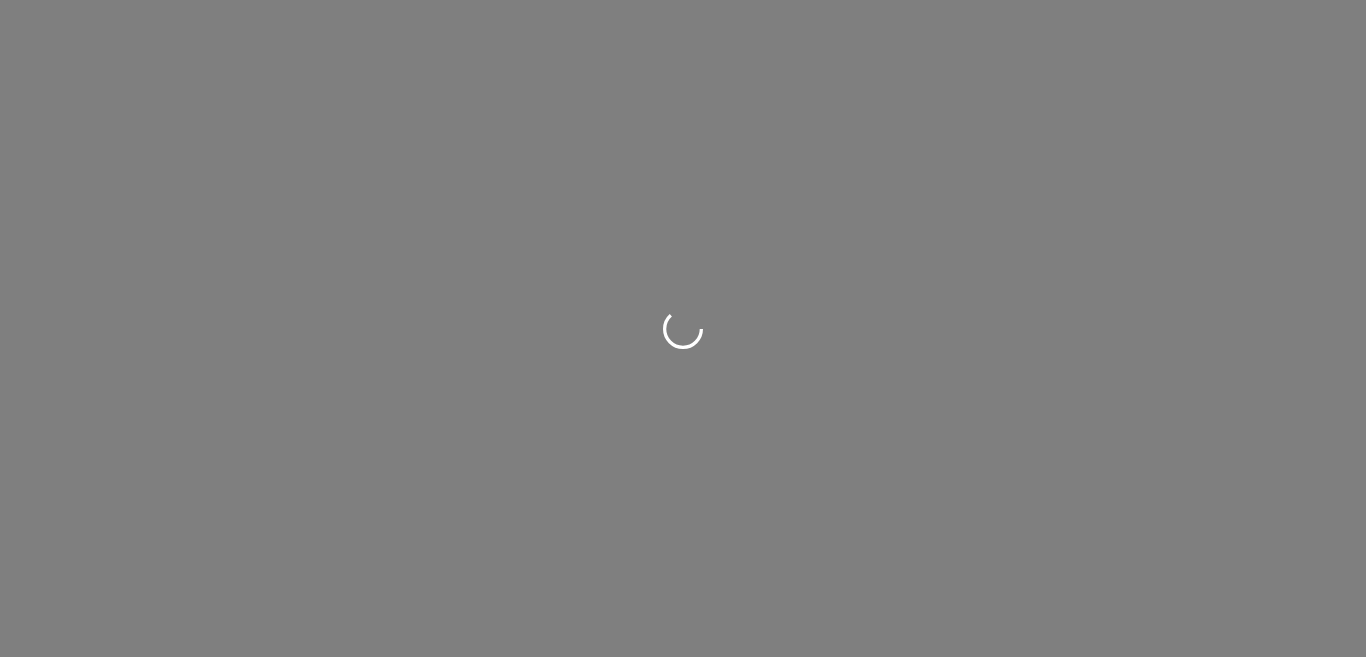 scroll, scrollTop: 0, scrollLeft: 0, axis: both 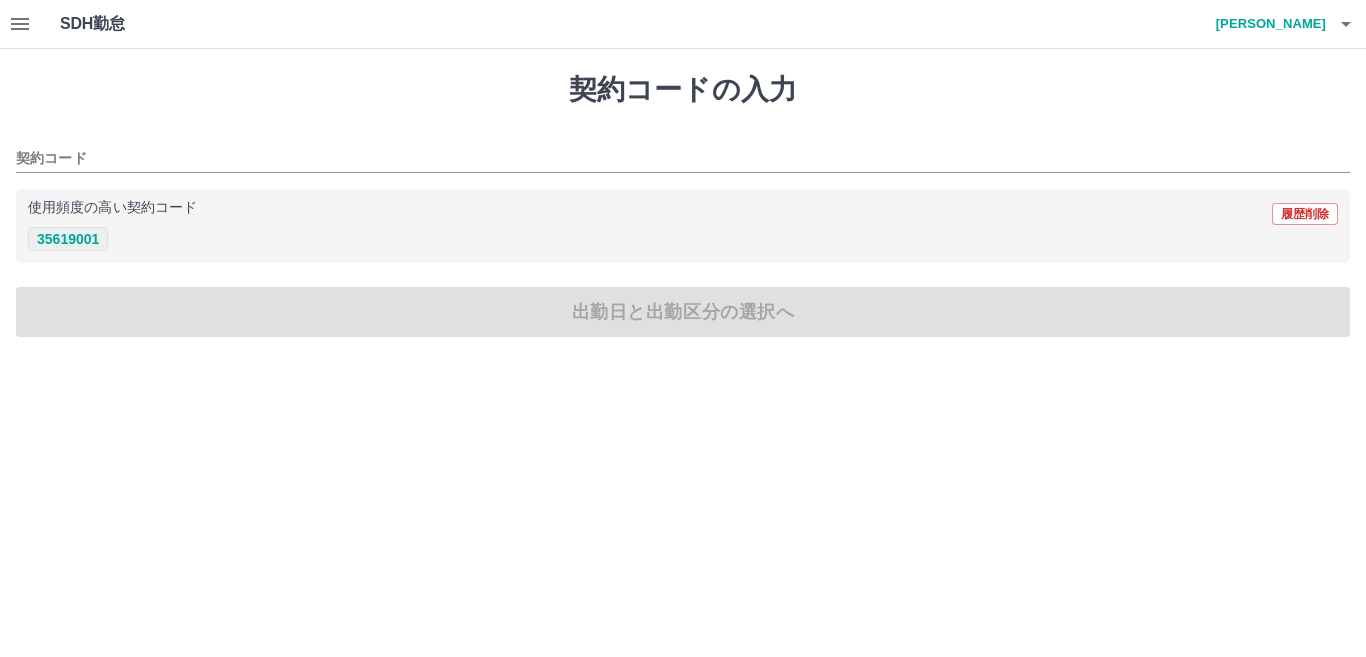 click on "35619001" at bounding box center (68, 239) 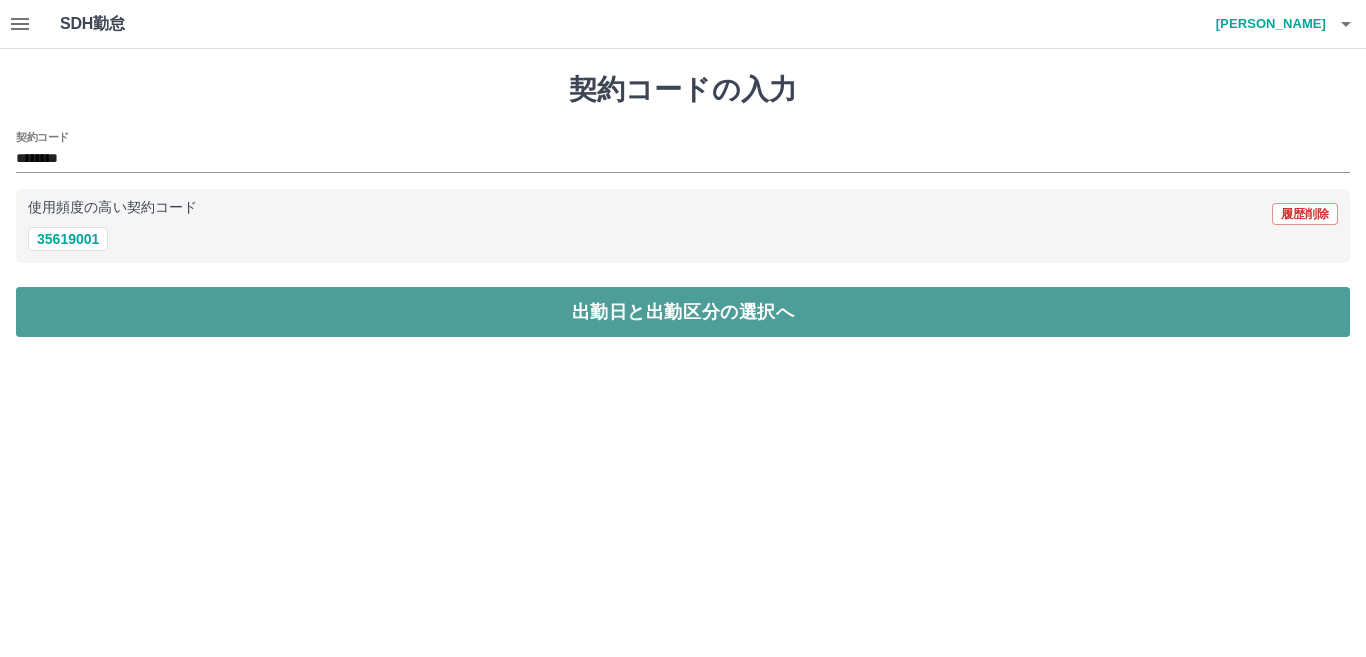 click on "出勤日と出勤区分の選択へ" at bounding box center [683, 312] 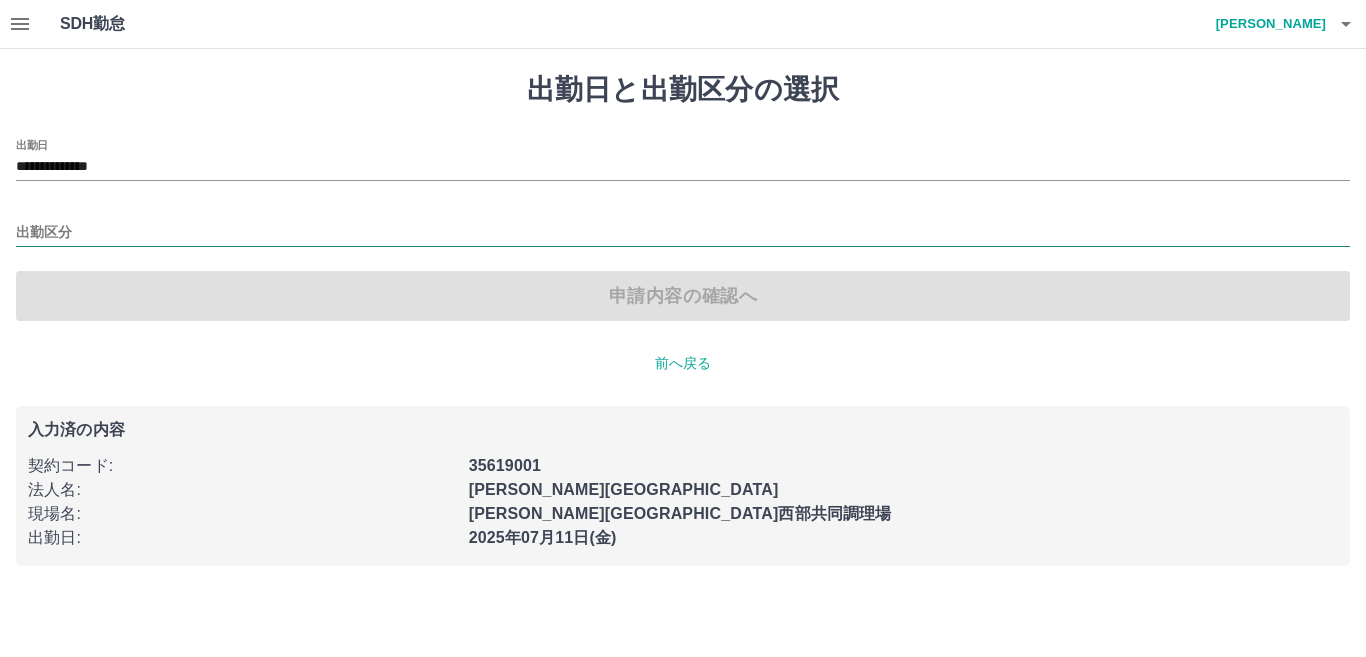 click on "出勤区分" at bounding box center [683, 233] 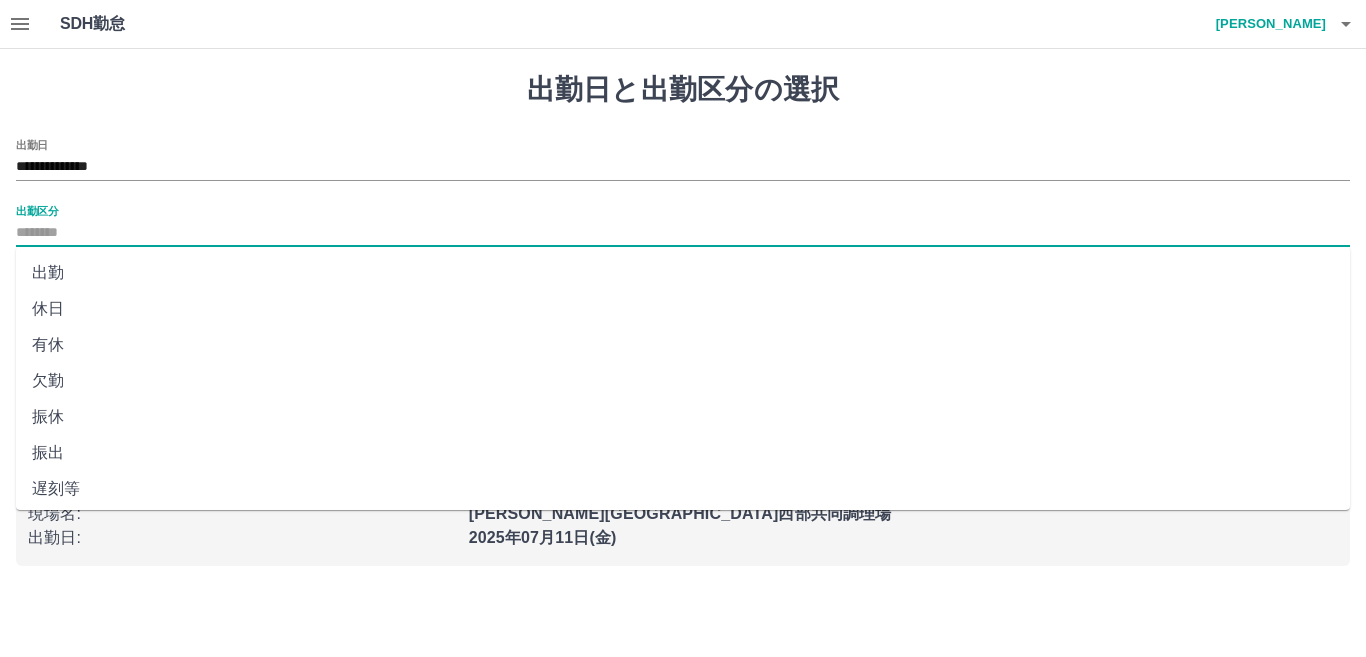 click on "欠勤" at bounding box center (683, 381) 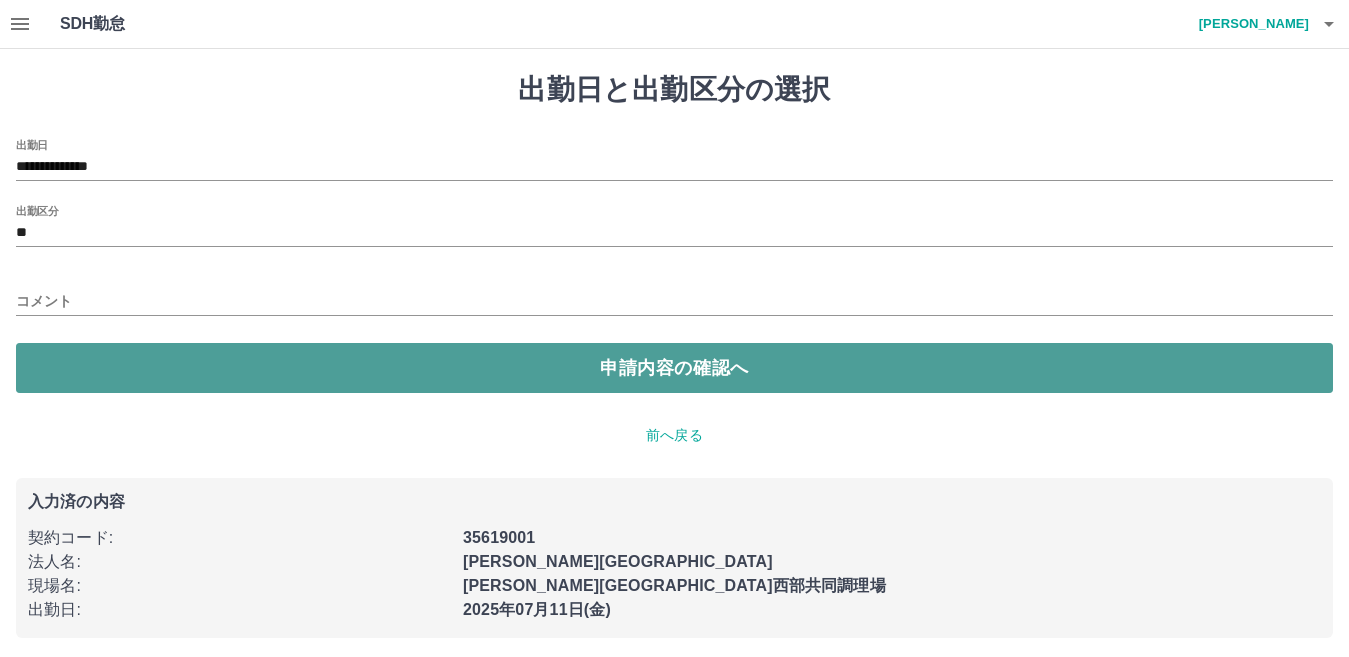 click on "申請内容の確認へ" at bounding box center [674, 368] 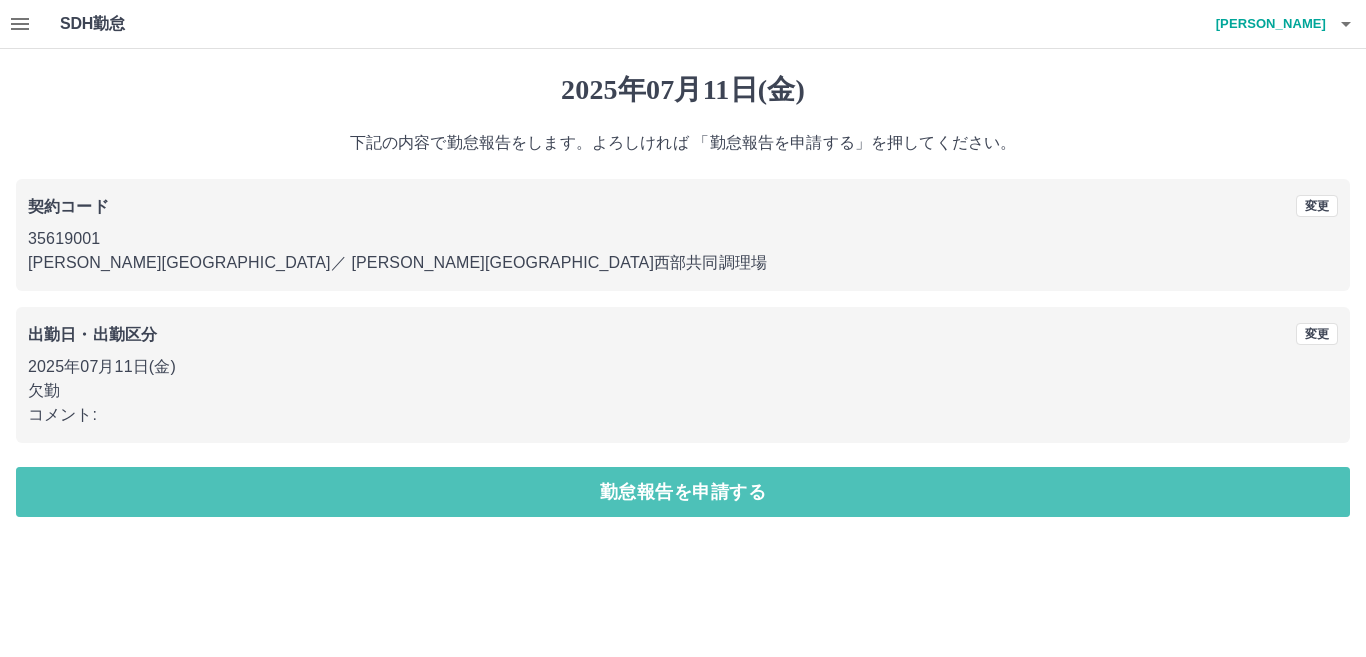 click on "勤怠報告を申請する" at bounding box center [683, 492] 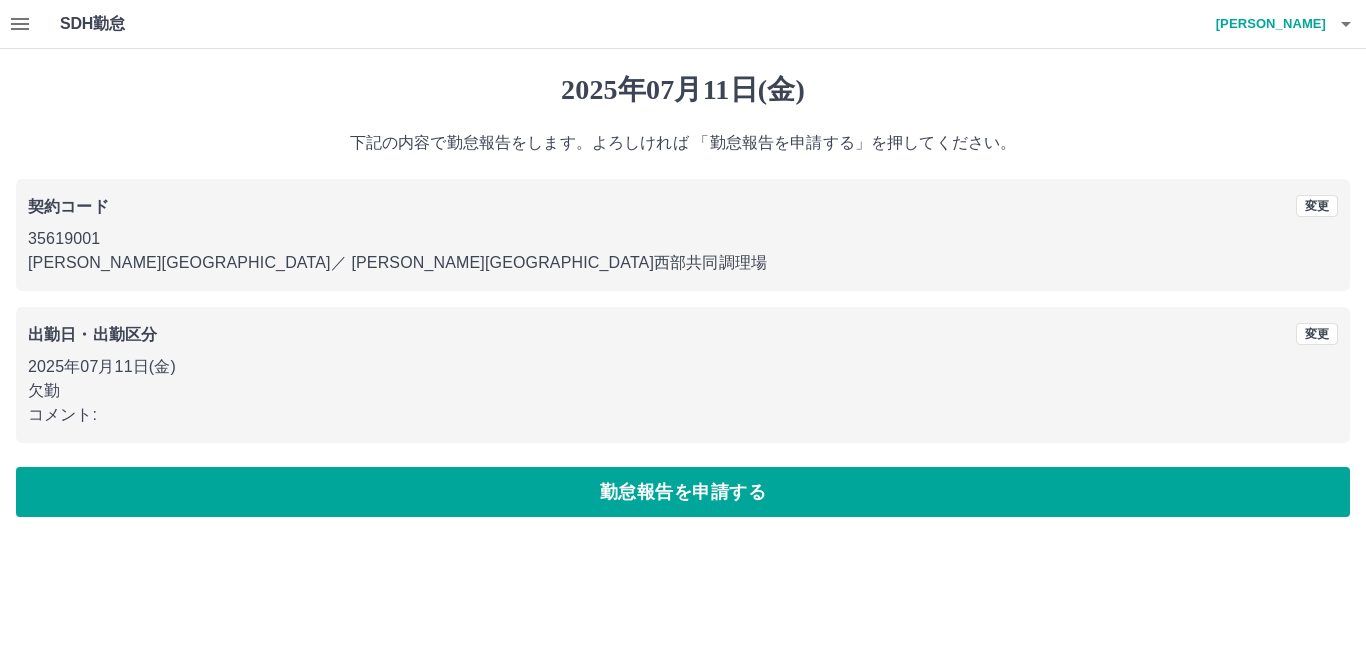 click on "SDH勤怠 荒木　実 勤怠申請:デフォルト所定時間が設定されていません。事務担当者にお問い合わせください 2025年07月11日(金) 下記の内容で勤怠報告をします。よろしければ 「勤怠報告を申請する」を押してください。 契約コード 変更 35619001 金沢市  ／   金沢市西部共同調理場 出勤日・出勤区分 変更 2025年07月11日(金) 欠勤 コメント:  勤怠報告を申請する SDH勤怠" at bounding box center [683, 270] 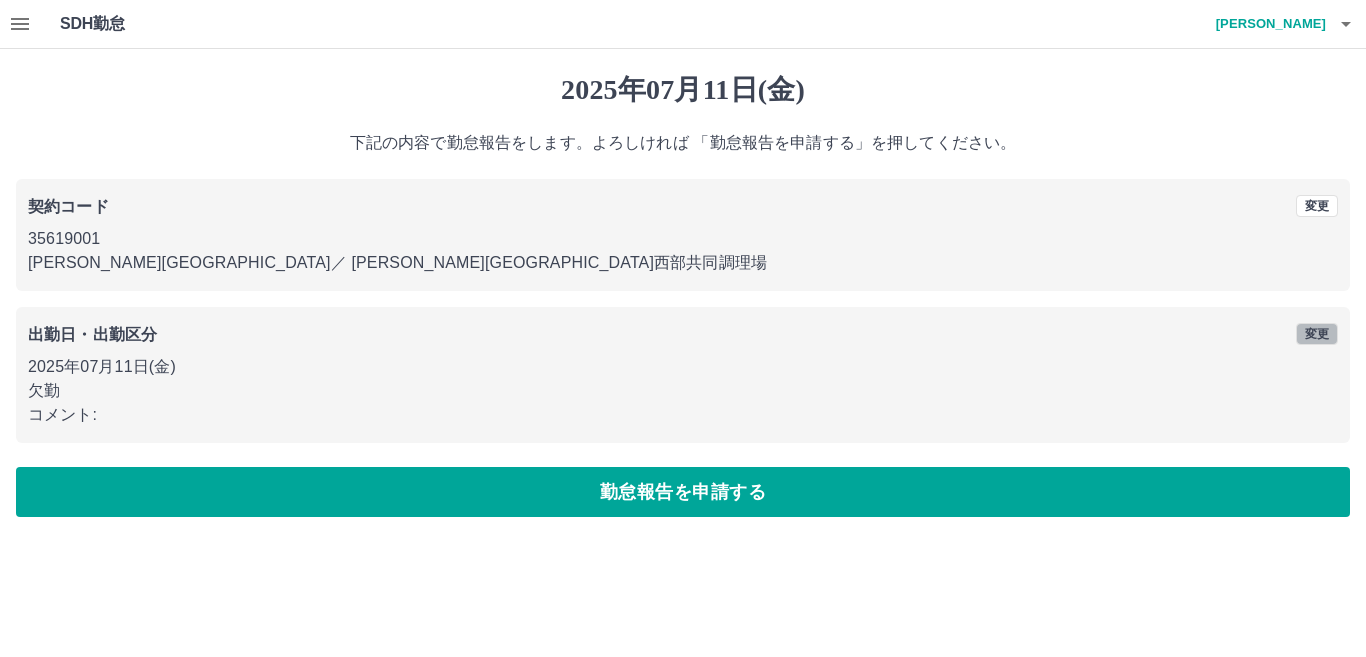 click on "変更" at bounding box center [1317, 334] 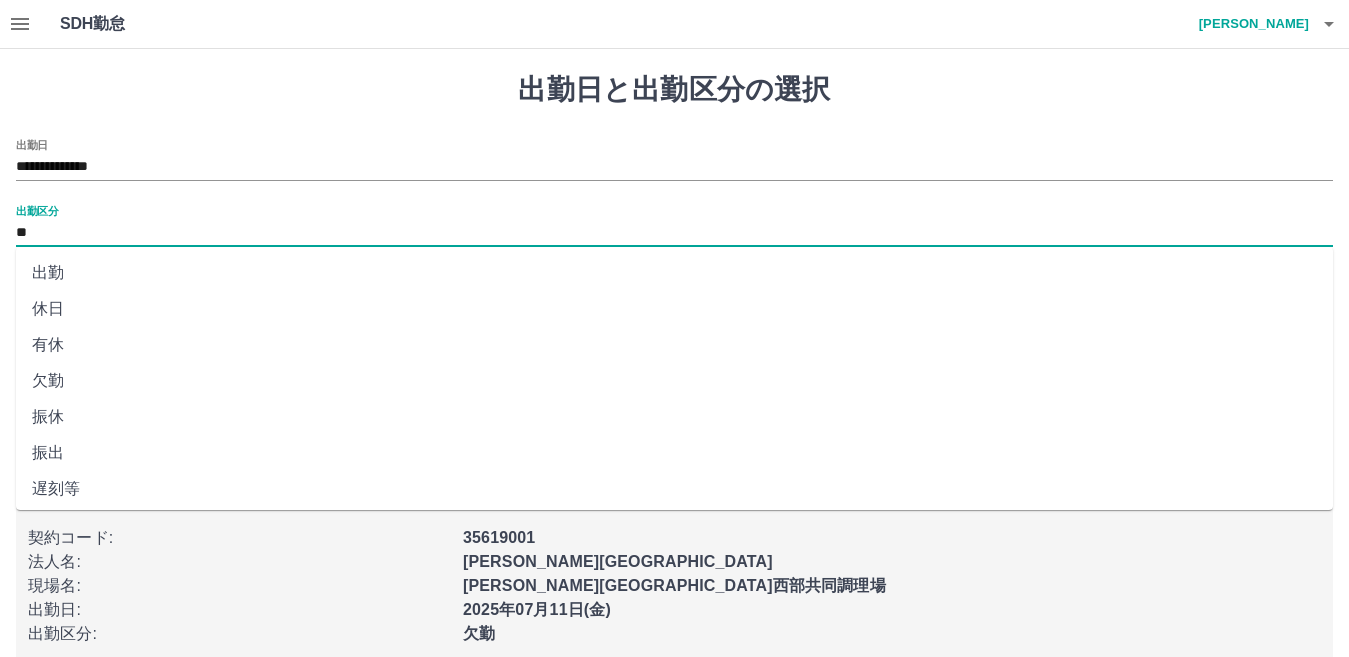 click on "**" at bounding box center (674, 233) 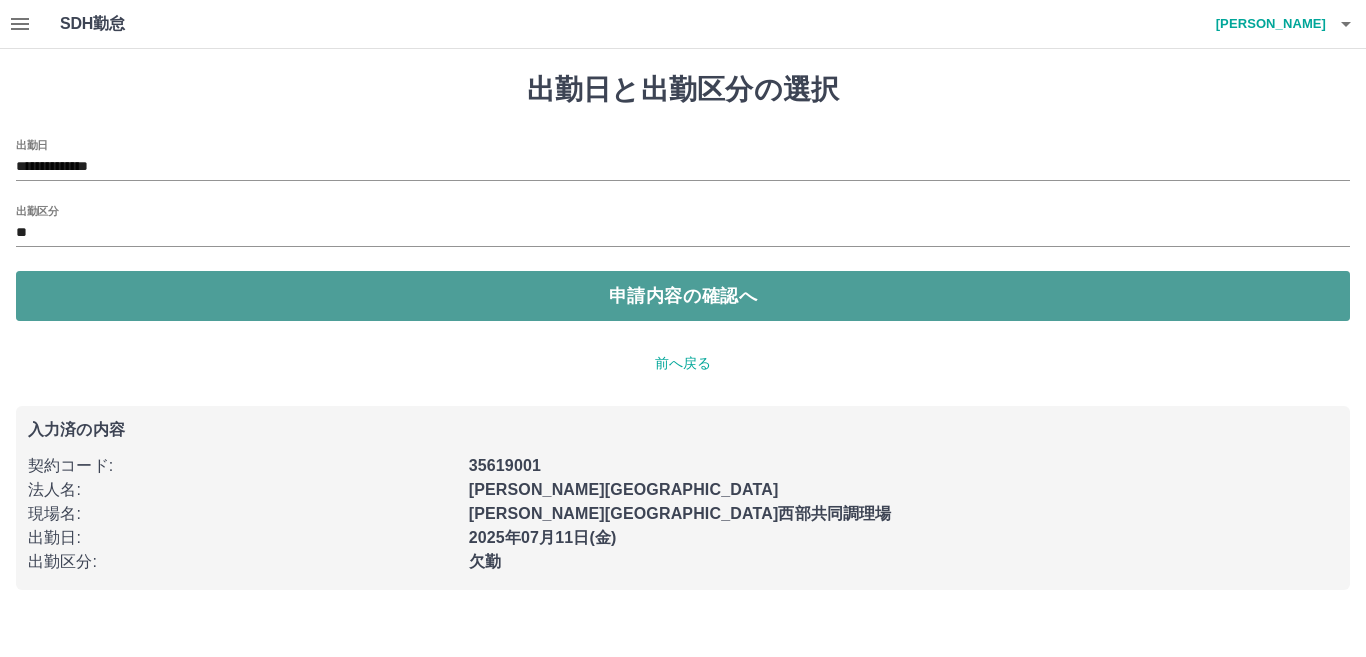click on "申請内容の確認へ" at bounding box center [683, 296] 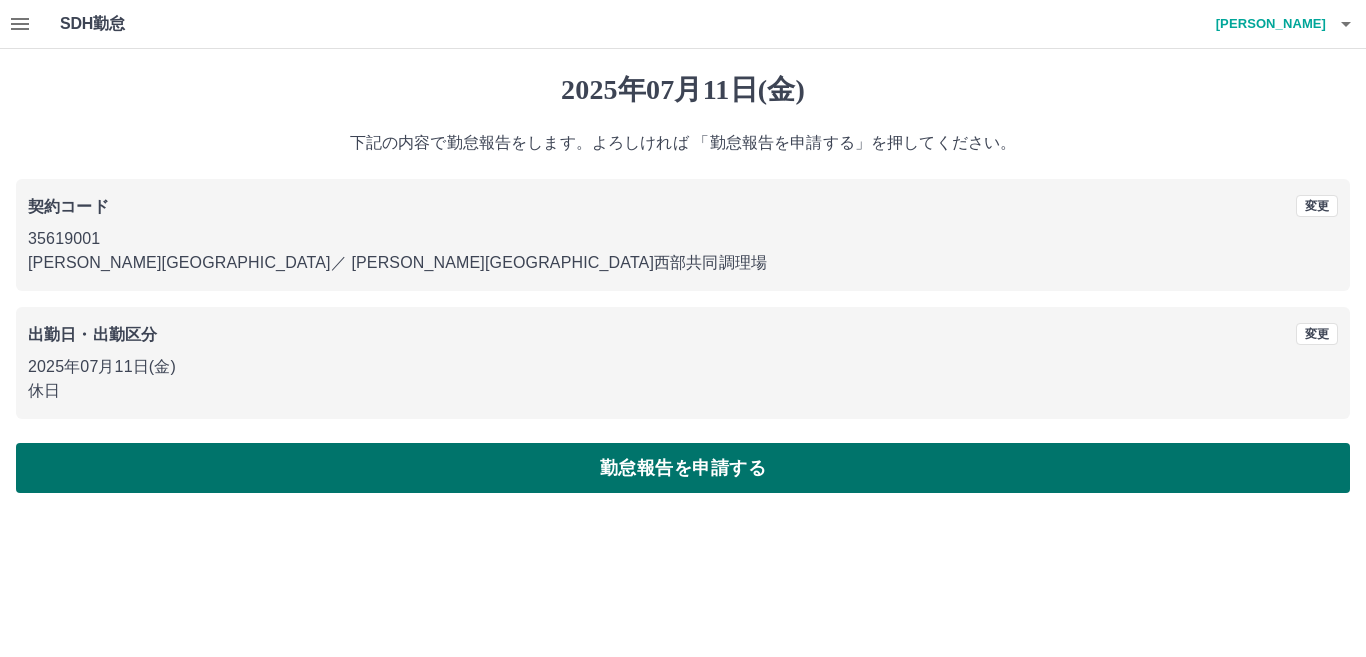 click on "勤怠報告を申請する" at bounding box center (683, 468) 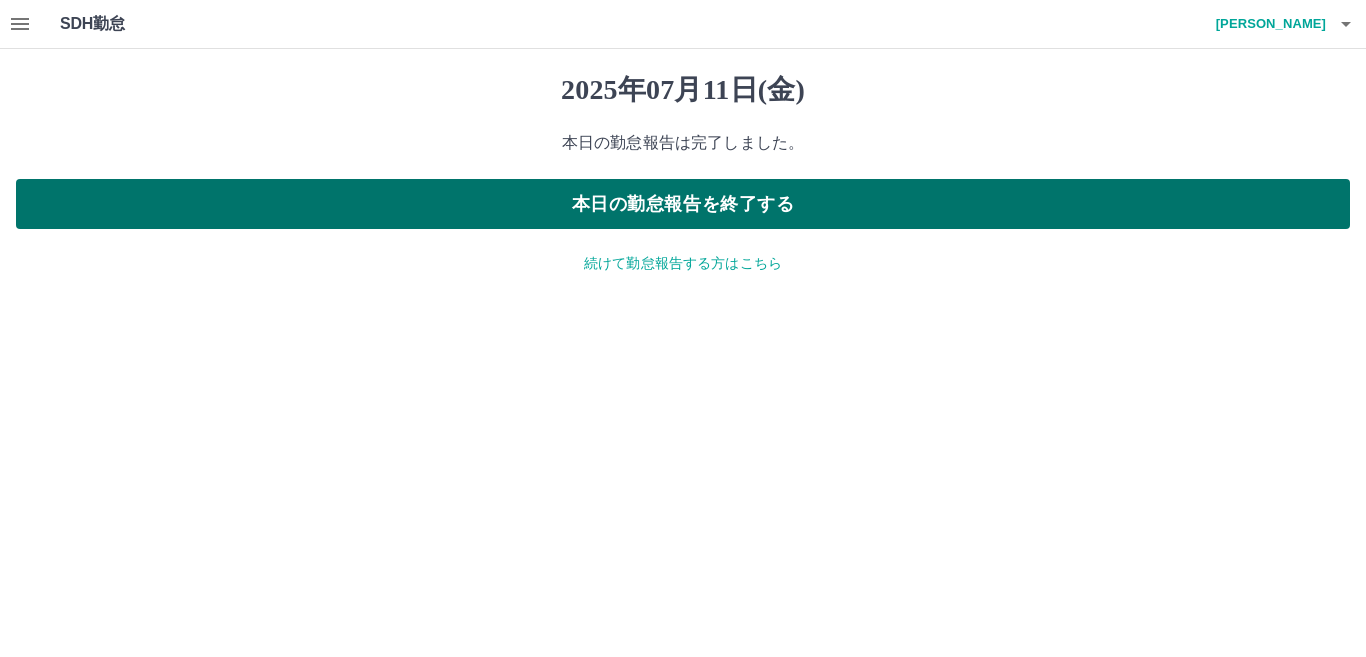 click on "本日の勤怠報告を終了する" at bounding box center (683, 204) 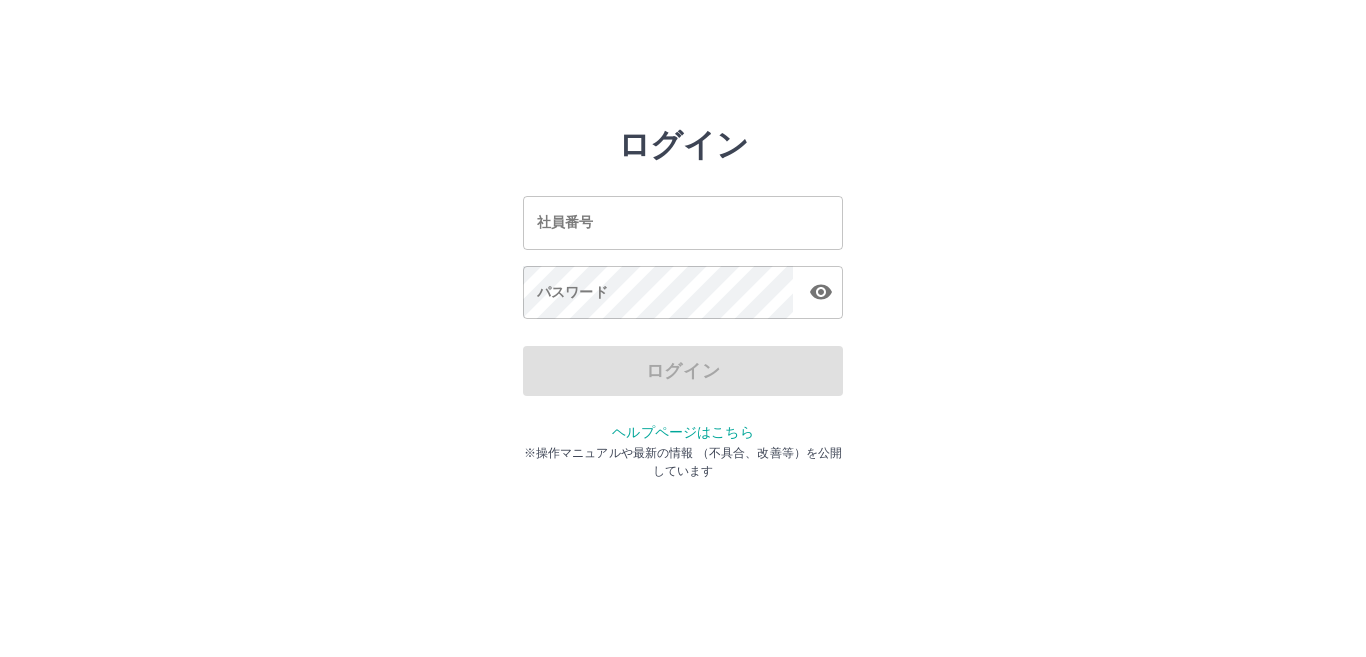 scroll, scrollTop: 0, scrollLeft: 0, axis: both 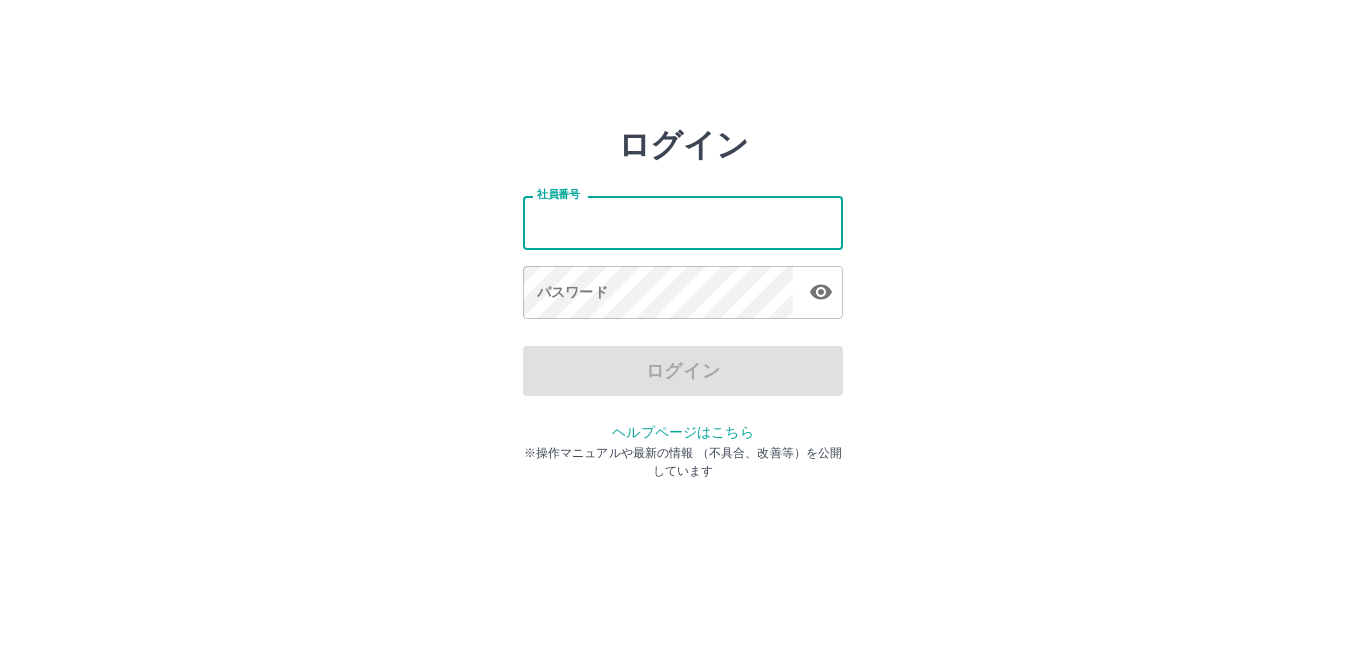 click on "社員番号" at bounding box center [683, 222] 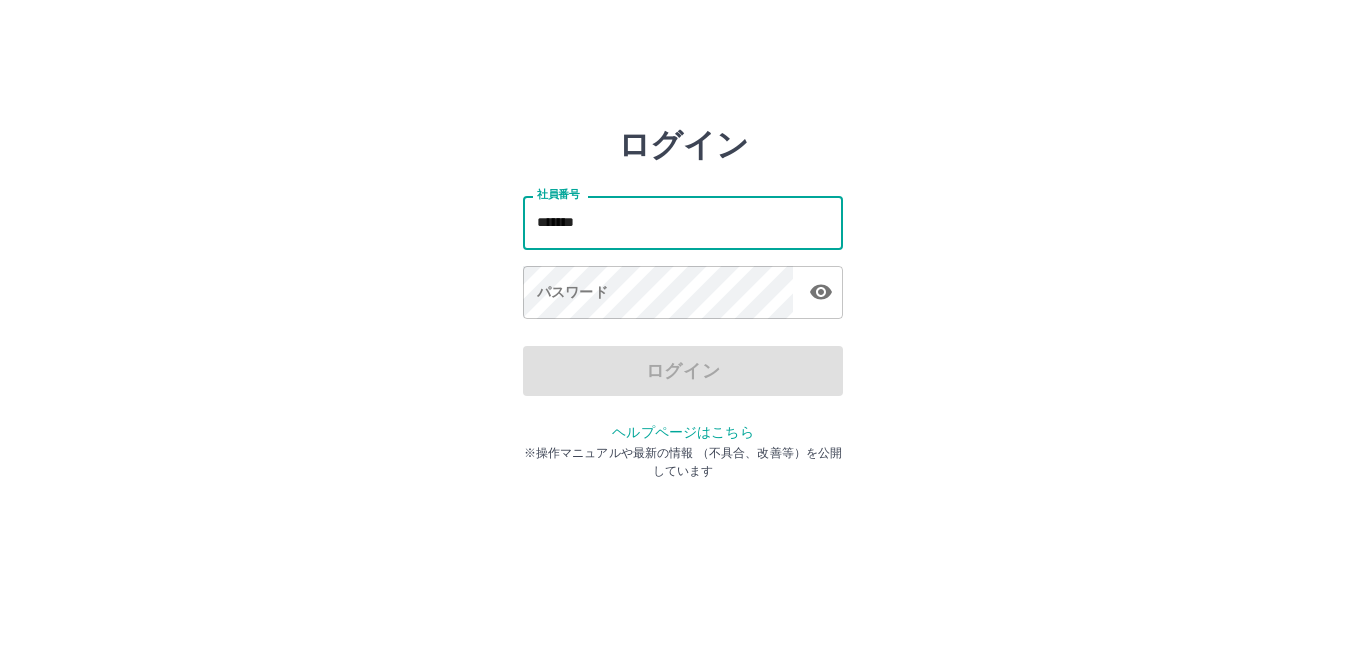 type on "*******" 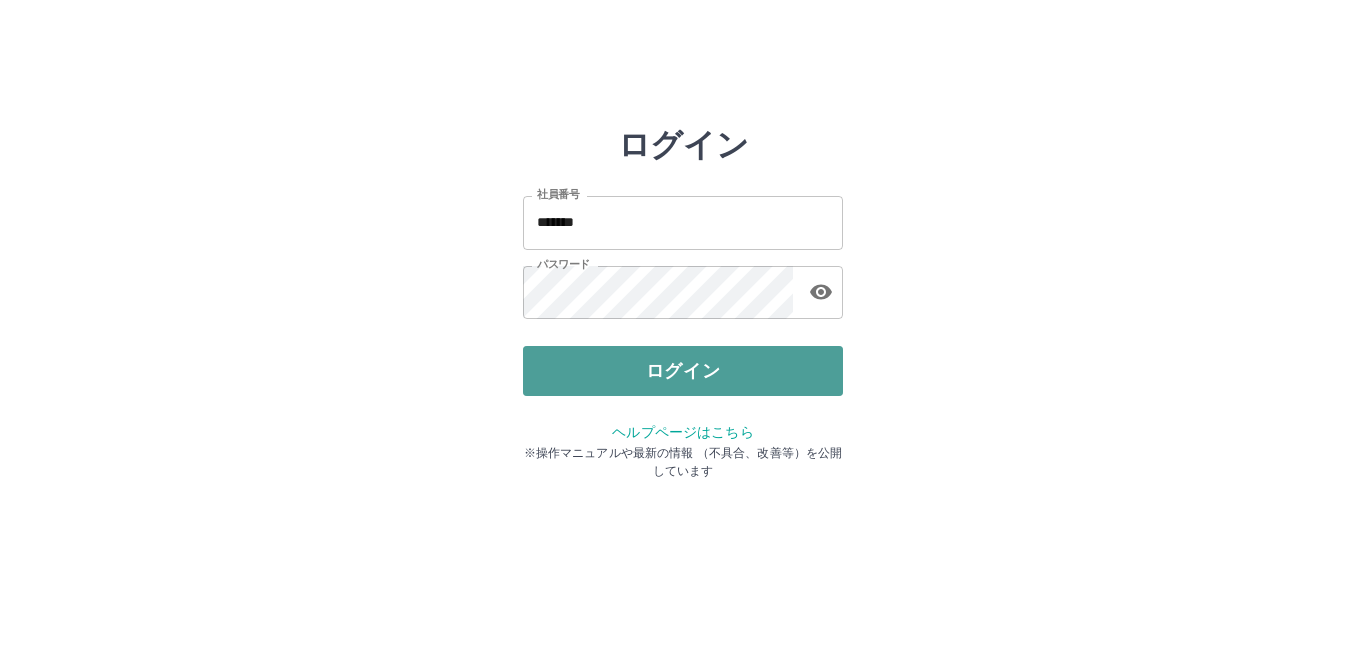 click on "ログイン" at bounding box center (683, 371) 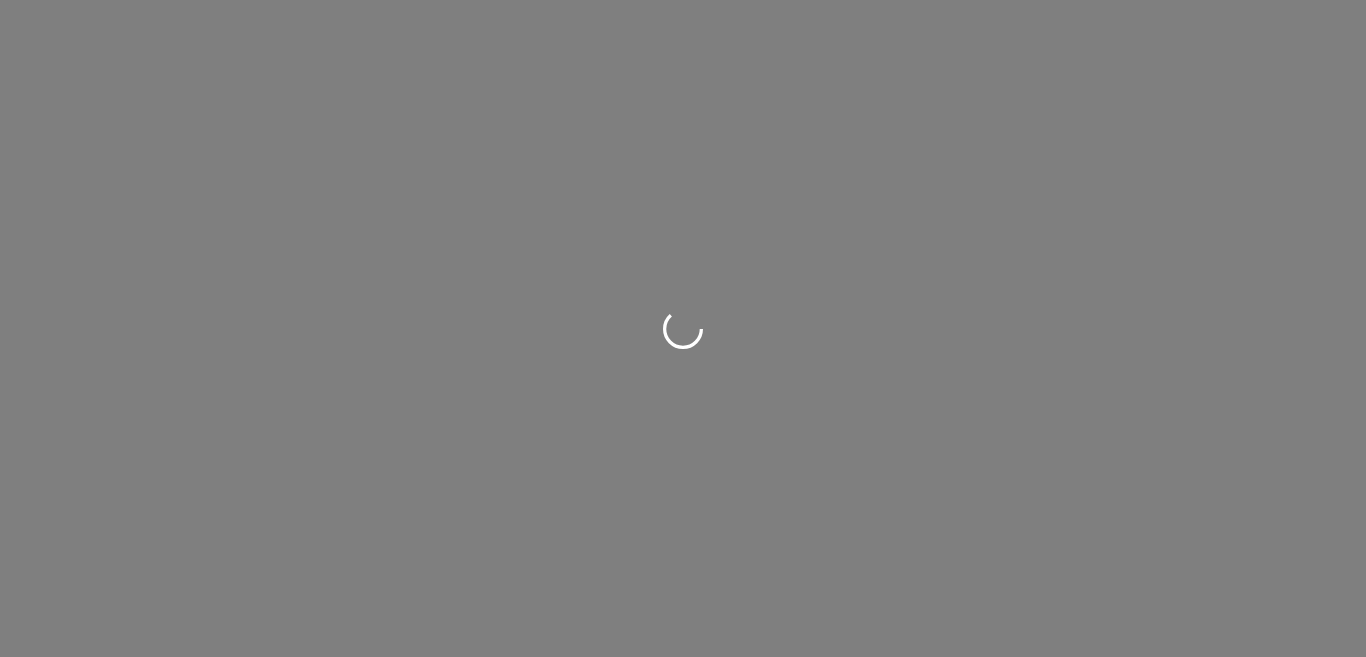scroll, scrollTop: 0, scrollLeft: 0, axis: both 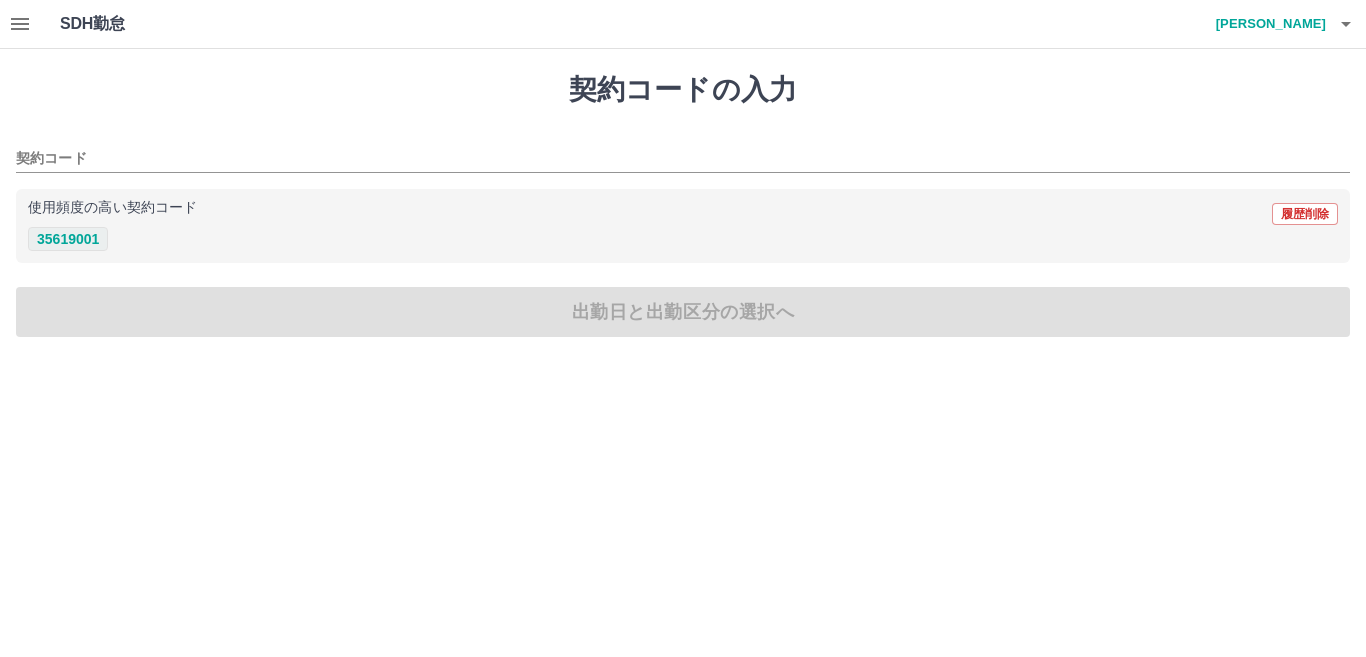 click on "35619001" at bounding box center [68, 239] 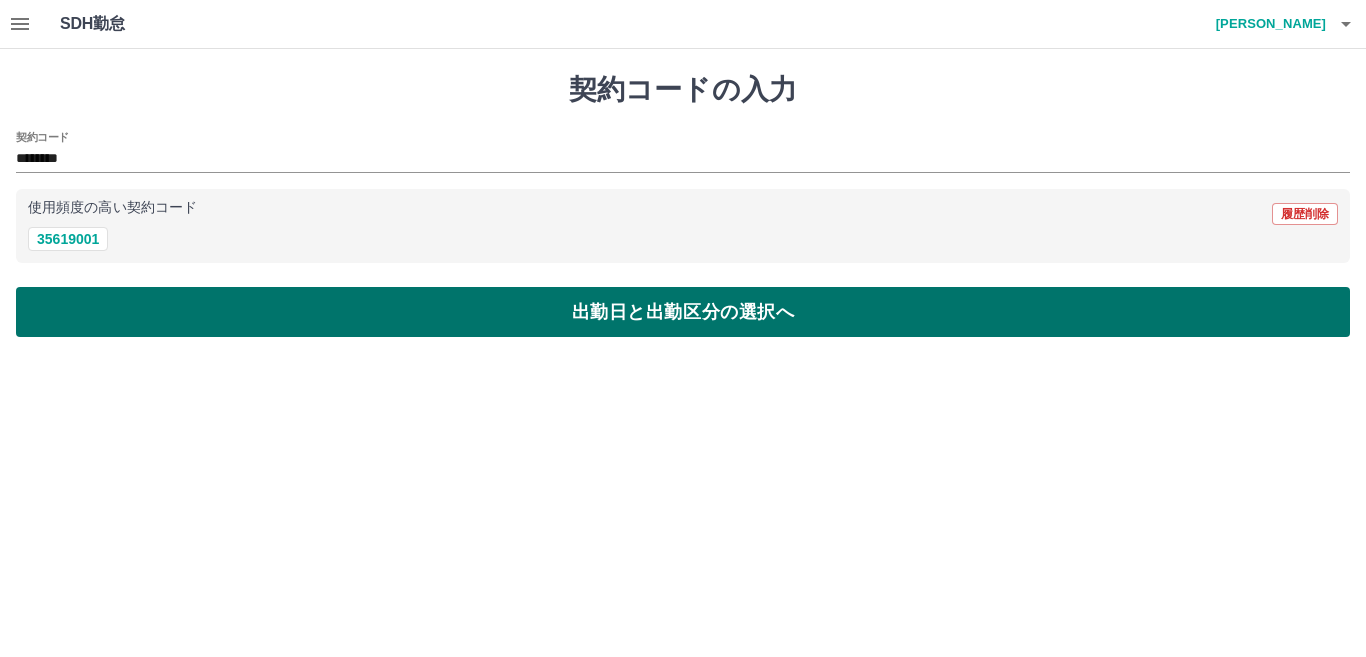 click on "出勤日と出勤区分の選択へ" at bounding box center [683, 312] 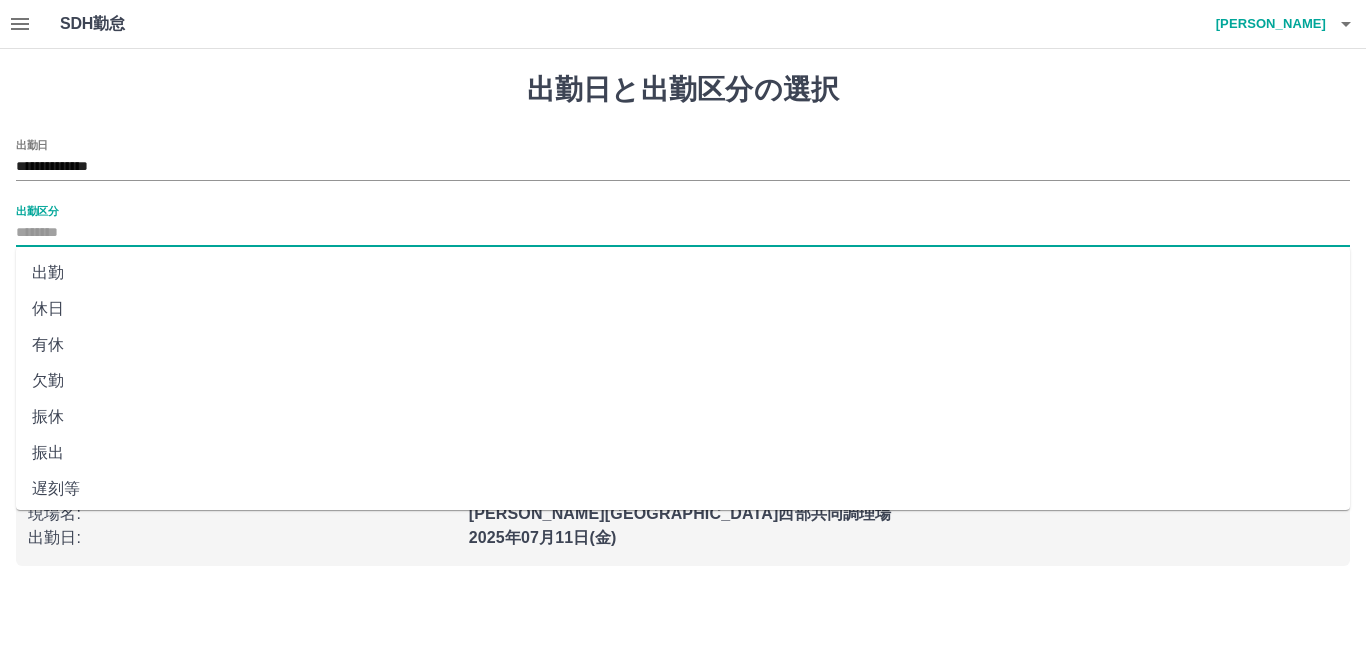 click on "出勤区分" at bounding box center [683, 233] 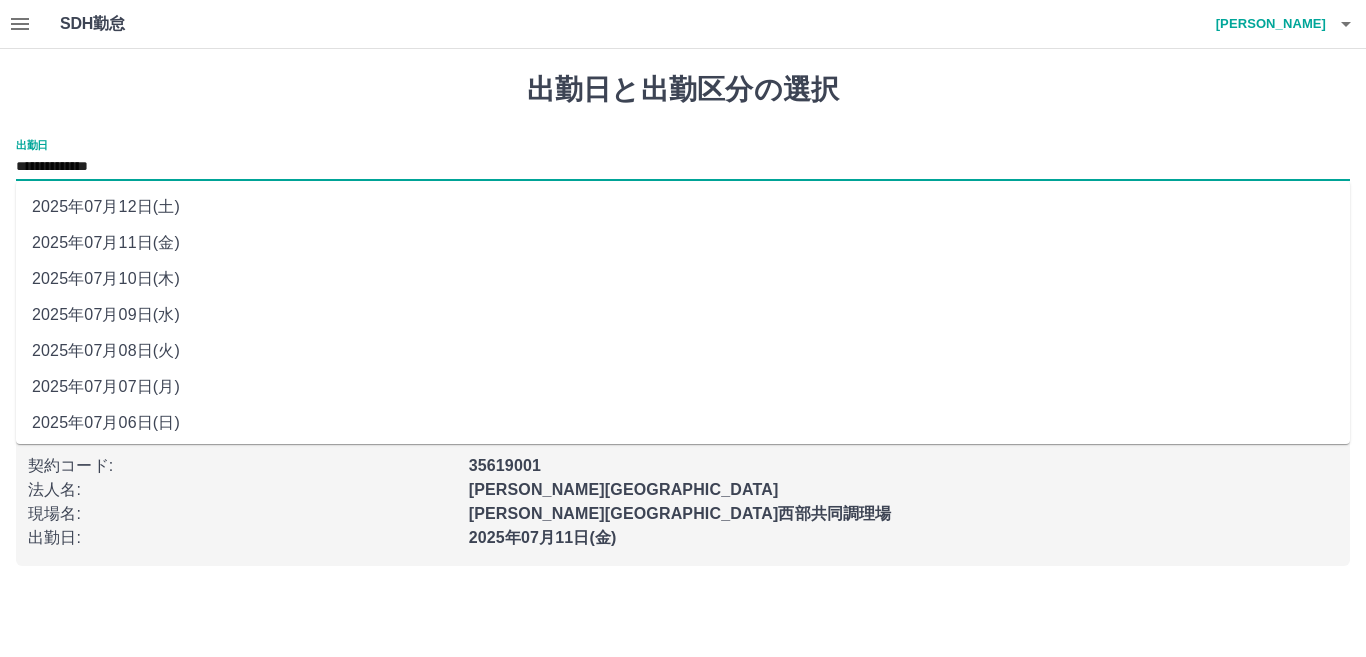 click on "**********" at bounding box center (683, 167) 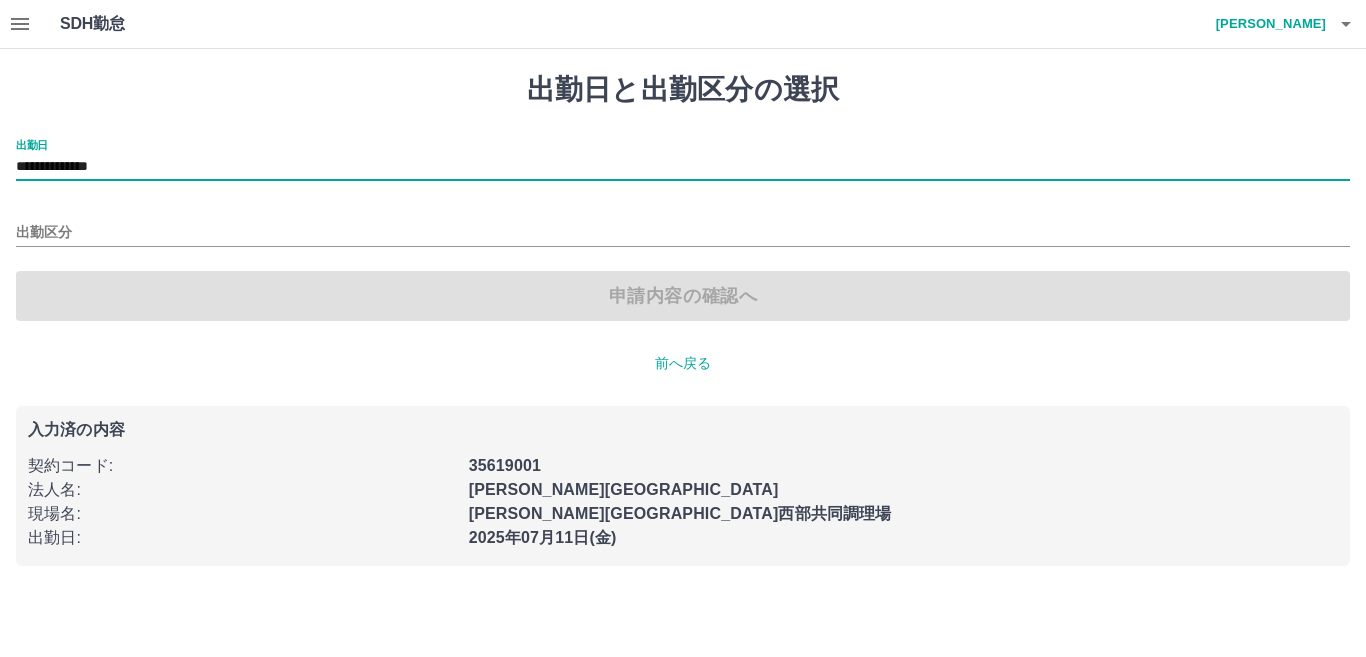 type on "**********" 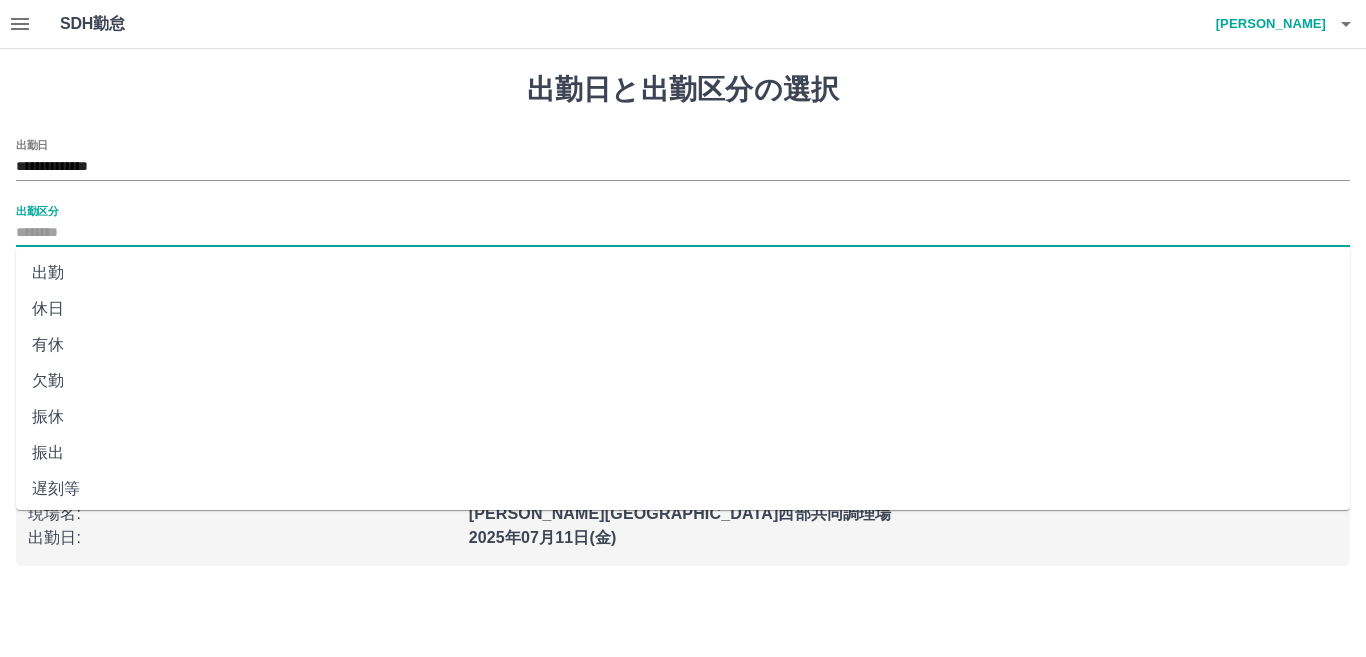 click on "出勤区分" at bounding box center (683, 233) 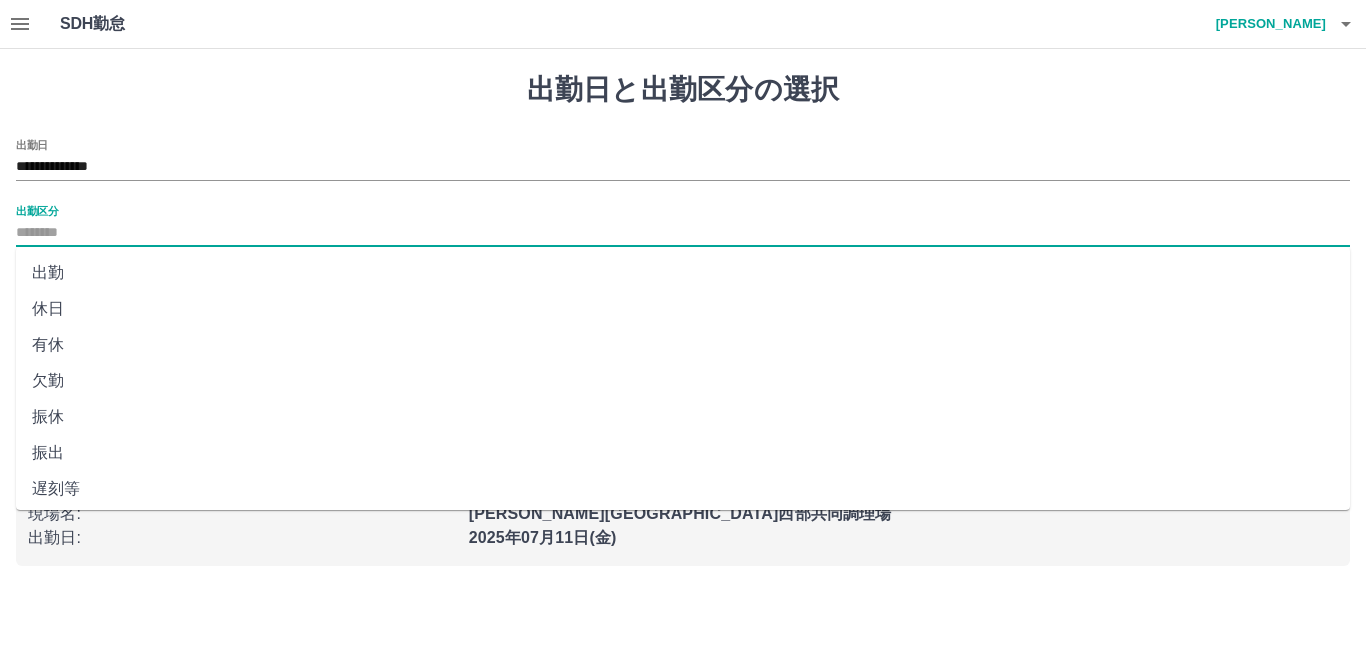 click on "休日" at bounding box center (683, 309) 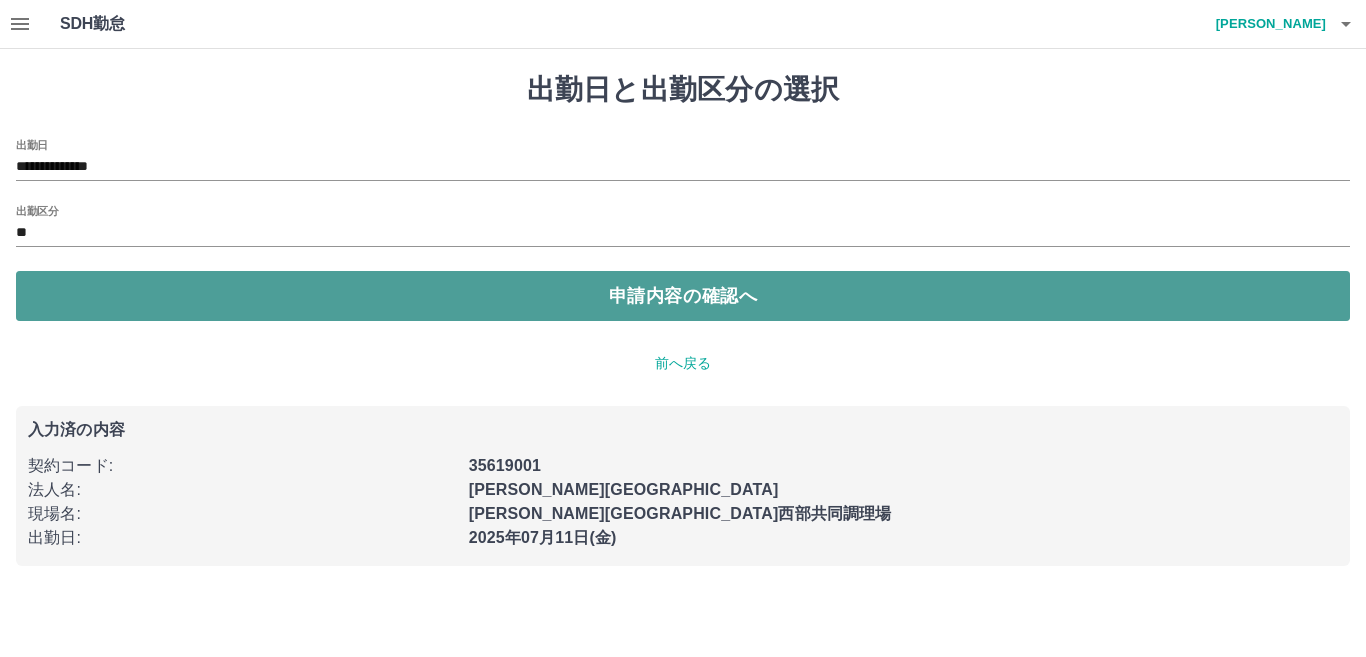click on "申請内容の確認へ" at bounding box center (683, 296) 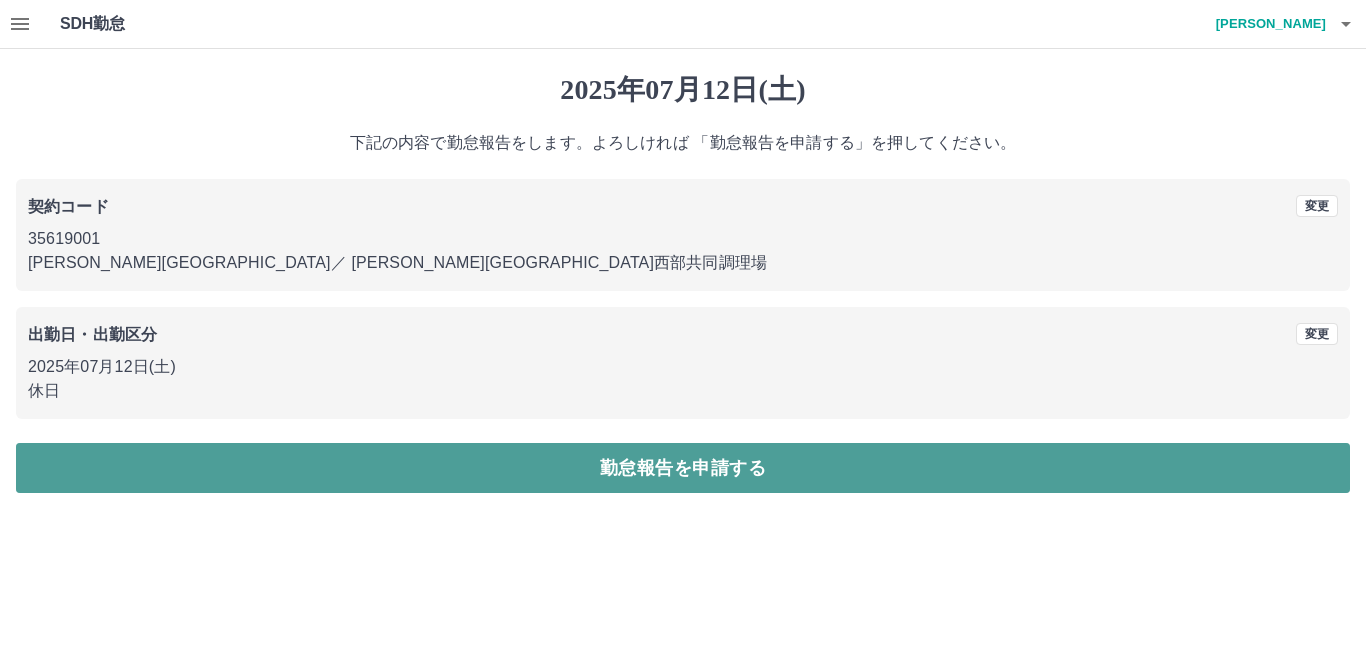click on "勤怠報告を申請する" at bounding box center [683, 468] 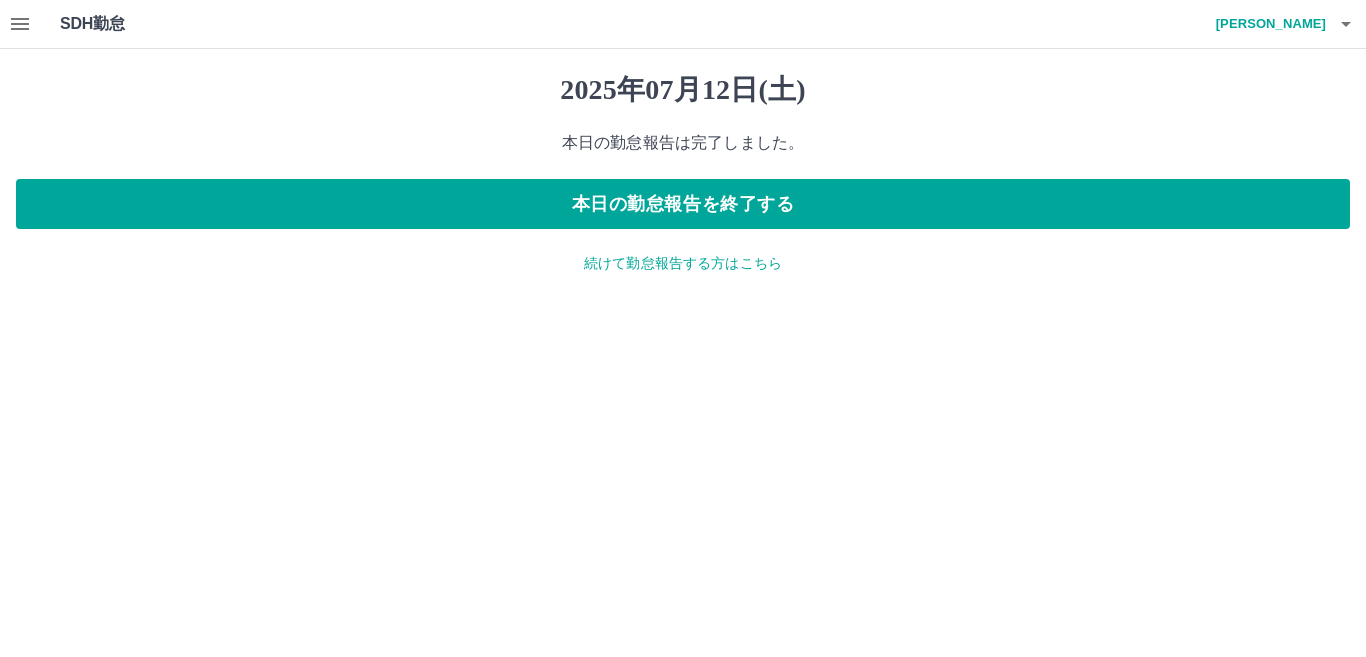 click on "SDH勤怠 荒木　実 2025年07月12日(土) 本日の勤怠報告は完了しました。 本日の勤怠報告を終了する 続けて勤怠報告する方はこちら SDH勤怠" at bounding box center [683, 149] 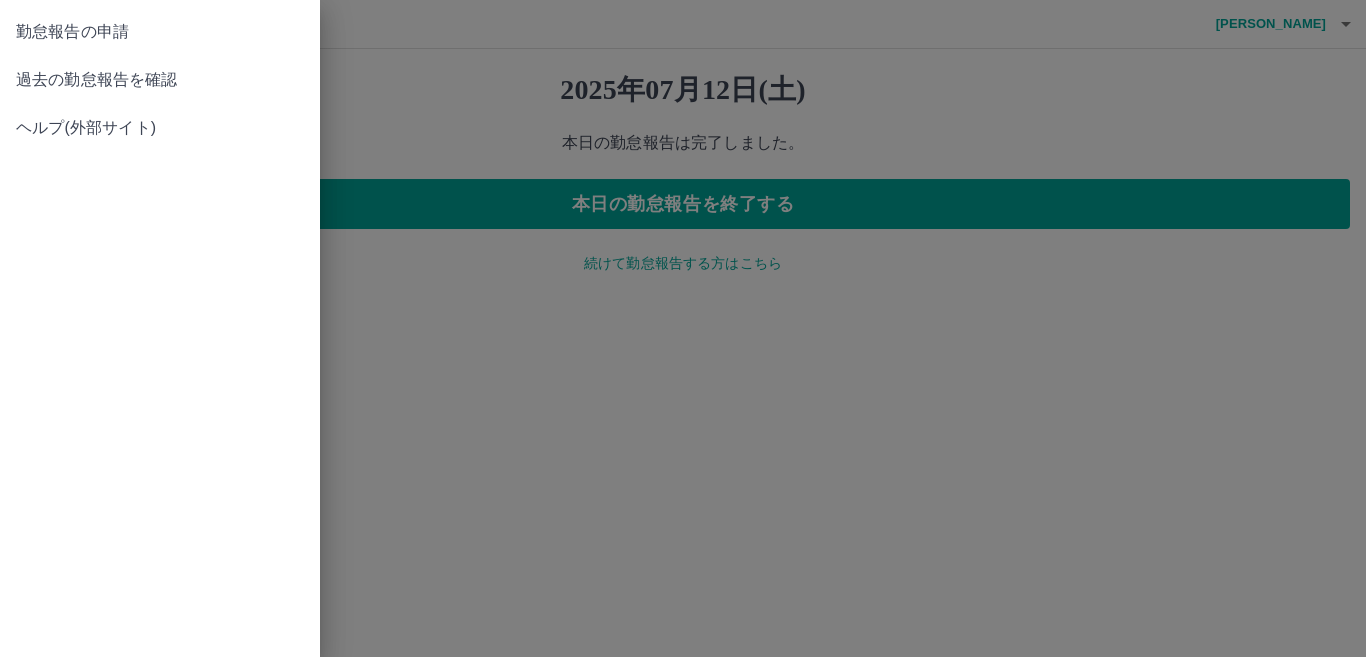 click on "勤怠報告の申請 過去の勤怠報告を確認 ヘルプ(外部サイト)" at bounding box center (160, 328) 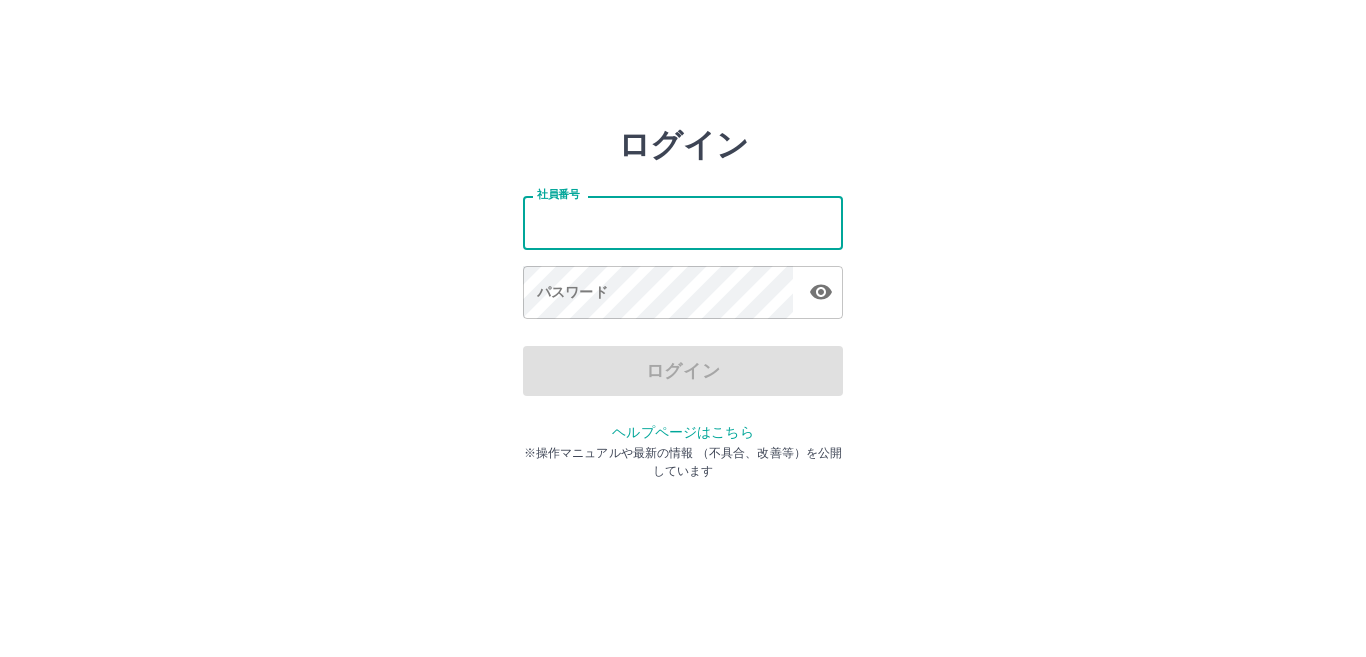 scroll, scrollTop: 0, scrollLeft: 0, axis: both 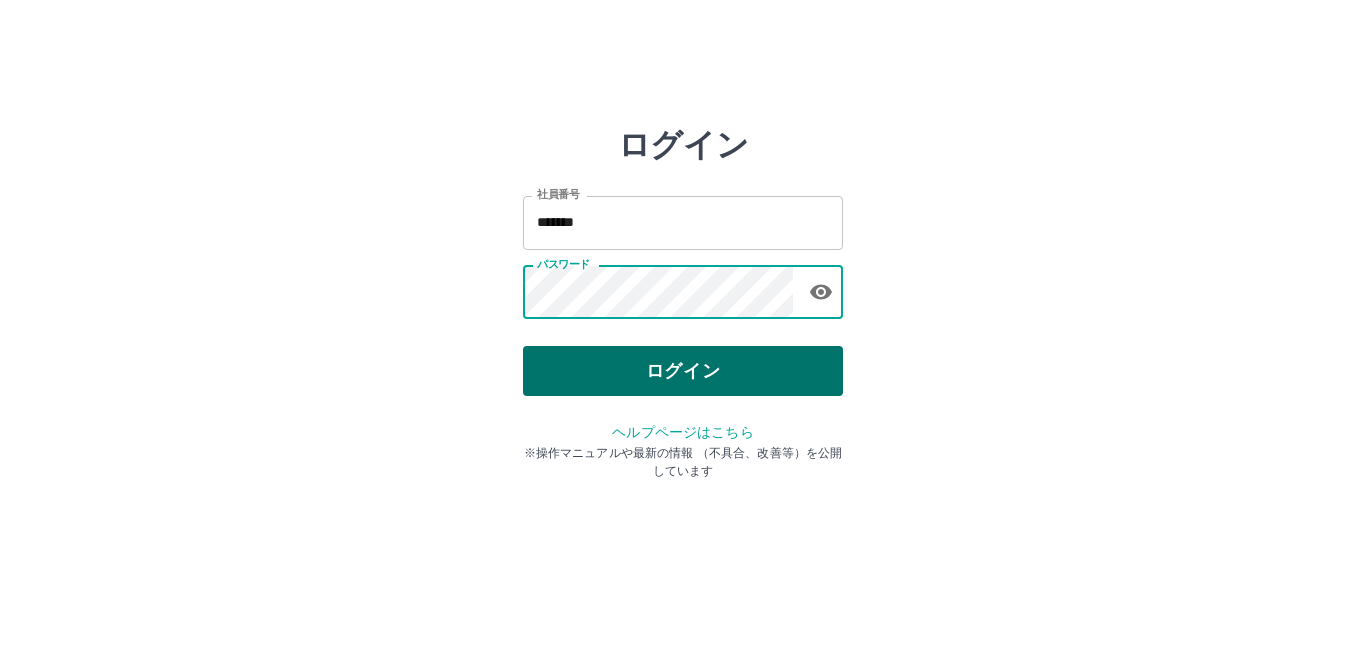click on "ログイン" at bounding box center [683, 371] 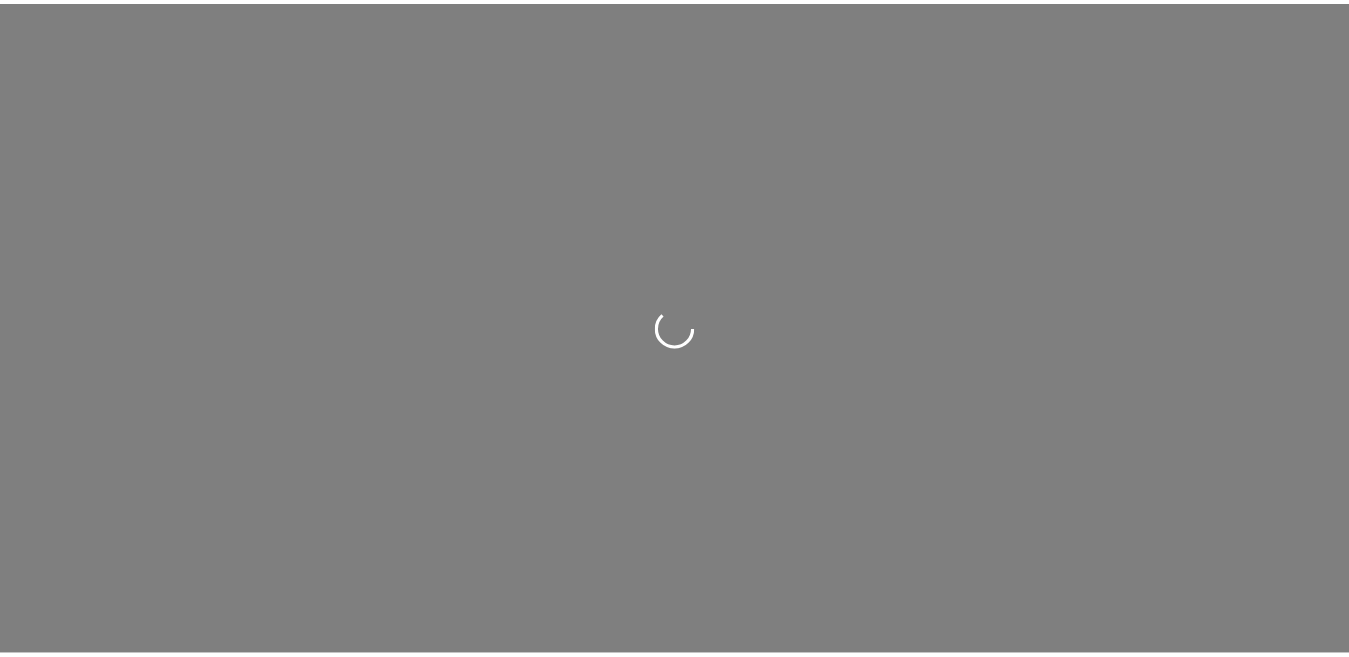 scroll, scrollTop: 0, scrollLeft: 0, axis: both 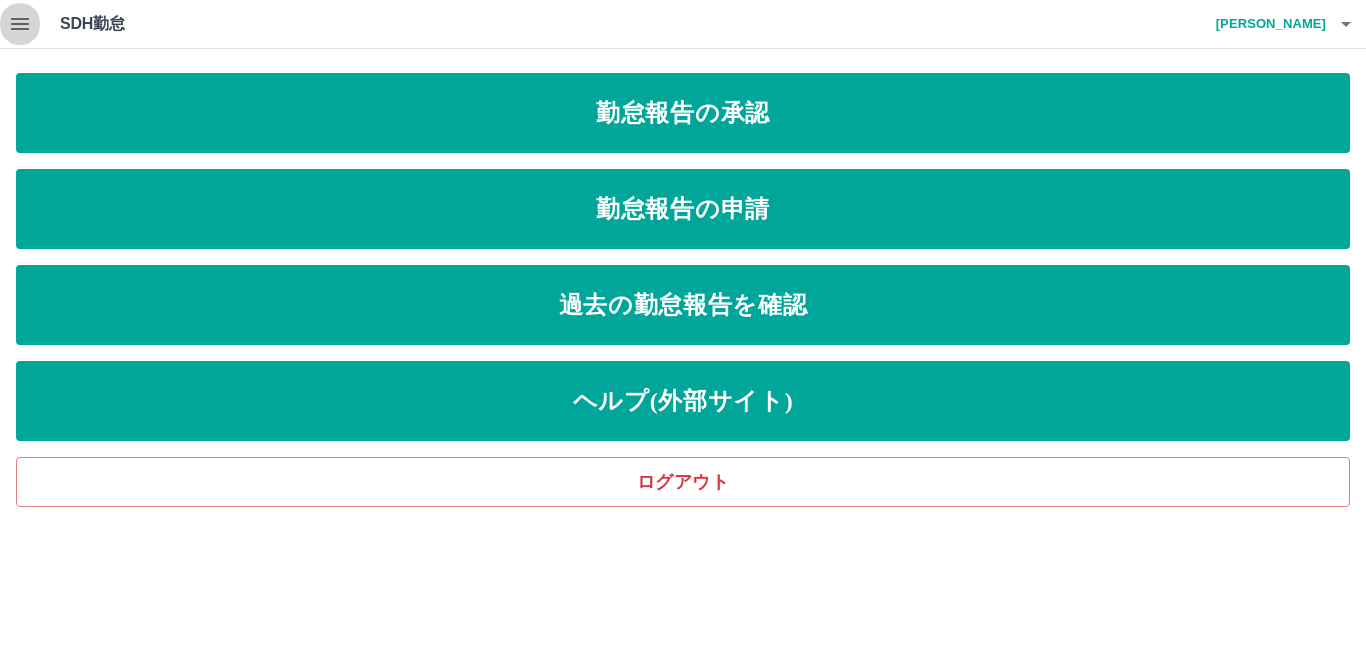 click 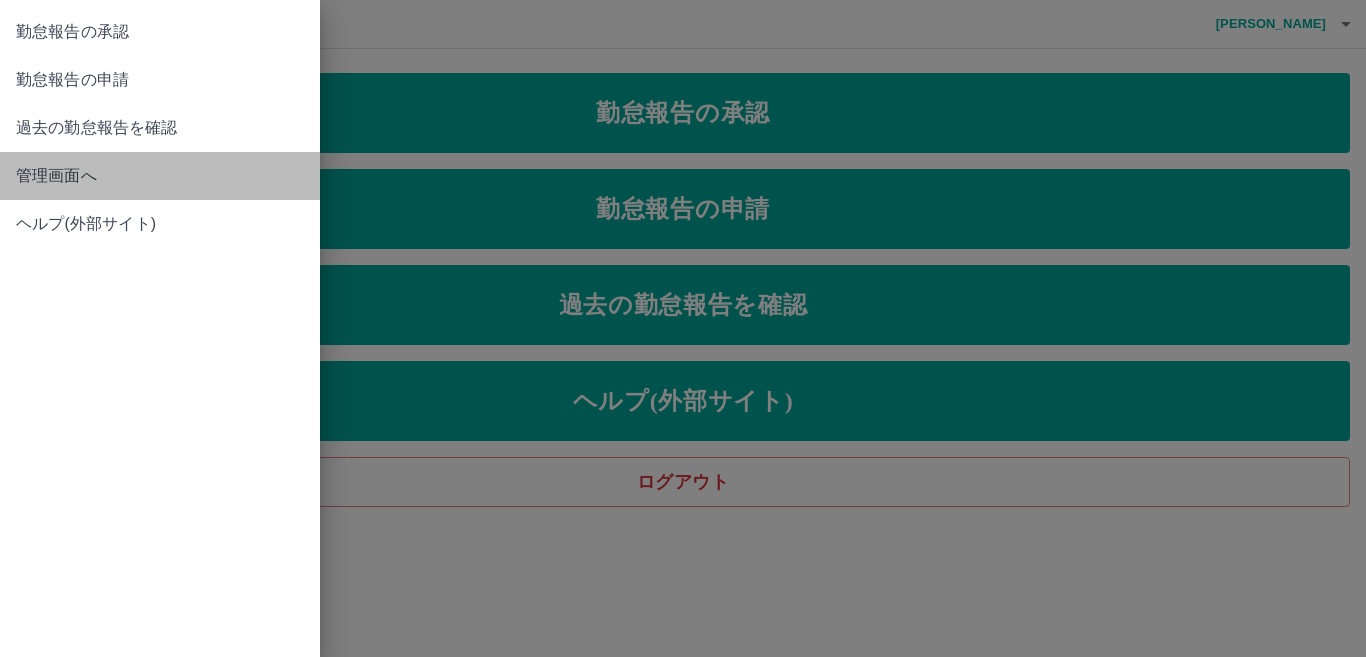 click on "管理画面へ" at bounding box center (160, 176) 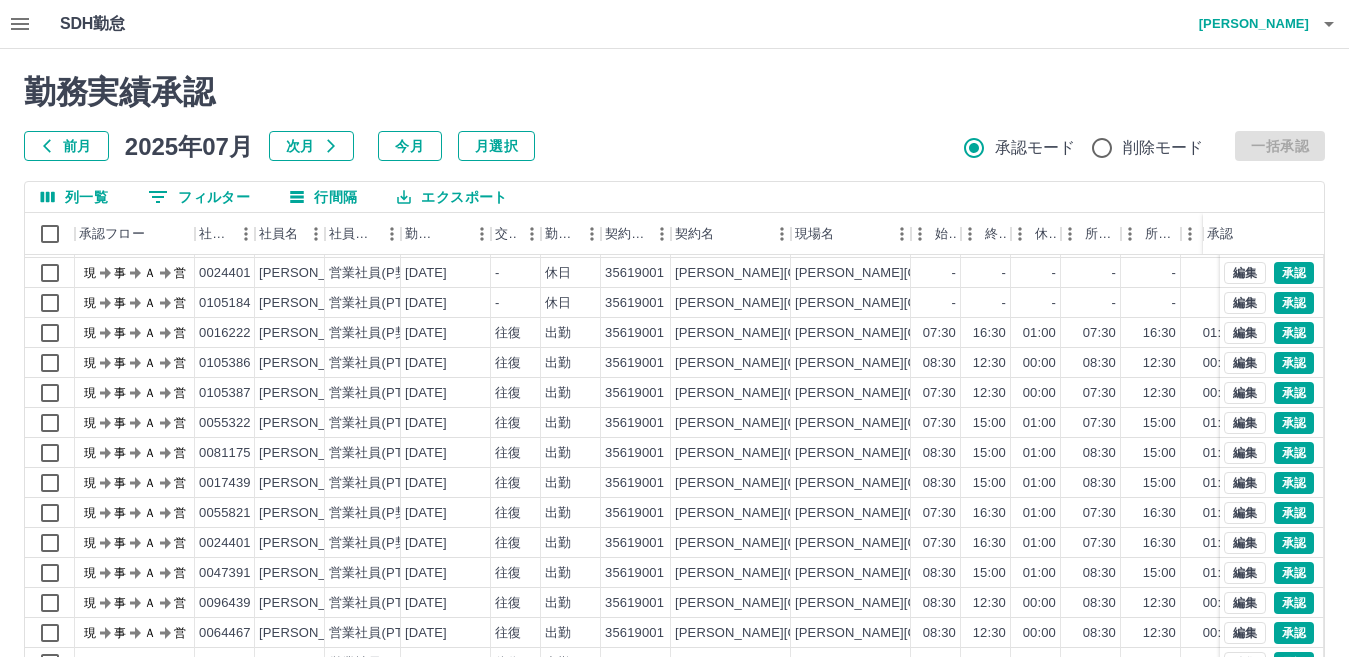 scroll, scrollTop: 104, scrollLeft: 0, axis: vertical 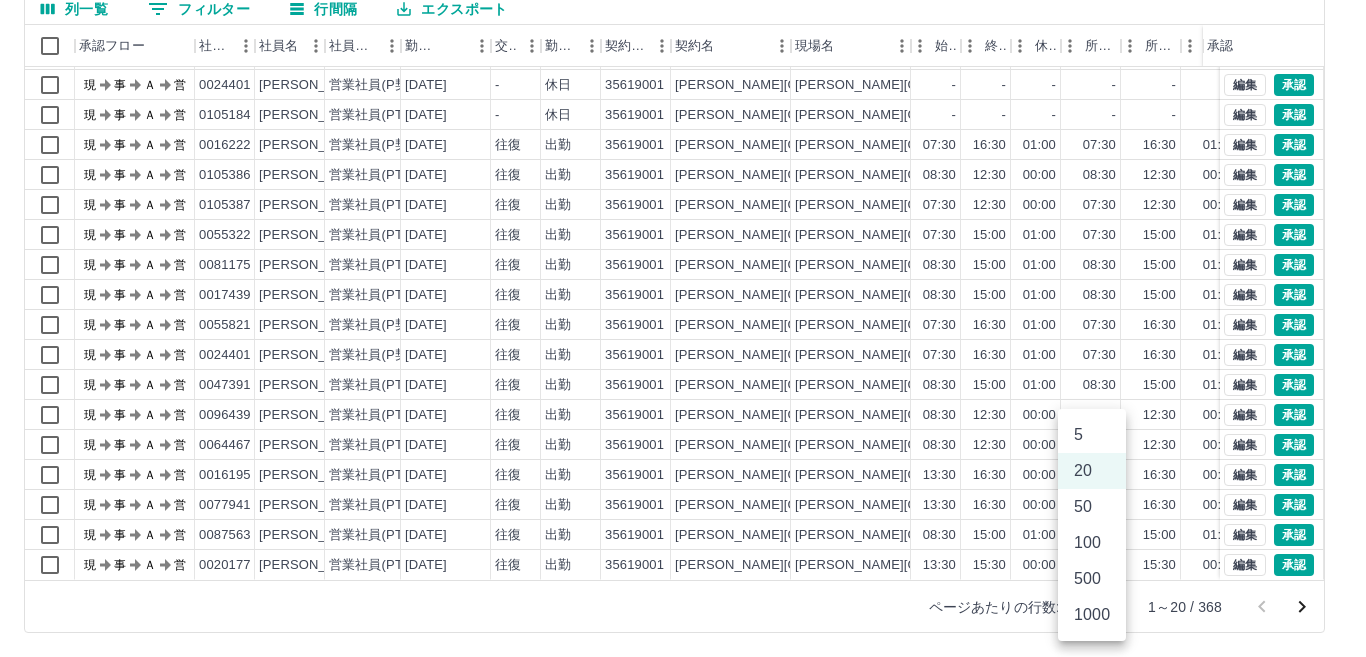 click on "SDH勤怠 松本　弘美 勤務実績承認 前月 2025年07月 次月 今月 月選択 承認モード 削除モード 一括承認 列一覧 0 フィルター 行間隔 エクスポート 承認フロー 社員番号 社員名 社員区分 勤務日 交通費 勤務区分 契約コード 契約名 現場名 始業 終業 休憩 所定開始 所定終業 所定休憩 拘束 勤務 遅刻等 コメント ステータス 承認 現 事 Ａ 営 0081175 山岸　いづみ 営業社員(PT契約) 2025-07-12  -  休日 35619001 金沢市 金沢市西部共同調理場 - - - - - - 00:00 00:00 00:00 現場責任者承認待 現 事 Ａ 営 0047391 宮村　幸枝 営業社員(PT契約) 2025-07-12  -  休日 35619001 金沢市 金沢市西部共同調理場 - - - - - - 00:00 00:00 00:00 現場責任者承認待 現 事 Ａ 営 0024401 中野　幸恵 営業社員(P契約) 2025-07-12  -  休日 35619001 金沢市 金沢市西部共同調理場 - - - - - - 00:00 00:00 00:00 現場責任者承認待 現 事 Ａ 営  -" at bounding box center (683, 234) 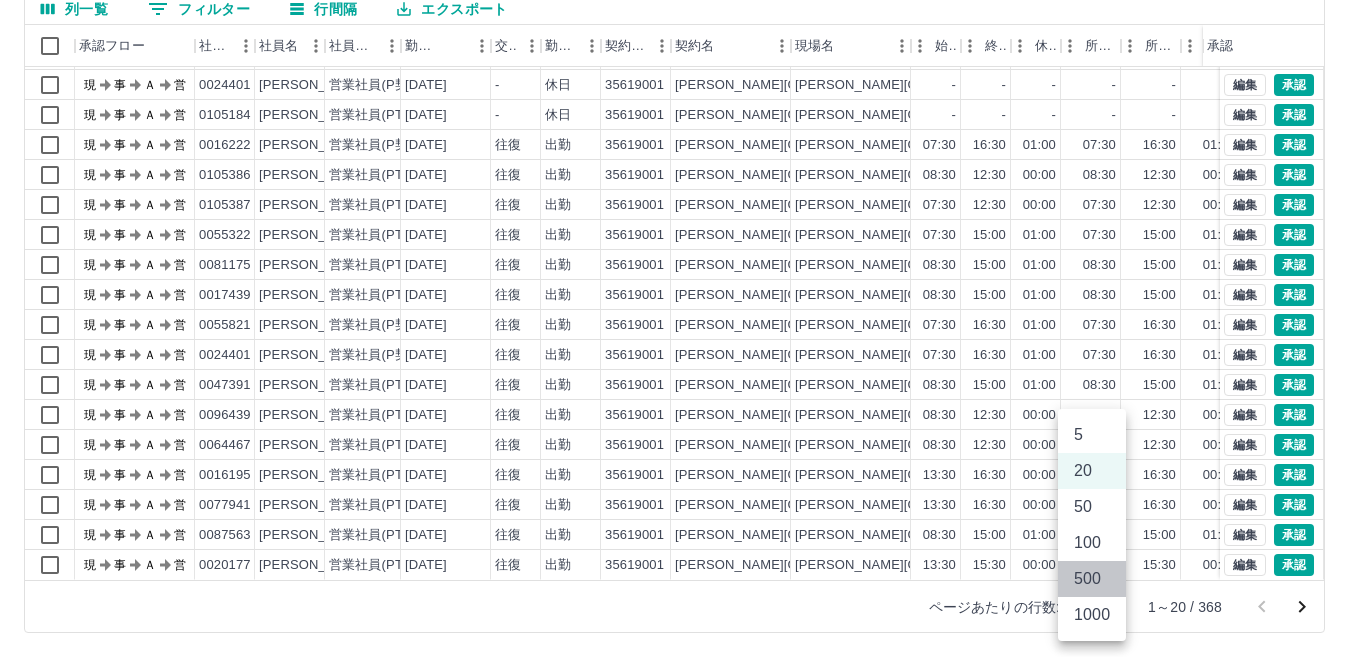 click on "500" at bounding box center [1092, 579] 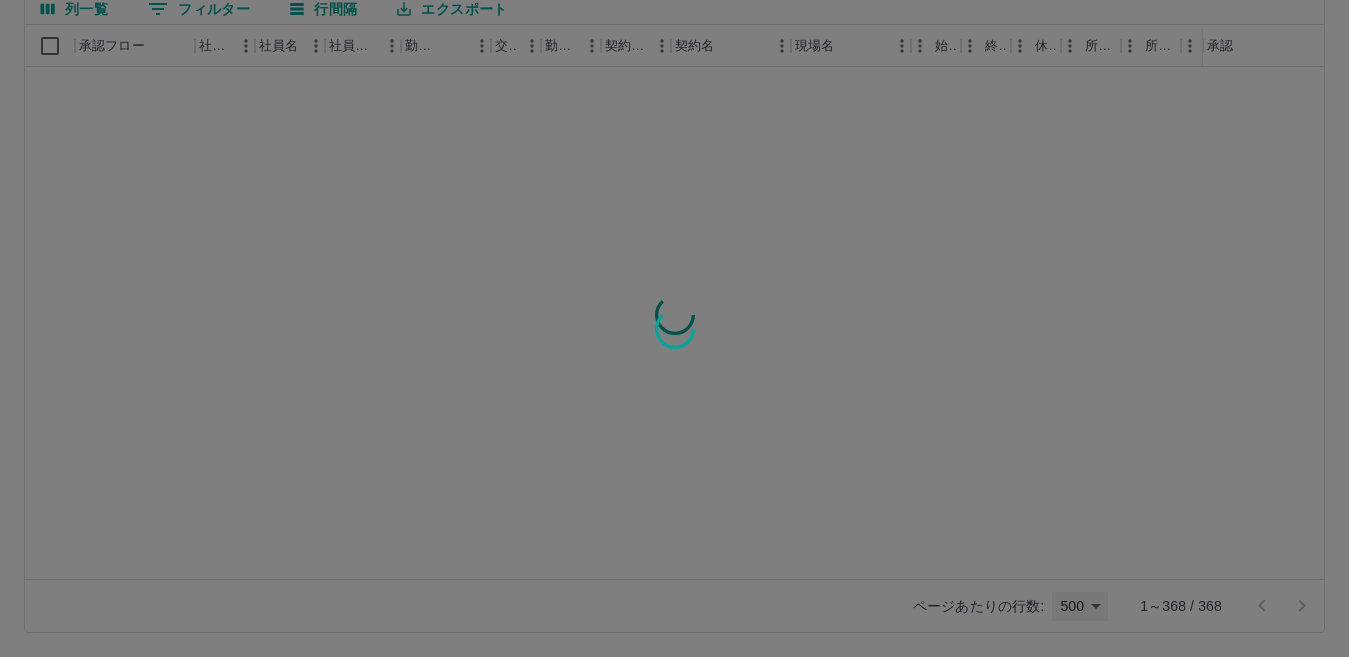 scroll, scrollTop: 0, scrollLeft: 0, axis: both 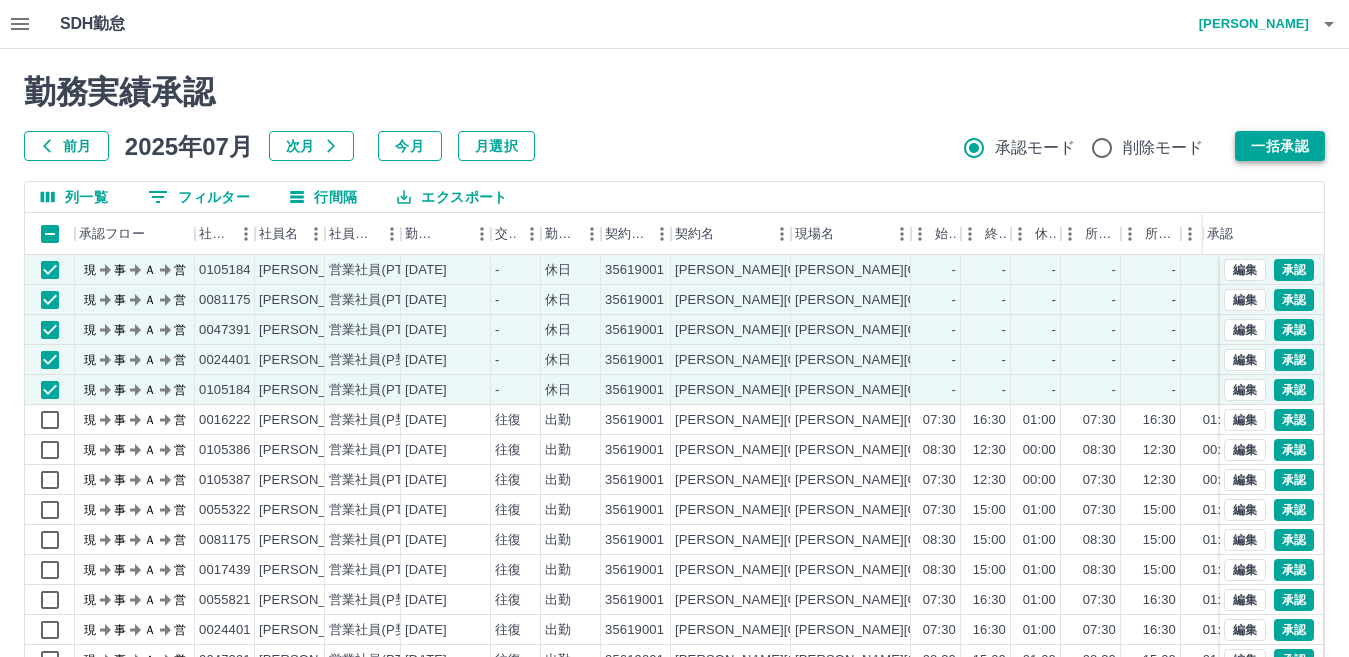 click on "一括承認" at bounding box center (1280, 146) 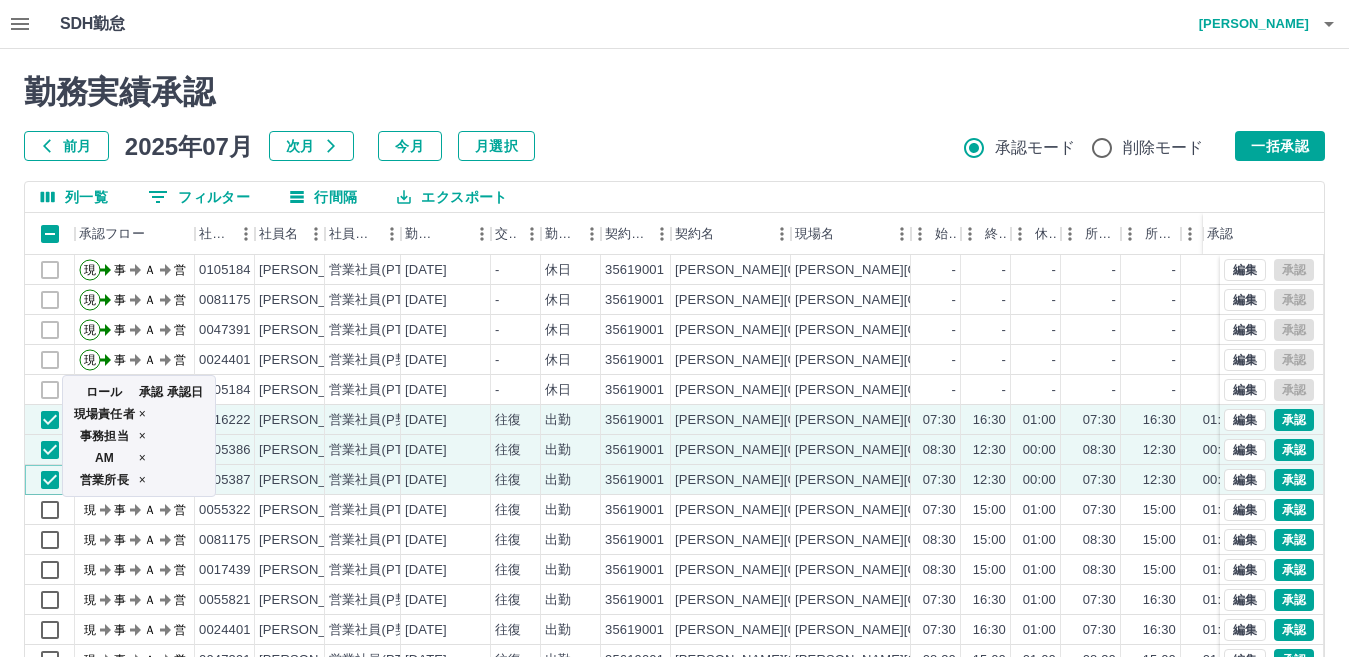 scroll, scrollTop: 70, scrollLeft: 0, axis: vertical 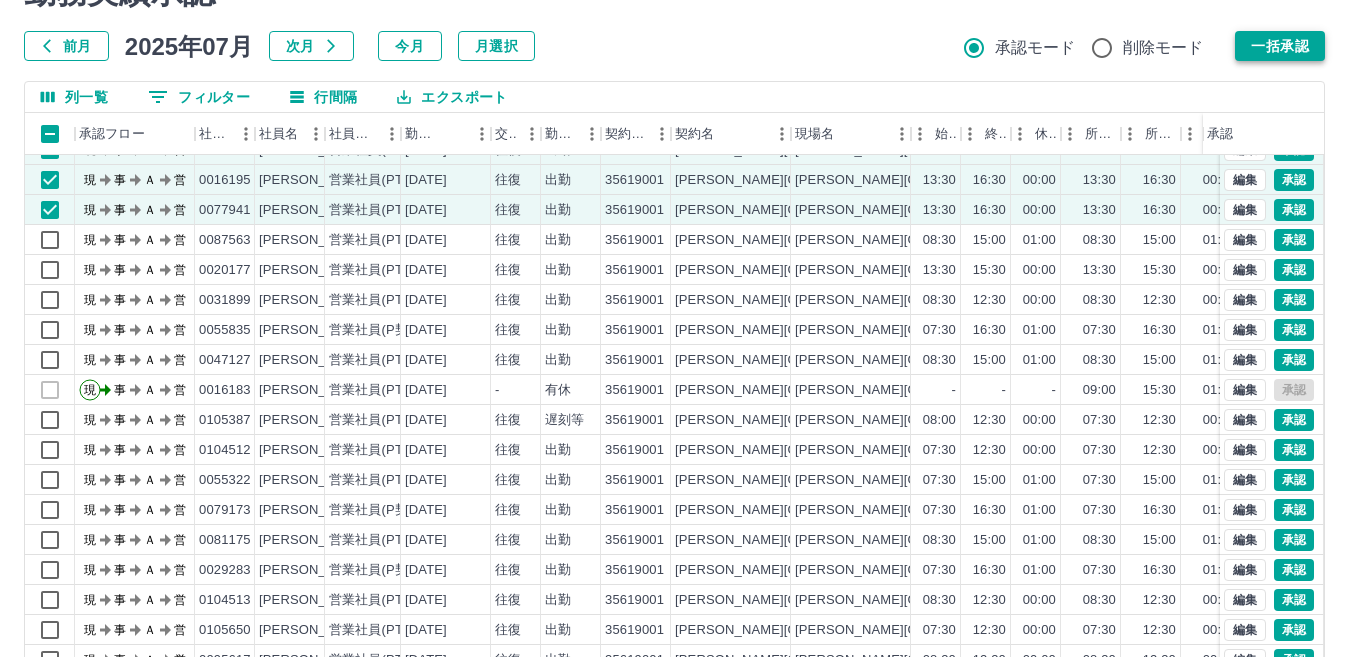 click on "一括承認" at bounding box center [1280, 46] 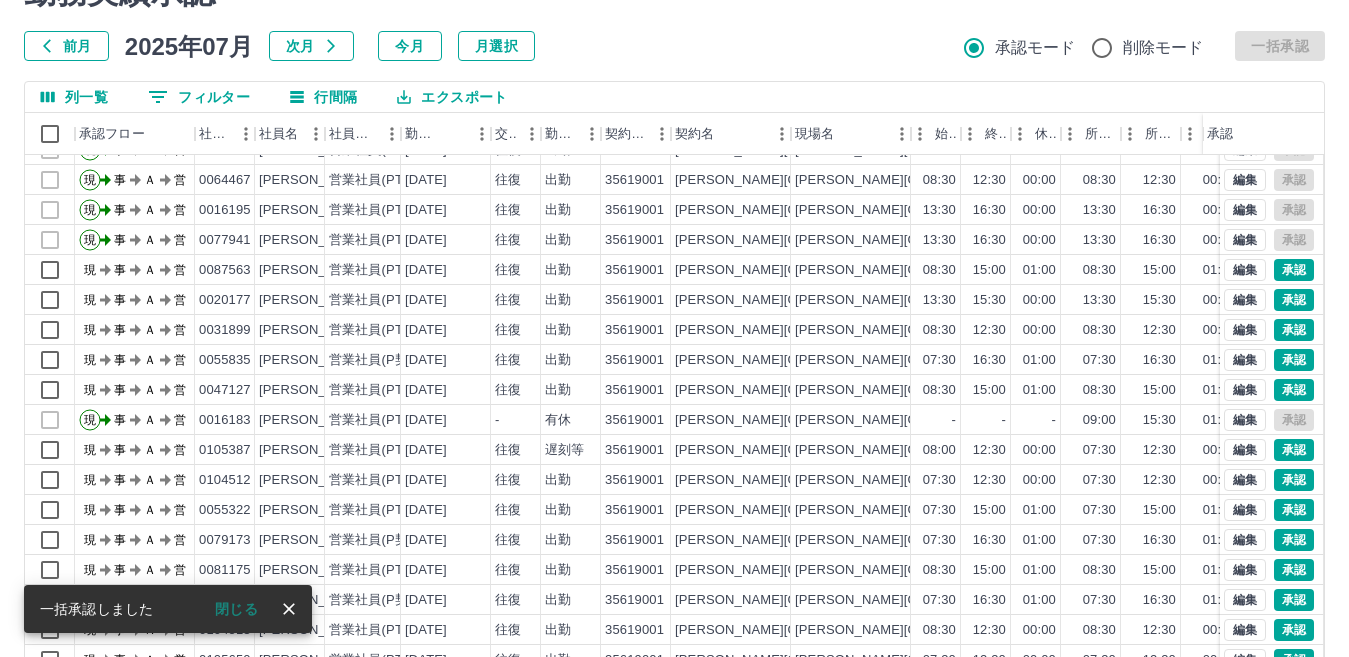 scroll, scrollTop: 500, scrollLeft: 0, axis: vertical 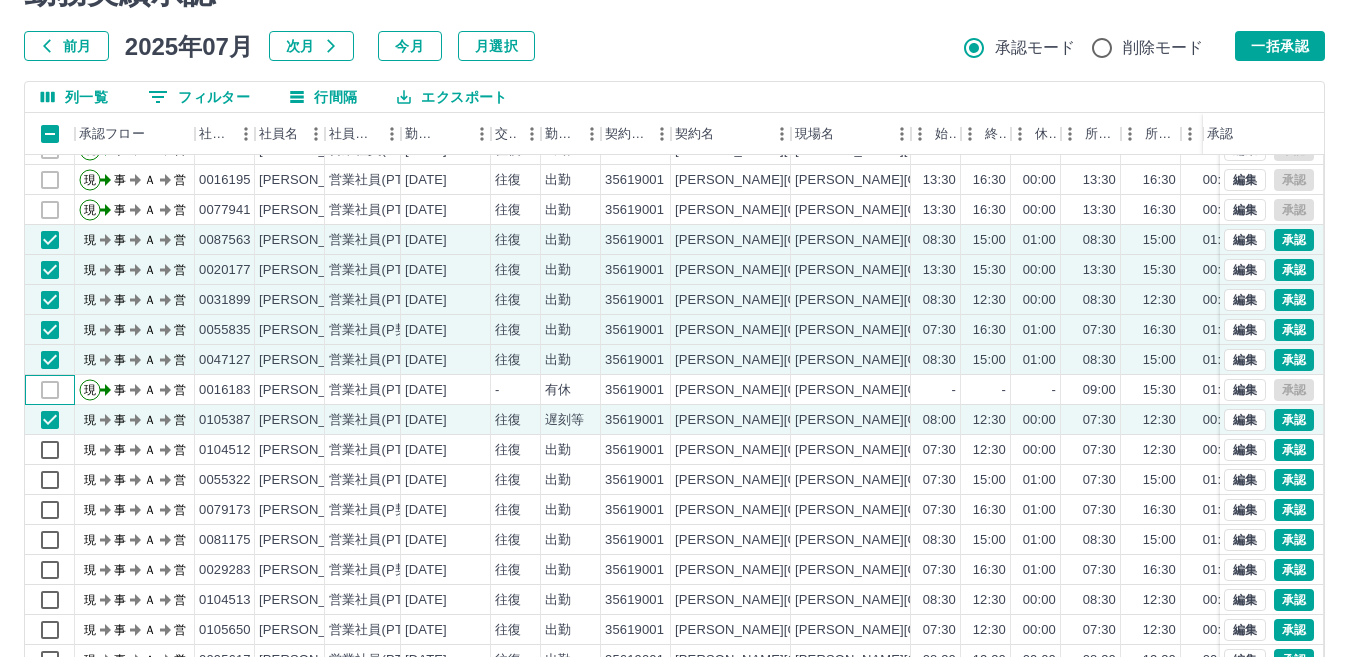 click at bounding box center (50, 390) 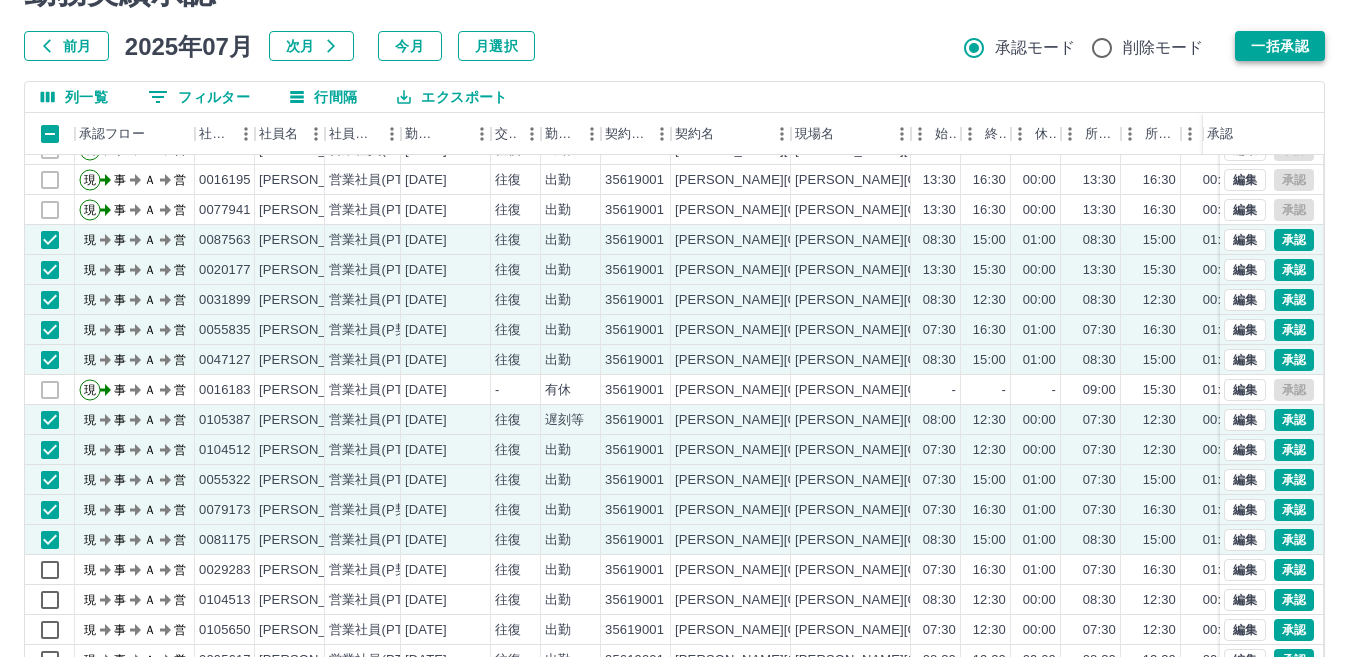 click on "一括承認" at bounding box center [1280, 46] 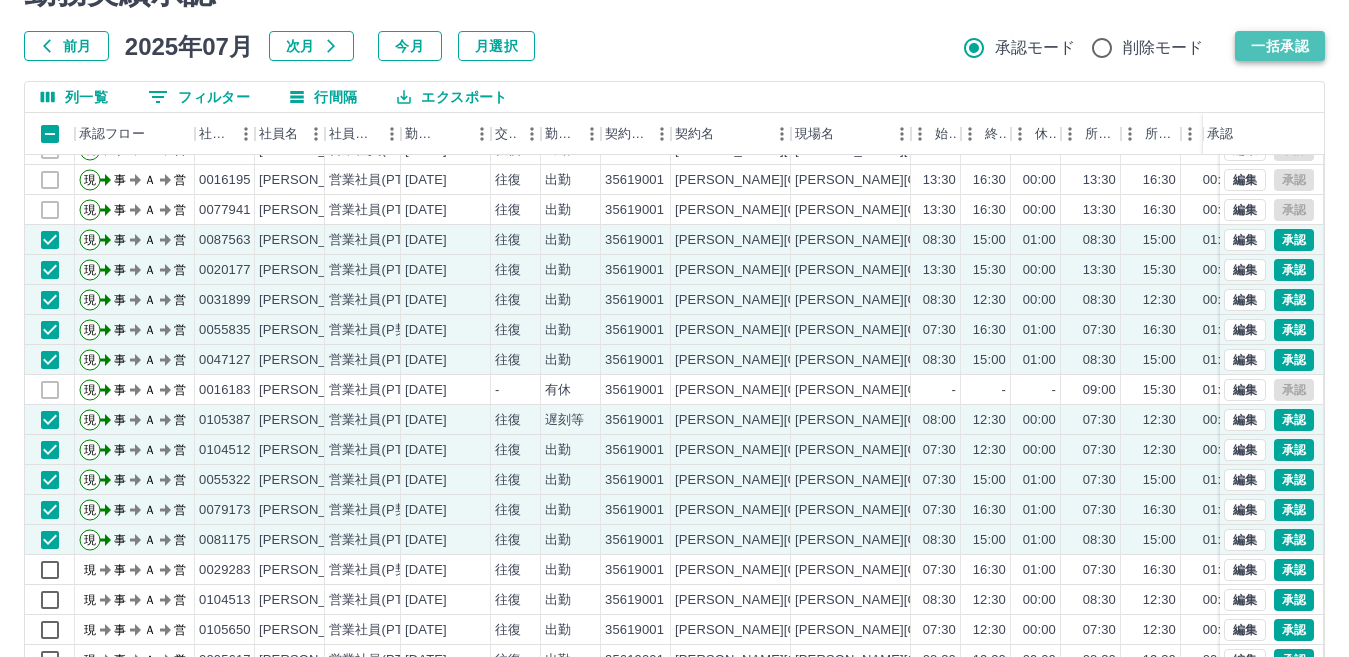 click on "一括承認" at bounding box center (1280, 46) 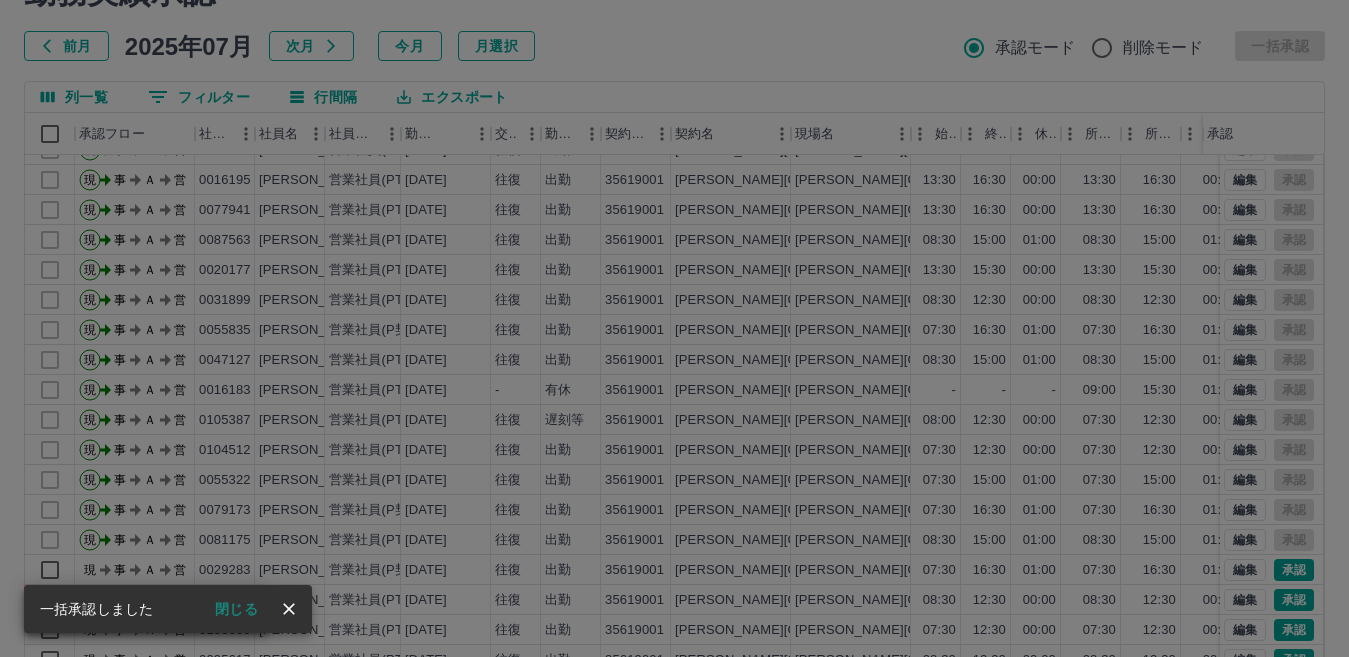 scroll, scrollTop: 188, scrollLeft: 0, axis: vertical 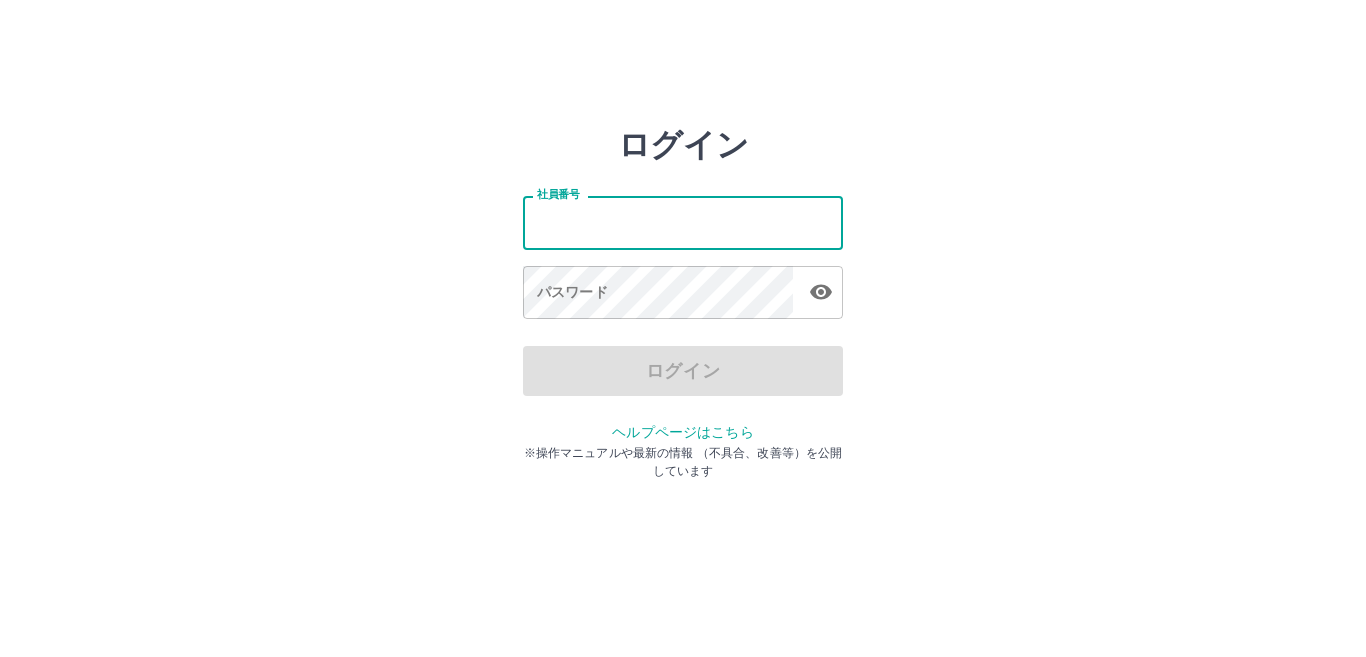 type on "*******" 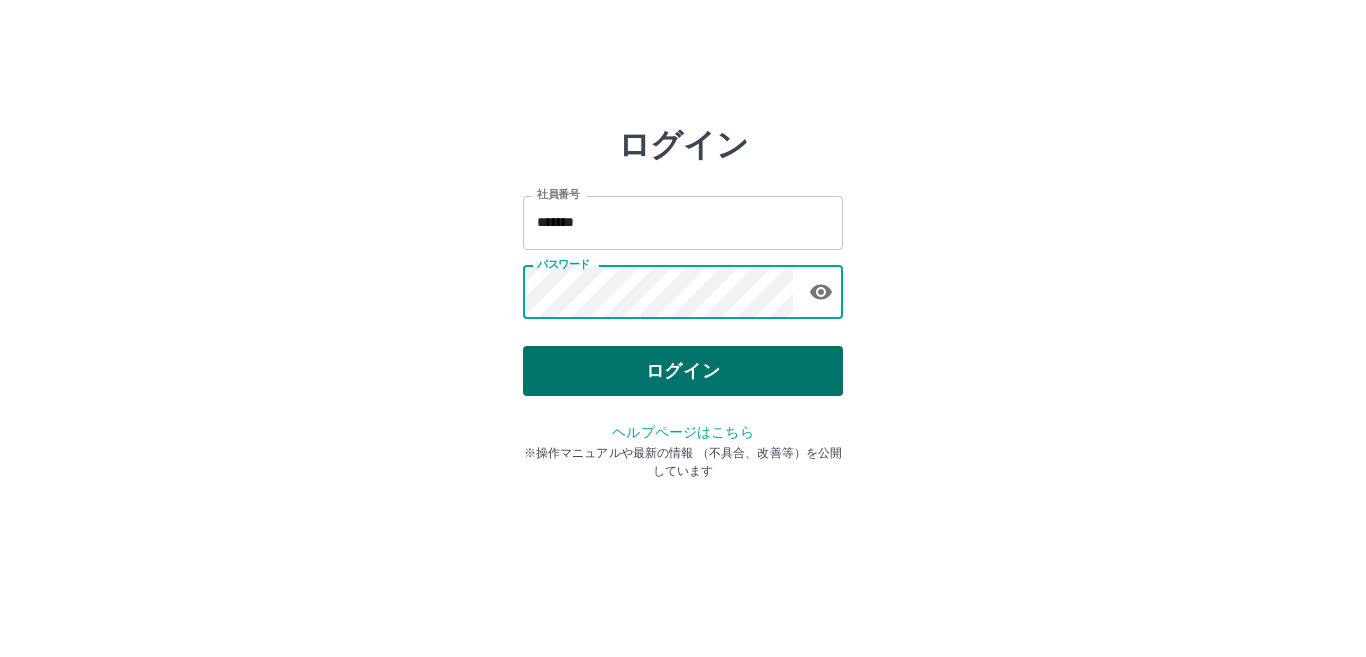 click on "ログイン" at bounding box center [683, 371] 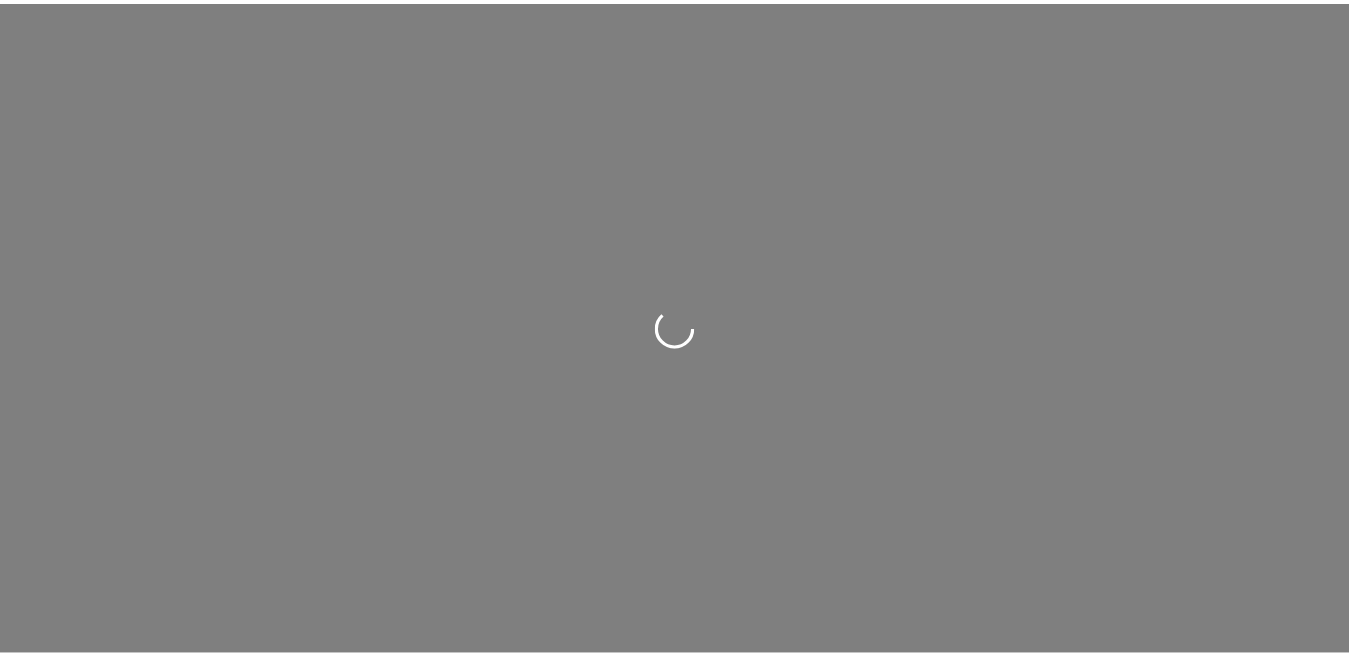 scroll, scrollTop: 0, scrollLeft: 0, axis: both 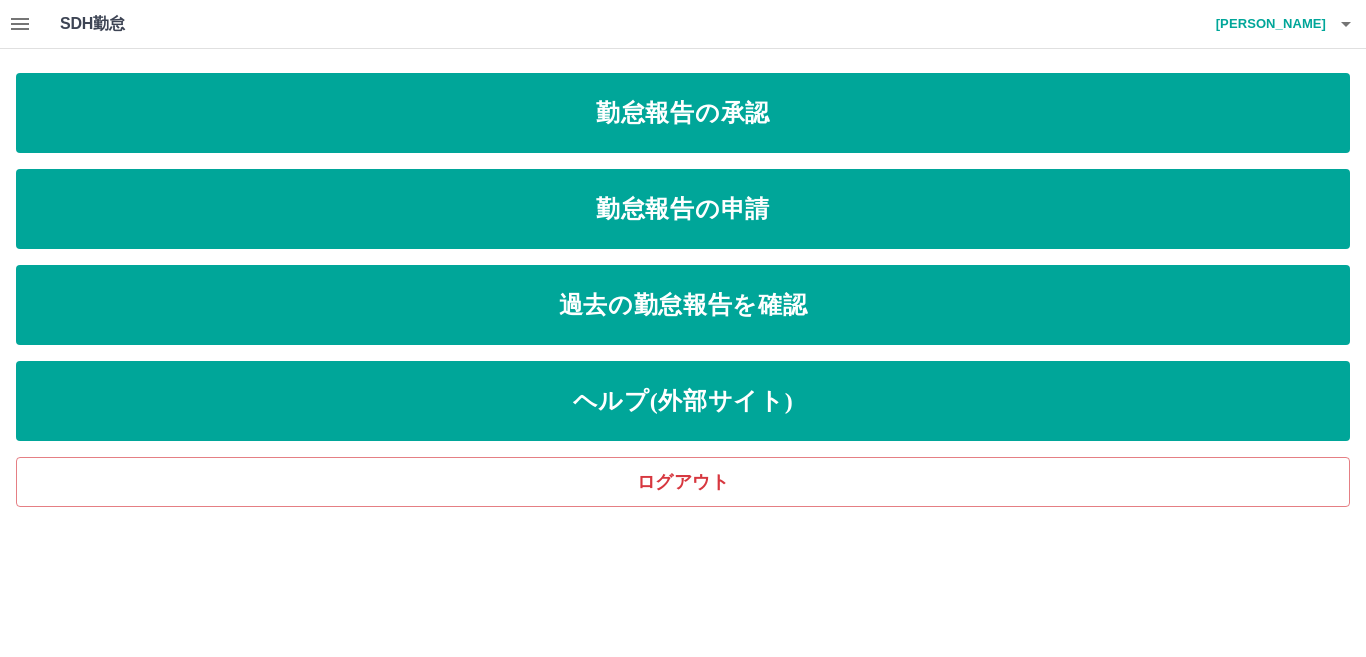 click 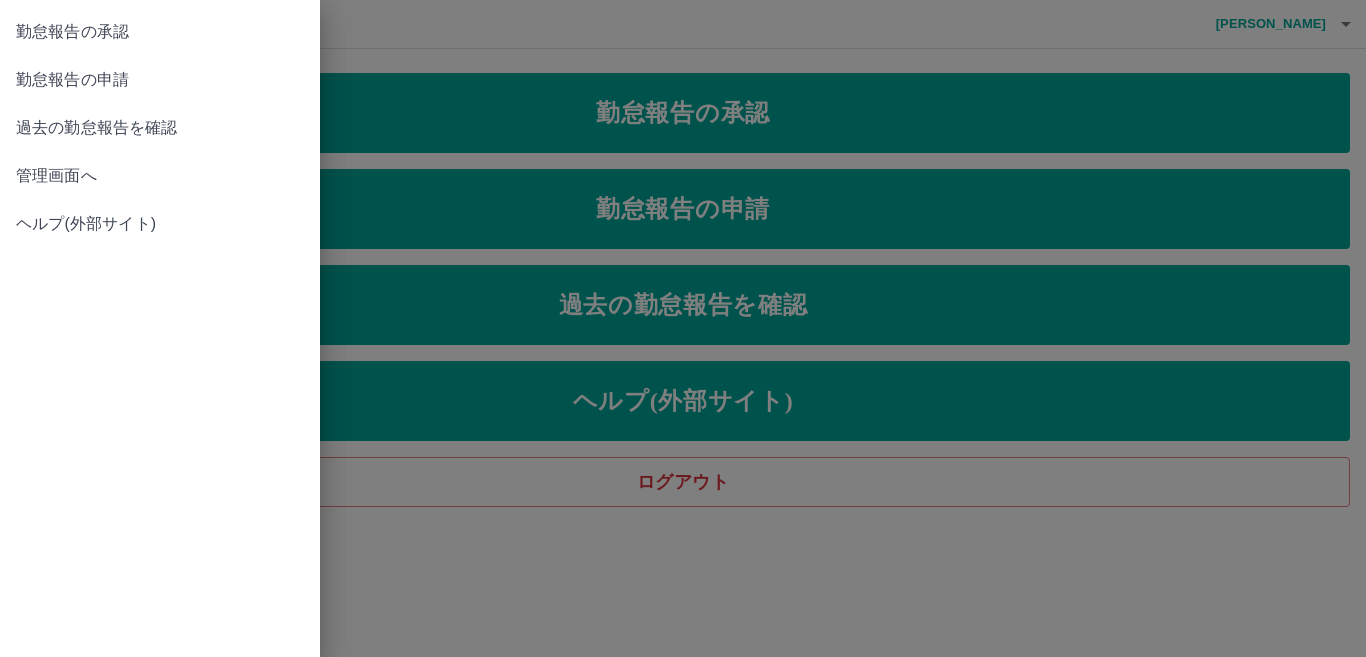 click on "管理画面へ" at bounding box center (160, 176) 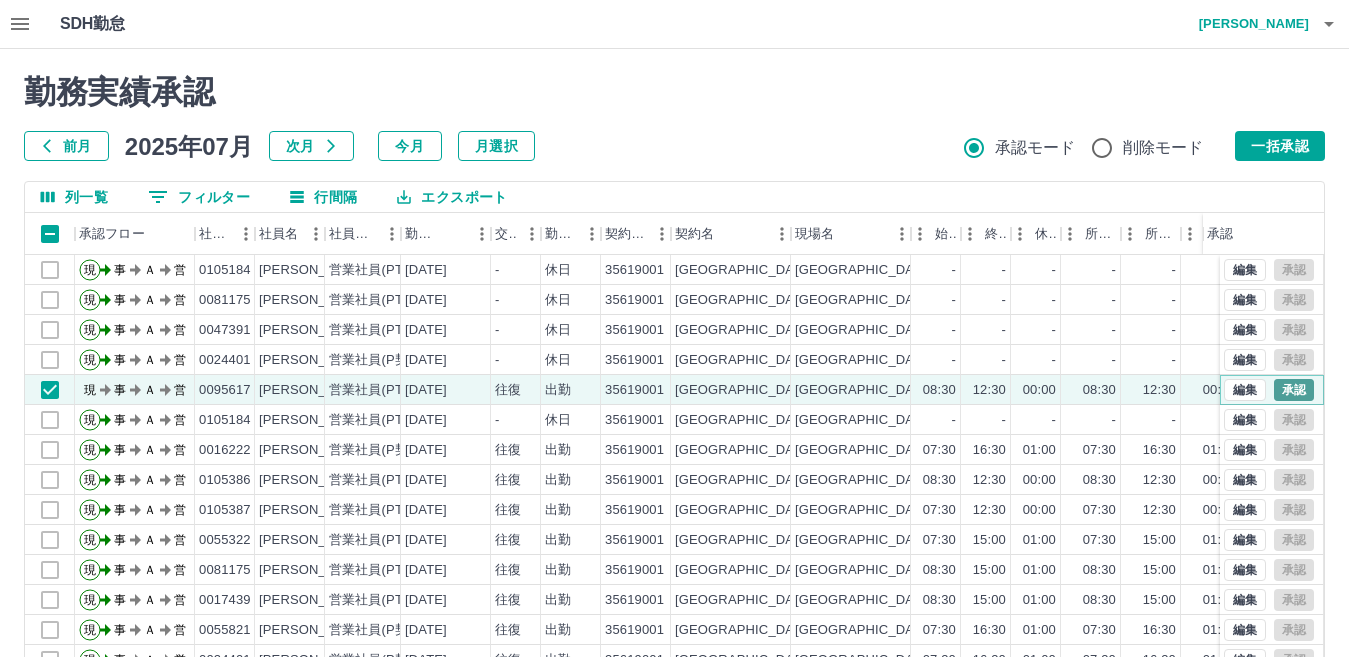 click on "承認" at bounding box center (1294, 390) 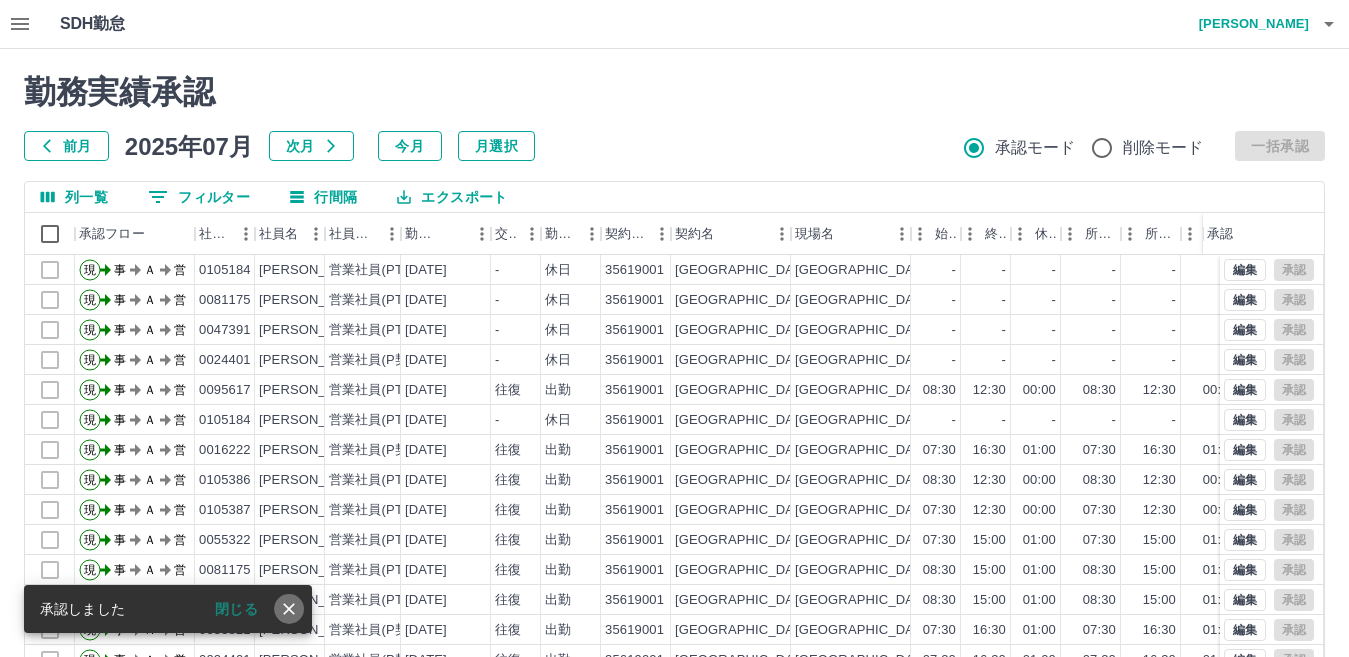 click 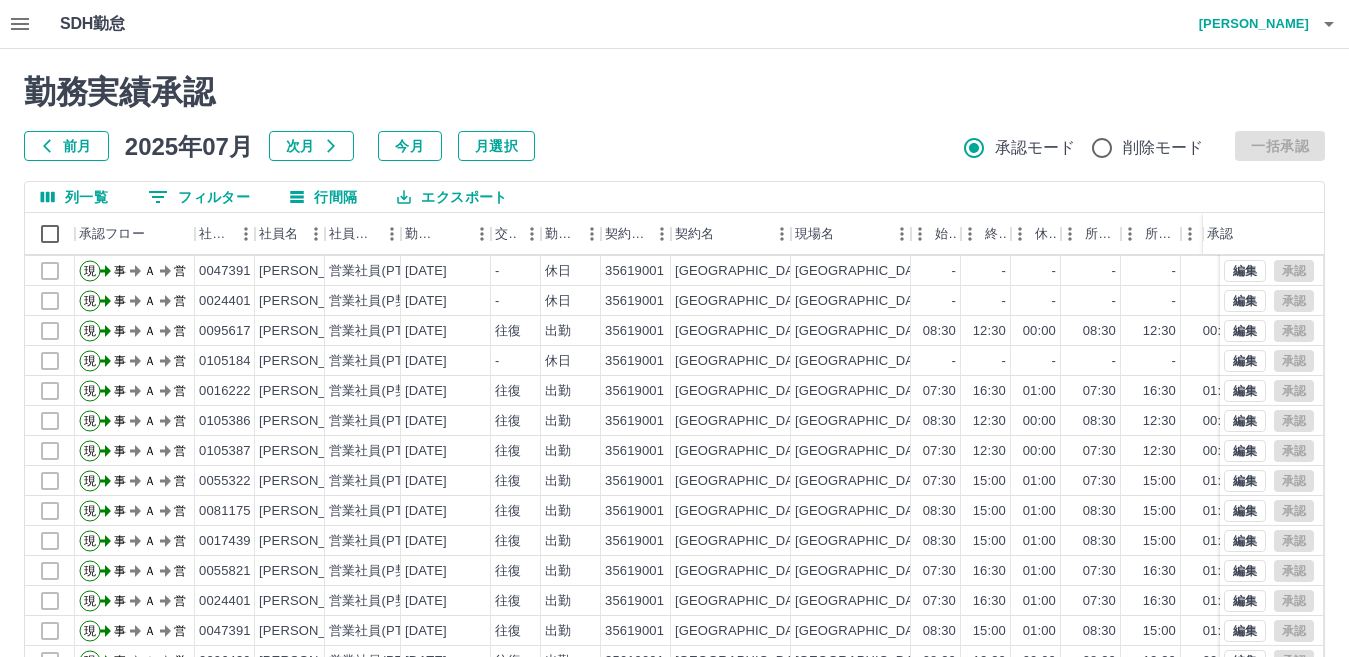 scroll, scrollTop: 104, scrollLeft: 0, axis: vertical 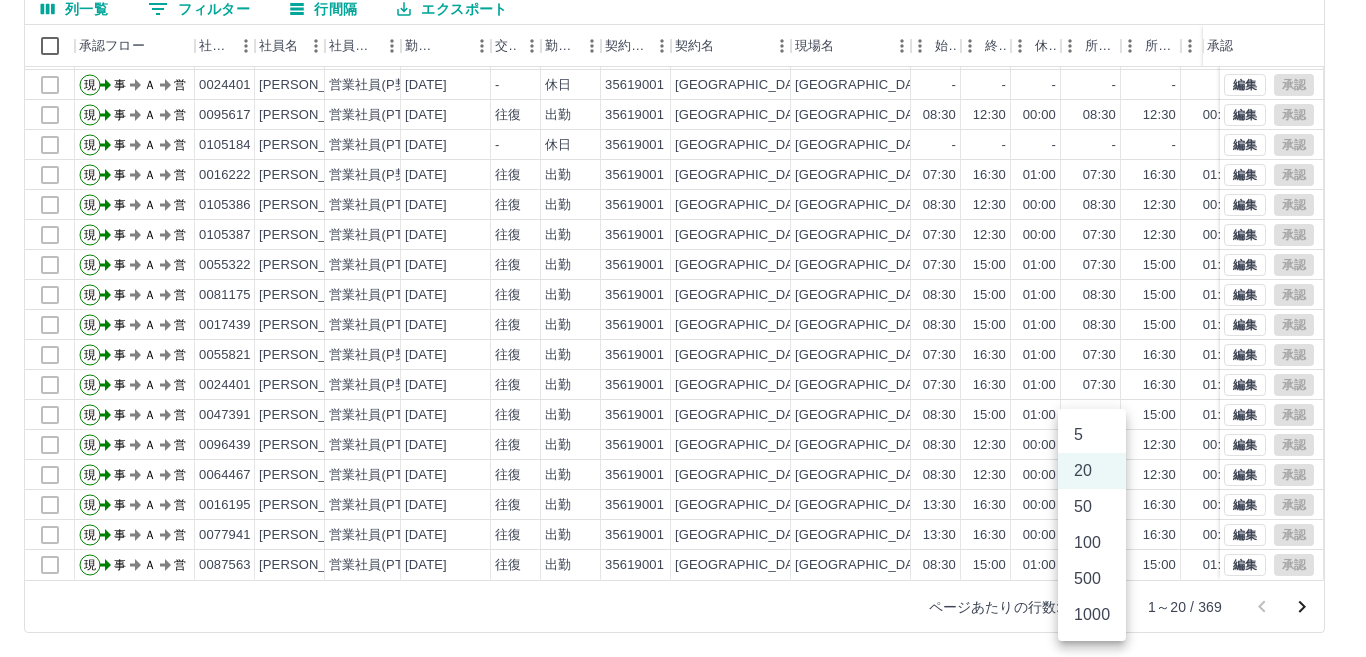 click on "SDH勤怠 松本　弘美 勤務実績承認 前月 2025年07月 次月 今月 月選択 承認モード 削除モード 一括承認 列一覧 0 フィルター 行間隔 エクスポート 承認フロー 社員番号 社員名 社員区分 勤務日 交通費 勤務区分 契約コード 契約名 現場名 始業 終業 休憩 所定開始 所定終業 所定休憩 拘束 勤務 遅刻等 コメント ステータス 承認 現 事 Ａ 営 0081175 山岸　いづみ 営業社員(PT契約) 2025-07-12  -  休日 35619001 金沢市 金沢市西部共同調理場 - - - - - - 00:00 00:00 00:00 事務担当者承認待 現 事 Ａ 営 0047391 宮村　幸枝 営業社員(PT契約) 2025-07-12  -  休日 35619001 金沢市 金沢市西部共同調理場 - - - - - - 00:00 00:00 00:00 事務担当者承認待 現 事 Ａ 営 0024401 中野　幸恵 営業社員(P契約) 2025-07-12  -  休日 35619001 金沢市 金沢市西部共同調理場 - - - - - - 00:00 00:00 00:00 事務担当者承認待 現 事 Ａ 営 現" at bounding box center [683, 234] 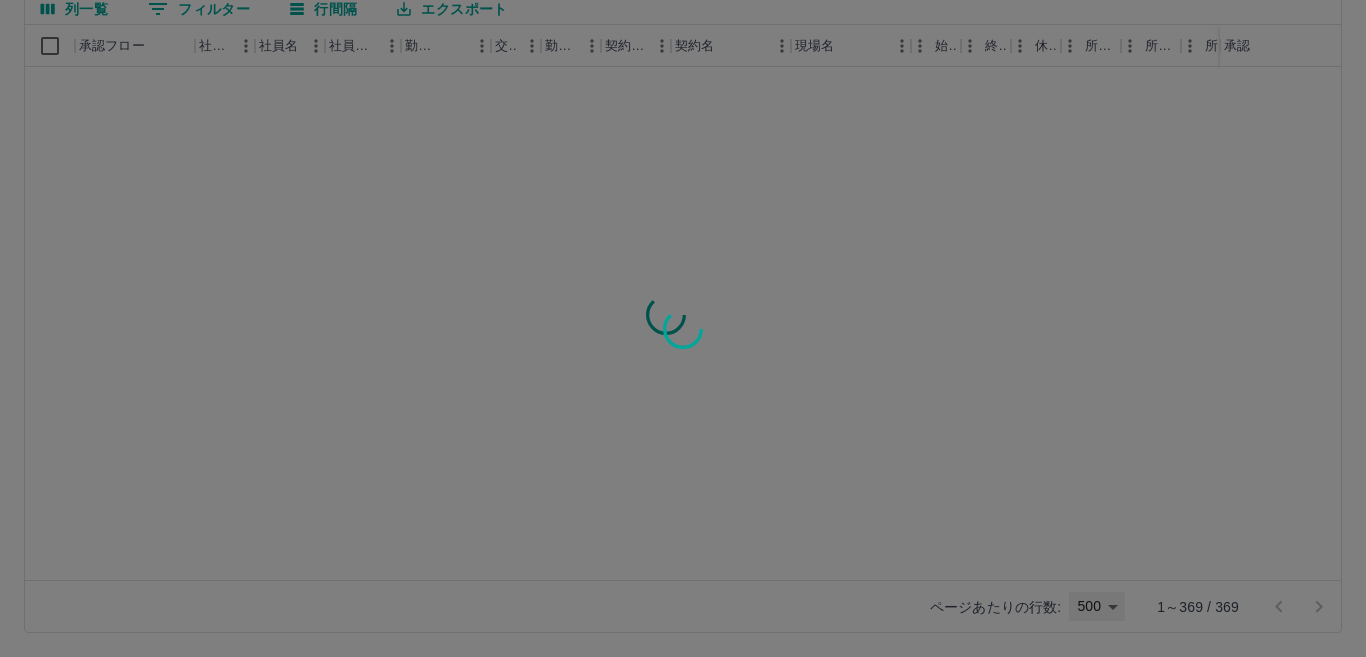 type on "***" 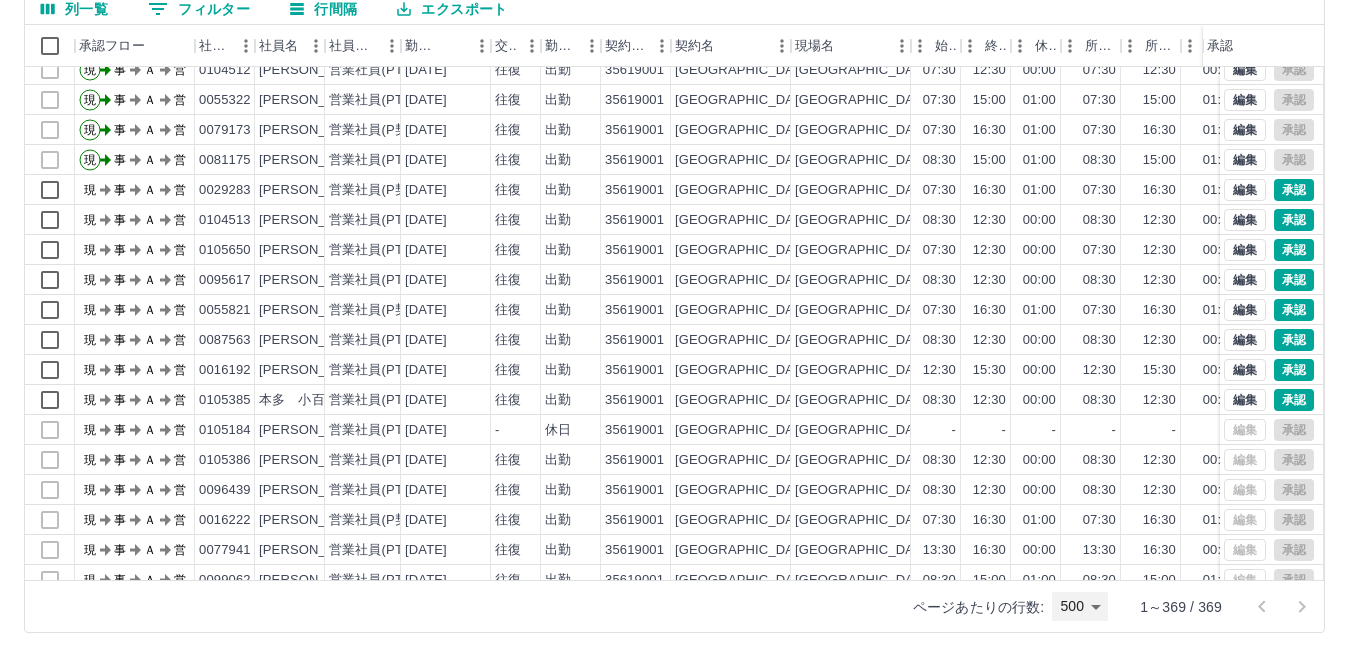 scroll, scrollTop: 800, scrollLeft: 0, axis: vertical 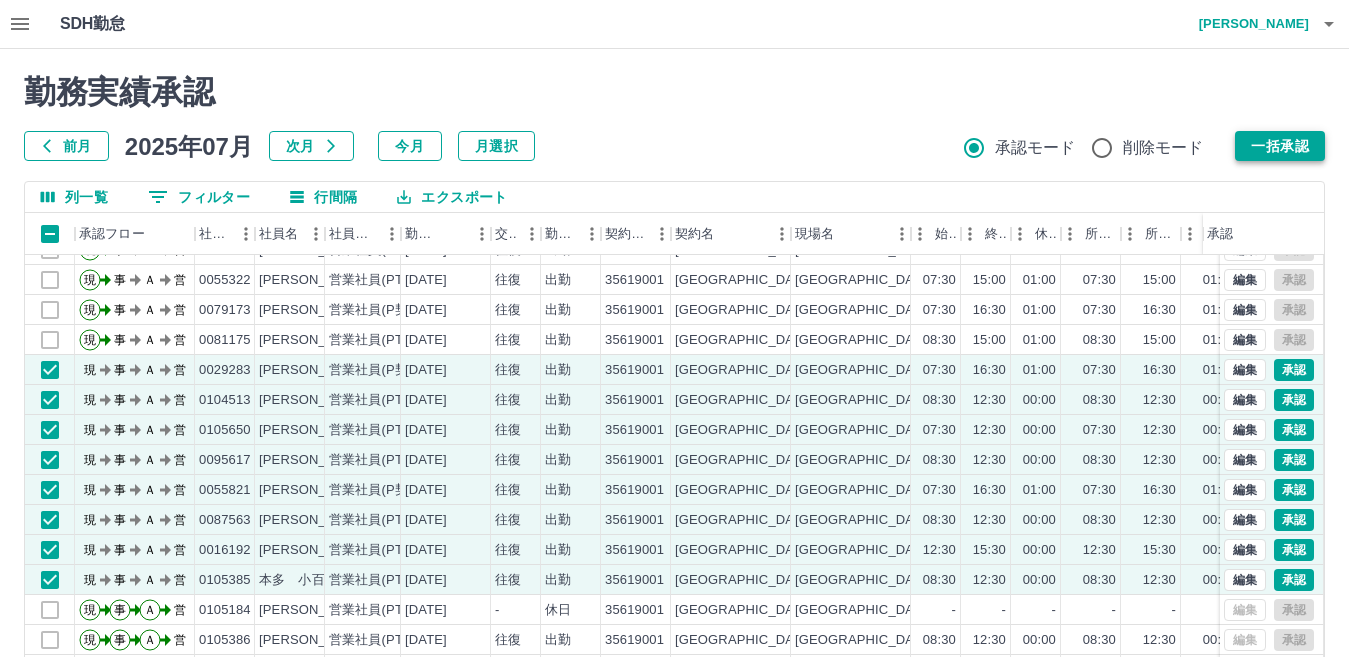 click on "一括承認" at bounding box center [1280, 146] 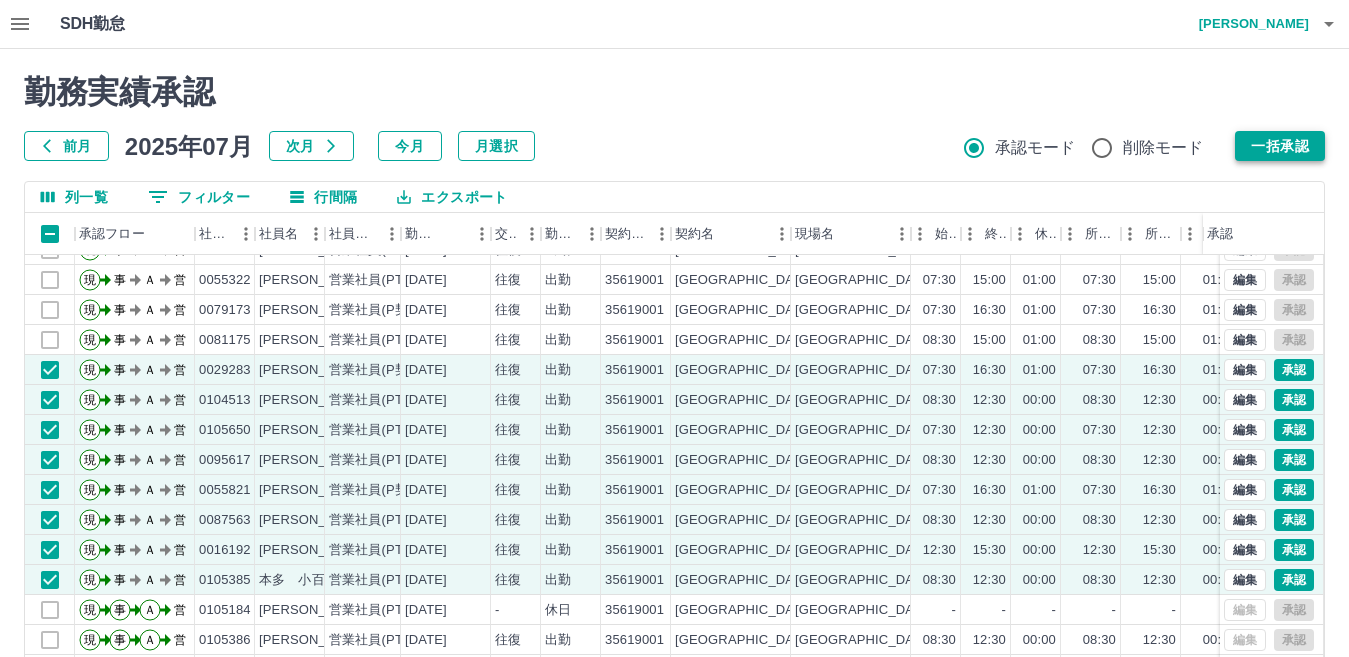 click on "一括承認" at bounding box center [1280, 146] 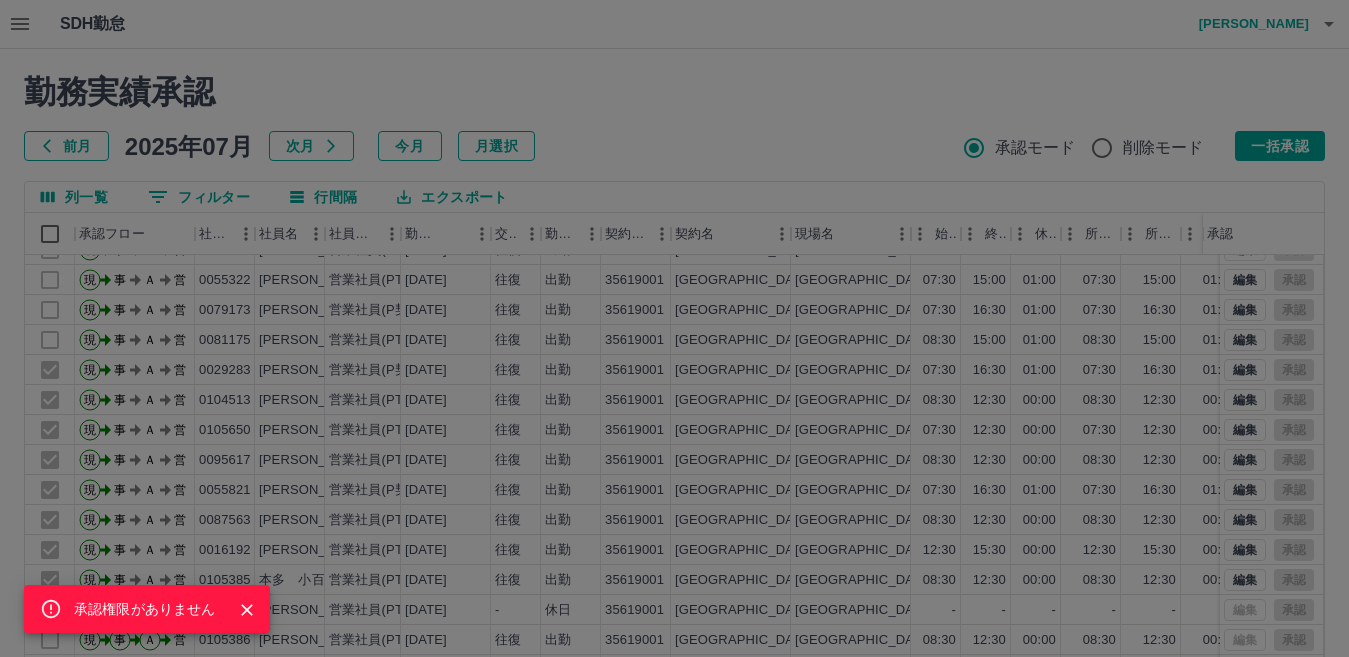 click on "承認権限がありません" at bounding box center (674, 328) 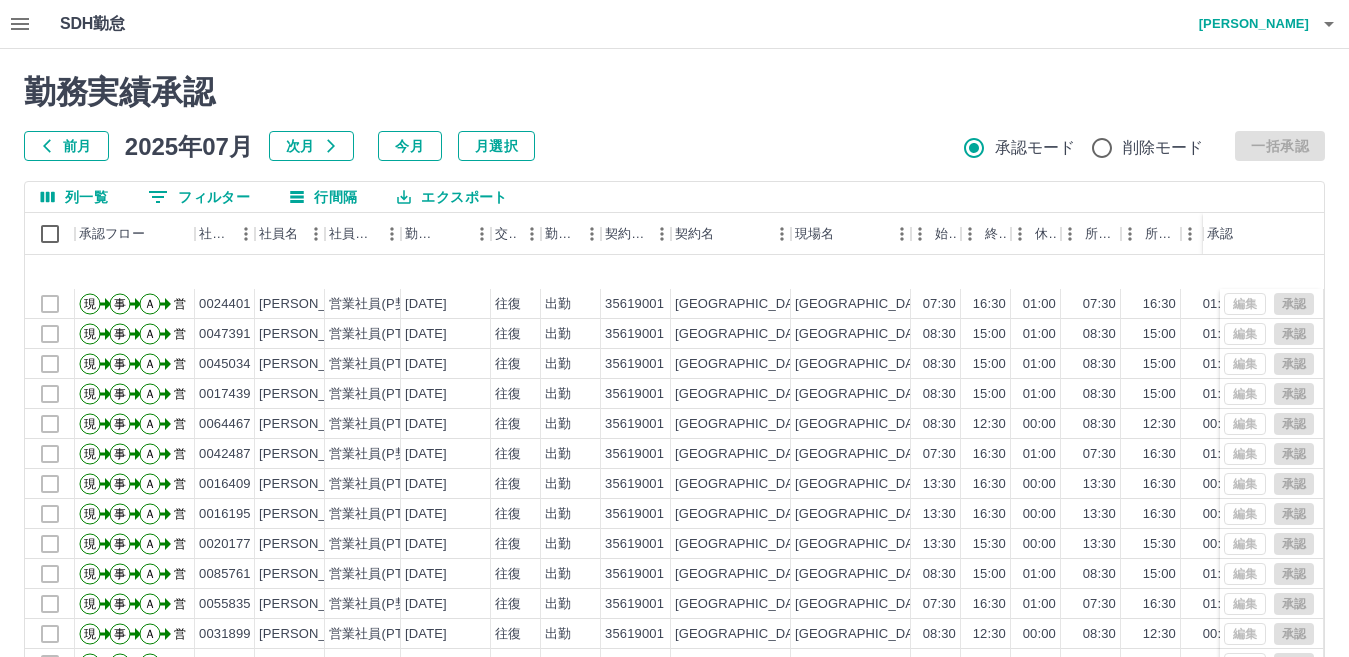 scroll, scrollTop: 1400, scrollLeft: 0, axis: vertical 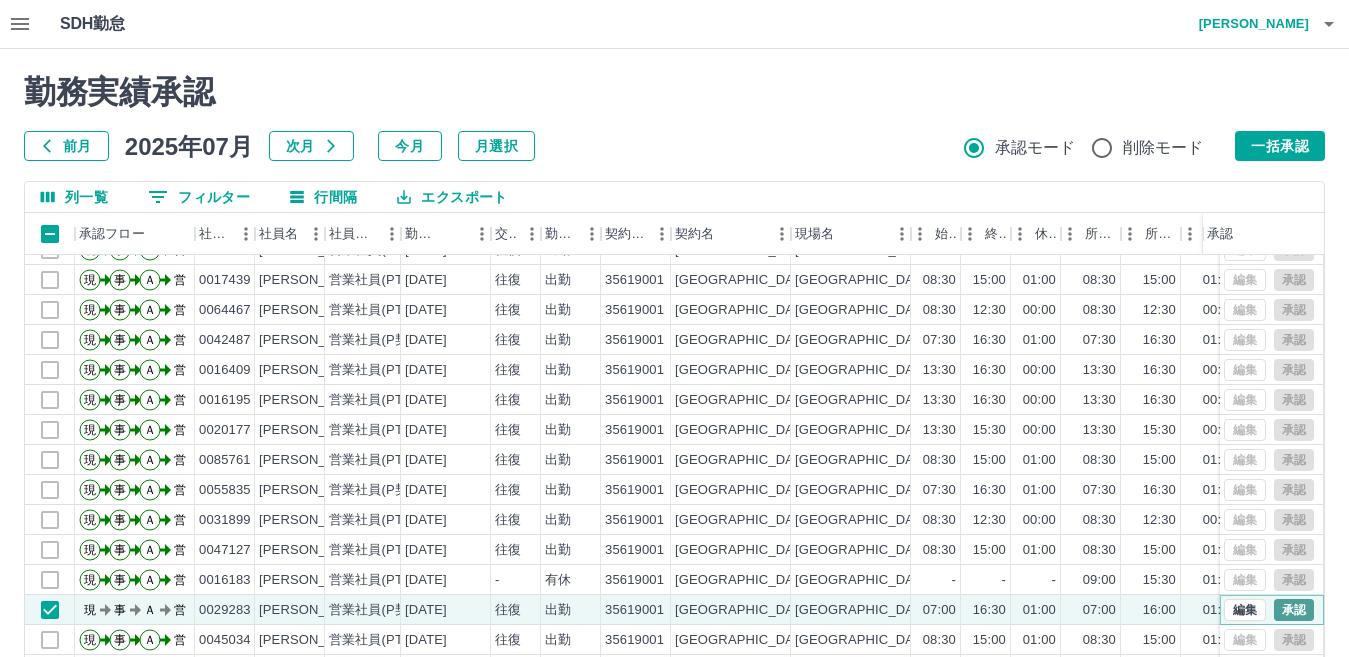 click on "承認" at bounding box center (1294, 610) 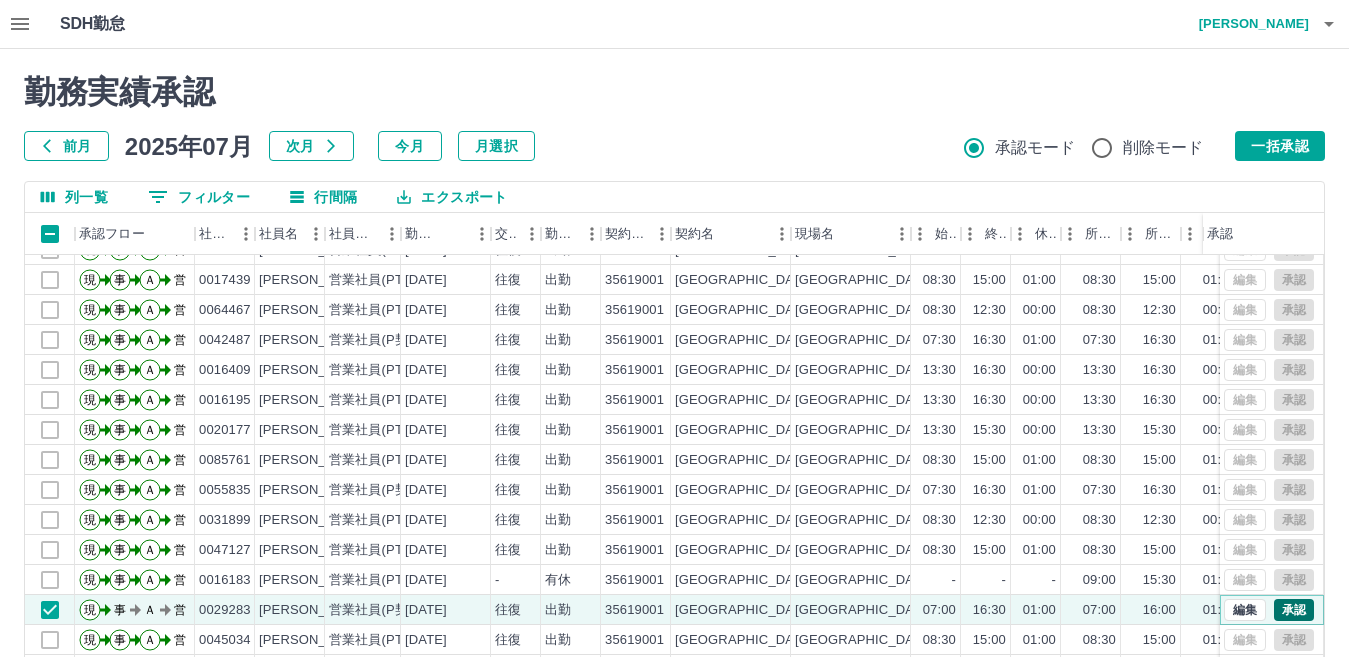 click on "承認" at bounding box center [1294, 610] 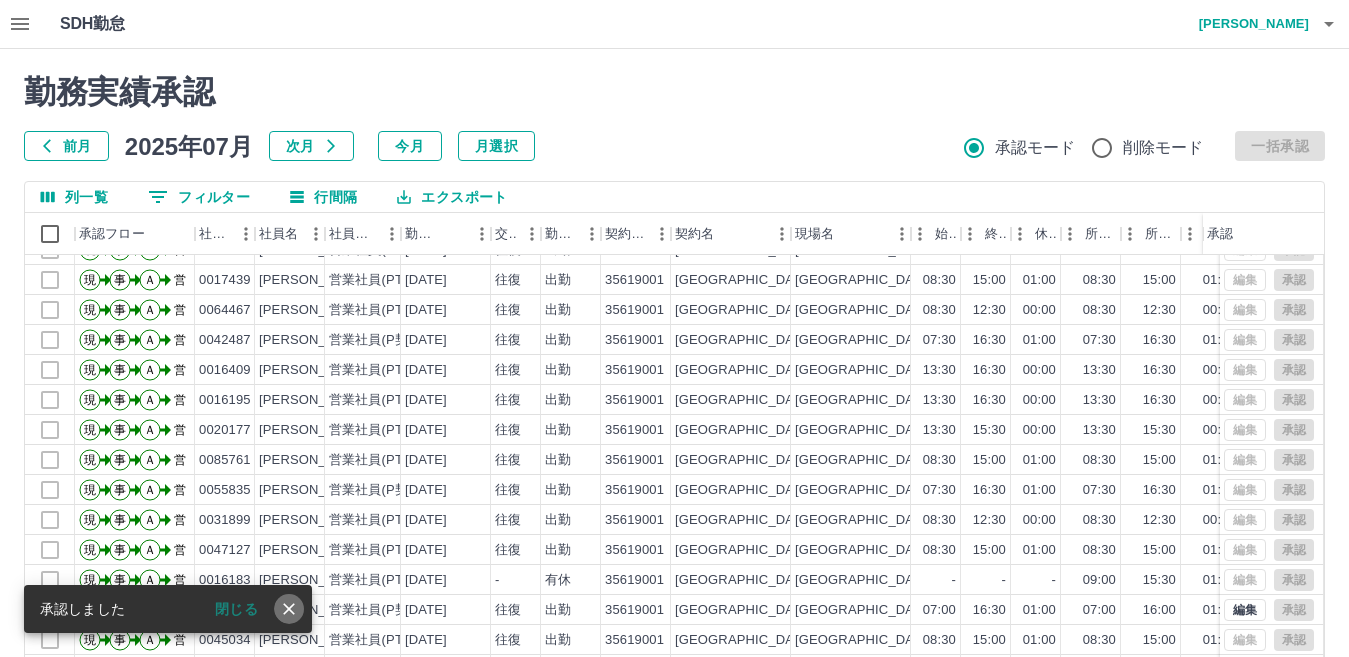 drag, startPoint x: 285, startPoint y: 610, endPoint x: 424, endPoint y: 605, distance: 139.0899 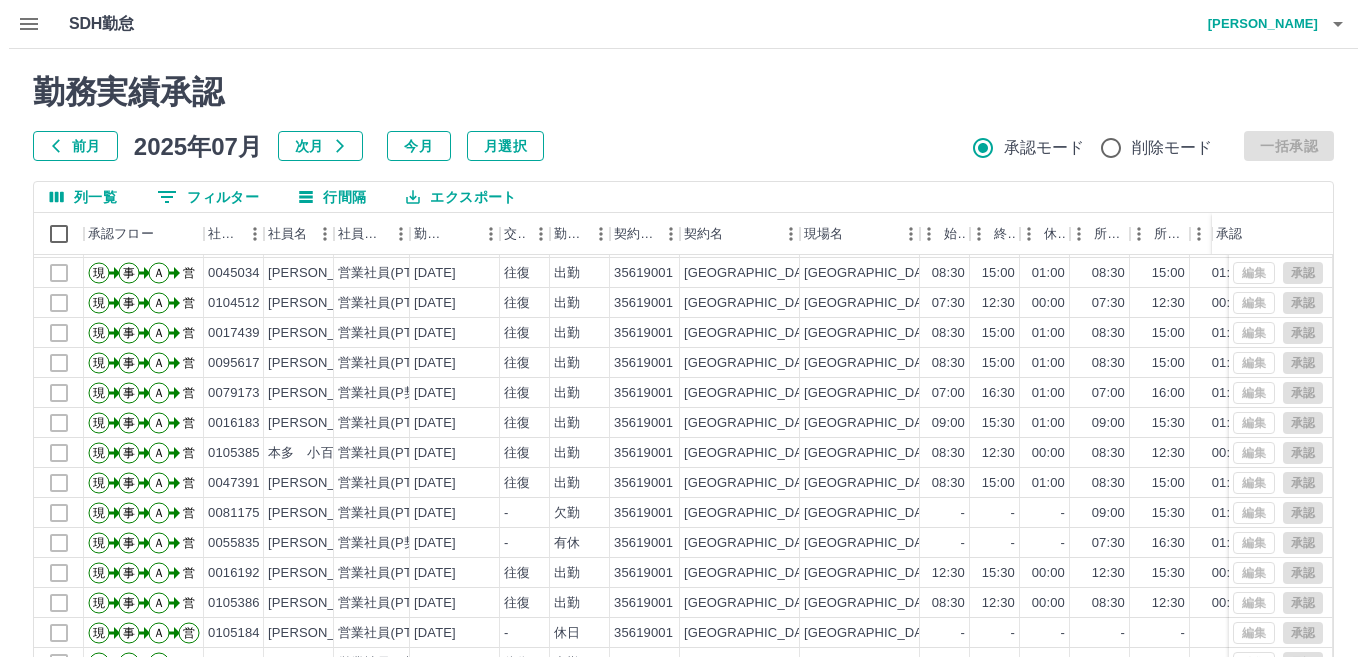 scroll, scrollTop: 1700, scrollLeft: 0, axis: vertical 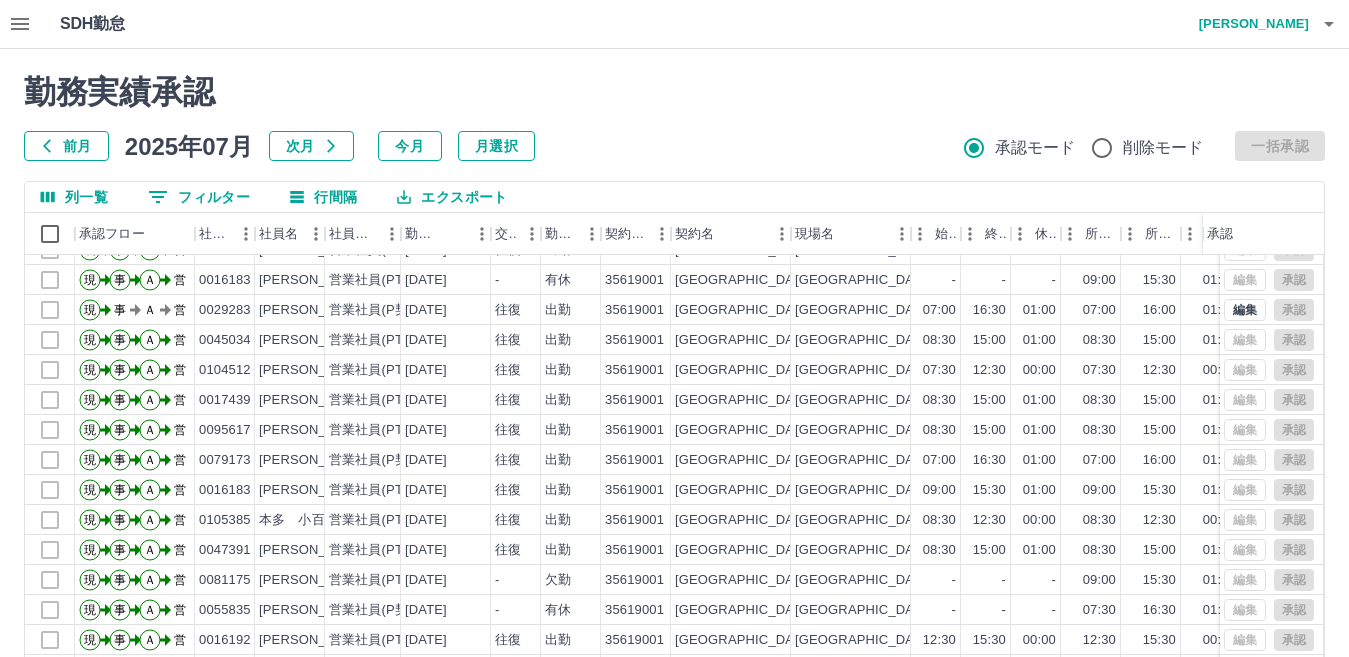 click 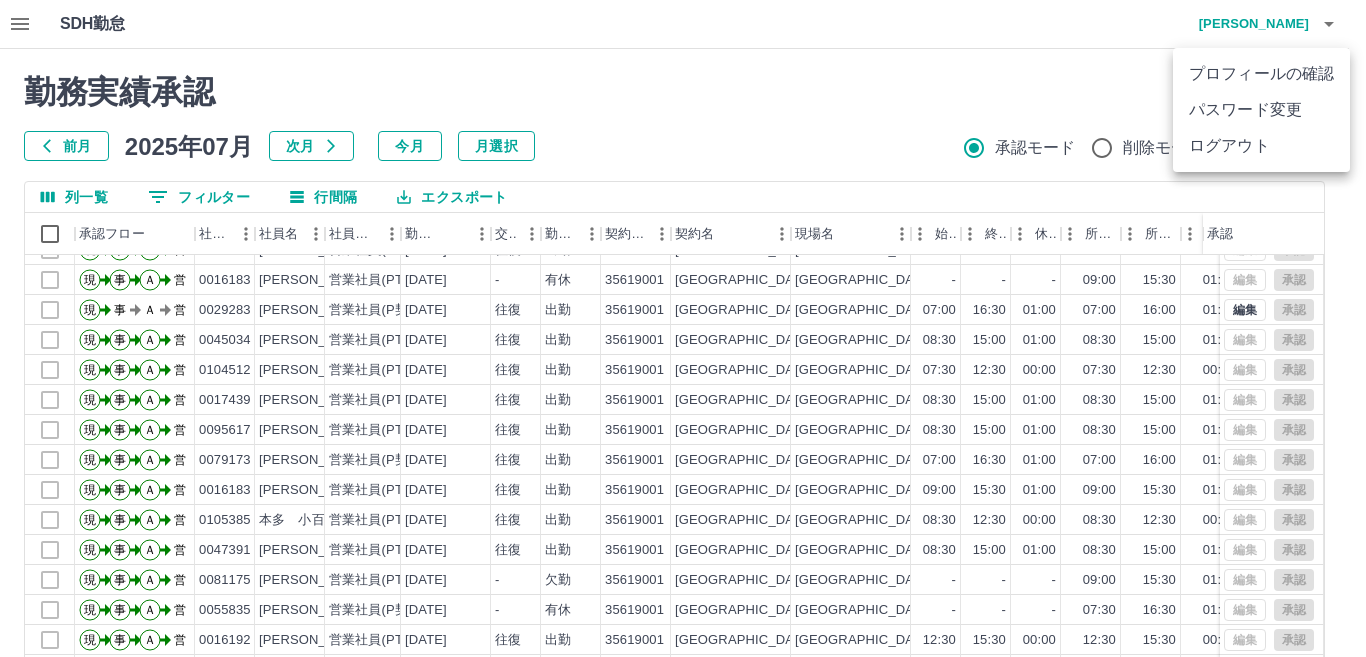 click at bounding box center [683, 328] 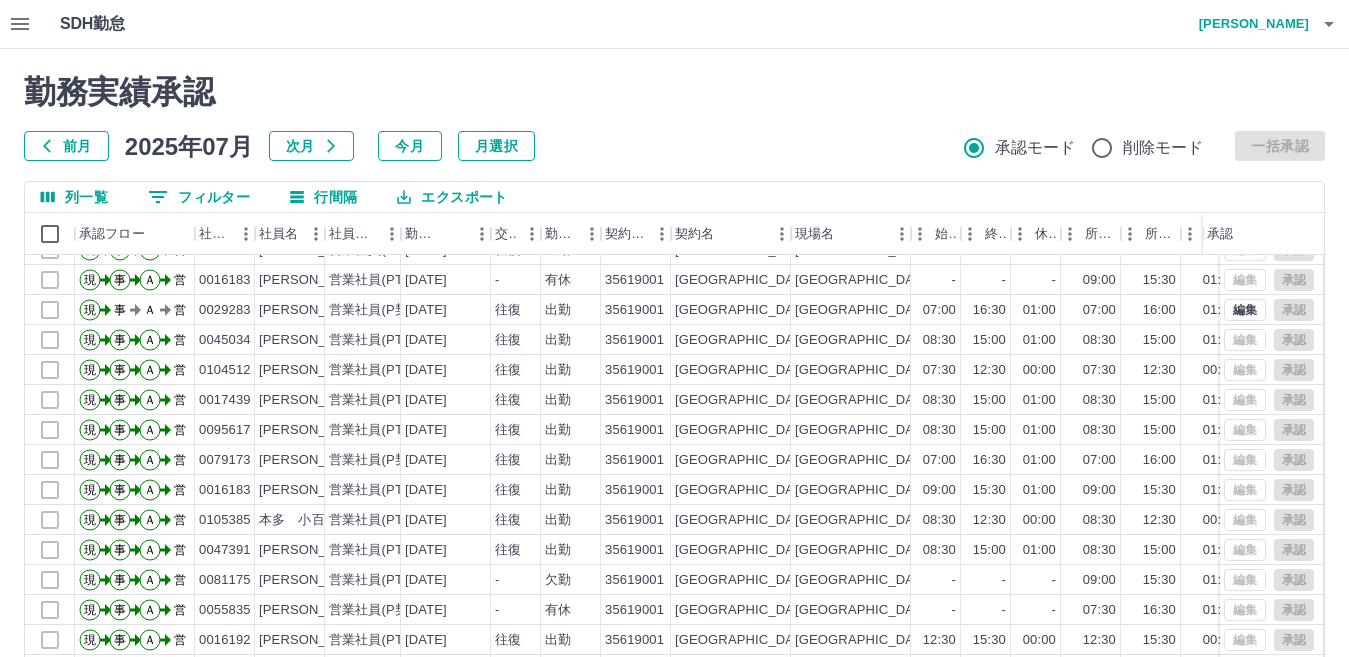 click on "承認権限がありません 勤務実績承認 前月 2025年07月 次月 今月 月選択 承認モード 削除モード 一括承認 列一覧 0 フィルター 行間隔 エクスポート 承認フロー 社員番号 社員名 社員区分 勤務日 交通費 勤務区分 契約コード 契約名 現場名 始業 終業 休憩 所定開始 所定終業 所定休憩 拘束 勤務 遅刻等 コメント ステータス 承認 現 事 Ａ 営 0055835 羽根　晶子 営業社員(P契約) 2025-07-10 往復 出勤 35619001 金沢市 金沢市西部共同調理場 07:30 16:30 01:00 07:30 16:30 01:00 09:00 08:00 00:00 営業所長承認待 現 事 Ａ 営 0031899 小寺　由起子 営業社員(PT契約) 2025-07-10 往復 出勤 35619001 金沢市 金沢市西部共同調理場 08:30 12:30 00:00 08:30 12:30 00:00 04:00 04:00 00:00 営業所長承認待 現 事 Ａ 営 0047127 小山　聡子 営業社員(PT契約) 2025-07-10 往復 出勤 35619001 金沢市 金沢市西部共同調理場 08:30 15:00 01:00 -" at bounding box center [674, 447] 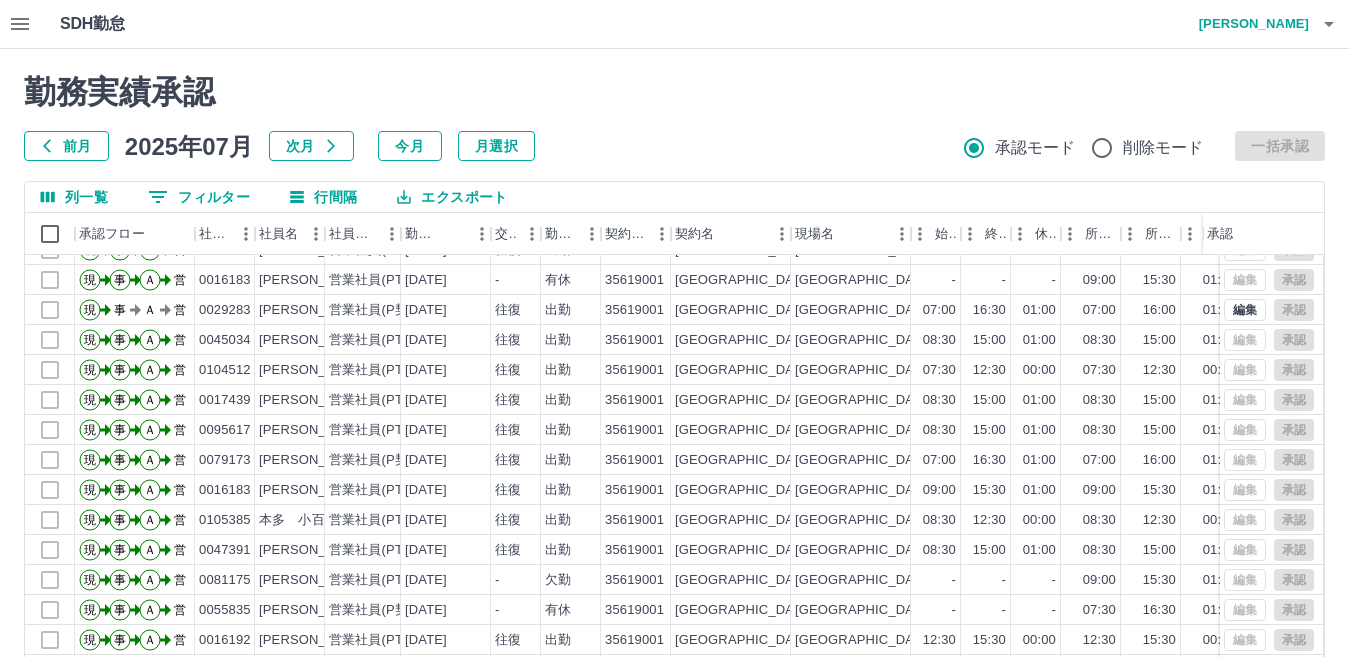 click 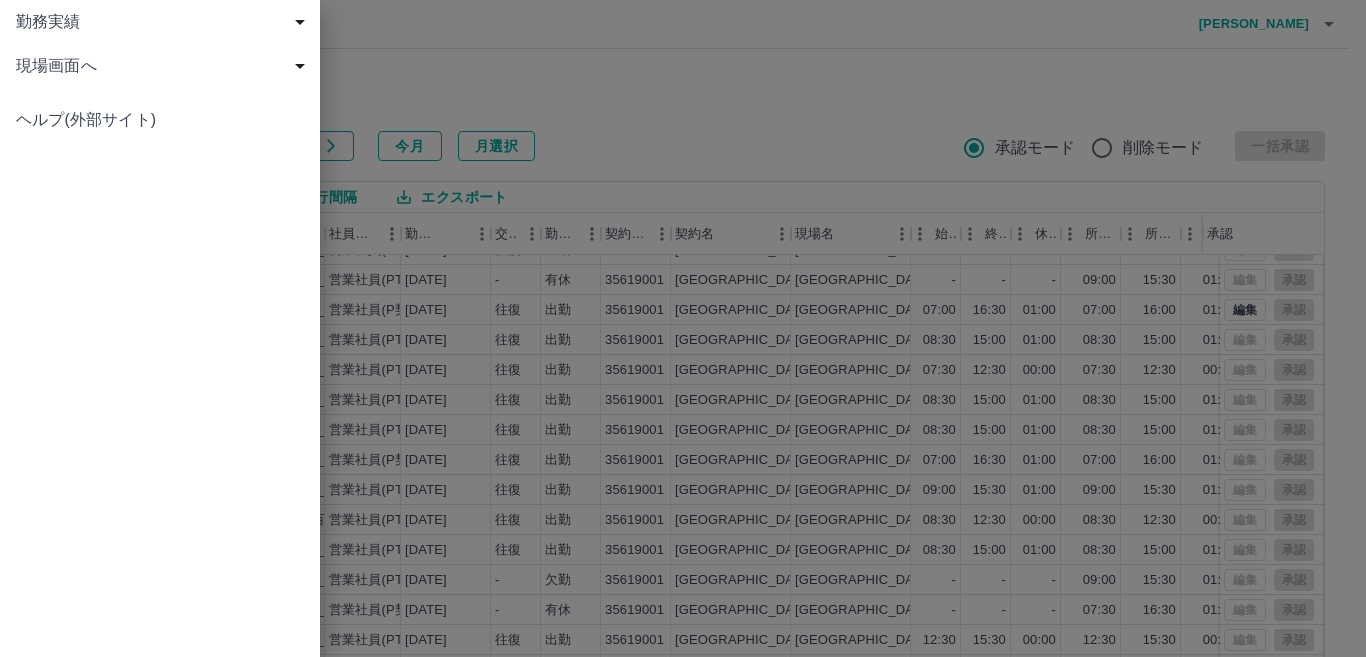 click on "現場画面へ" at bounding box center [164, 66] 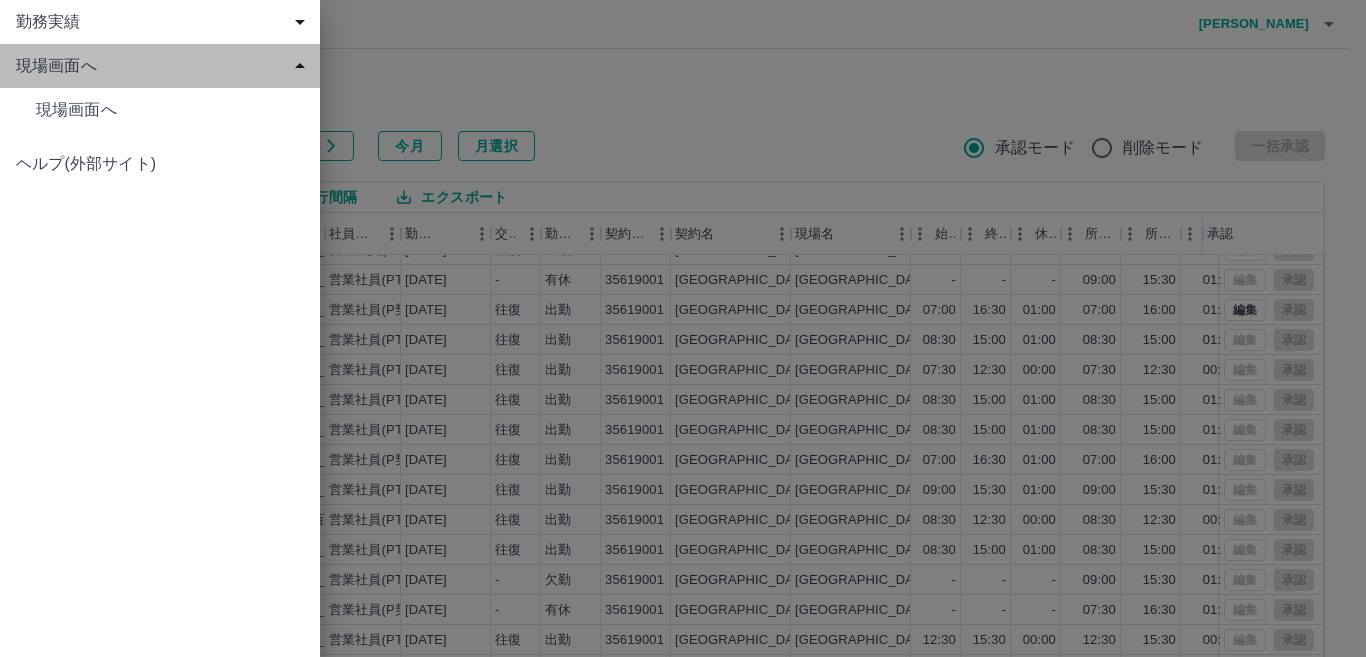 click on "現場画面へ" at bounding box center [164, 66] 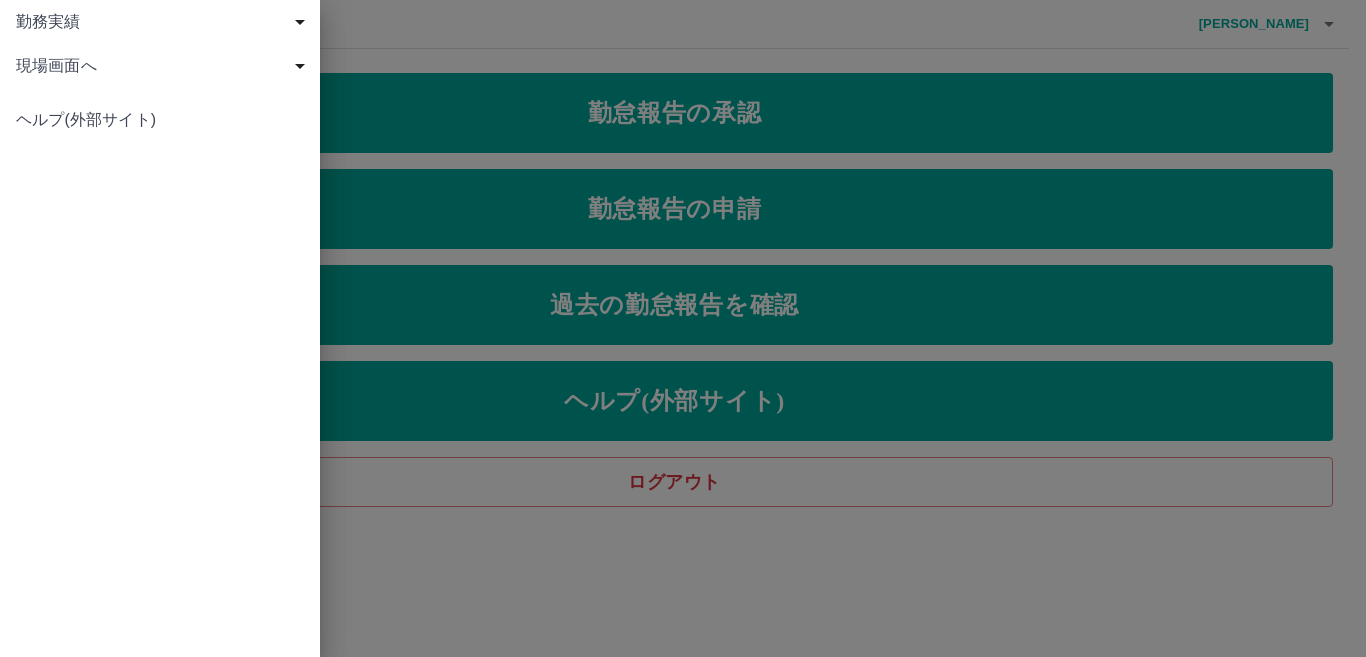 click at bounding box center (683, 328) 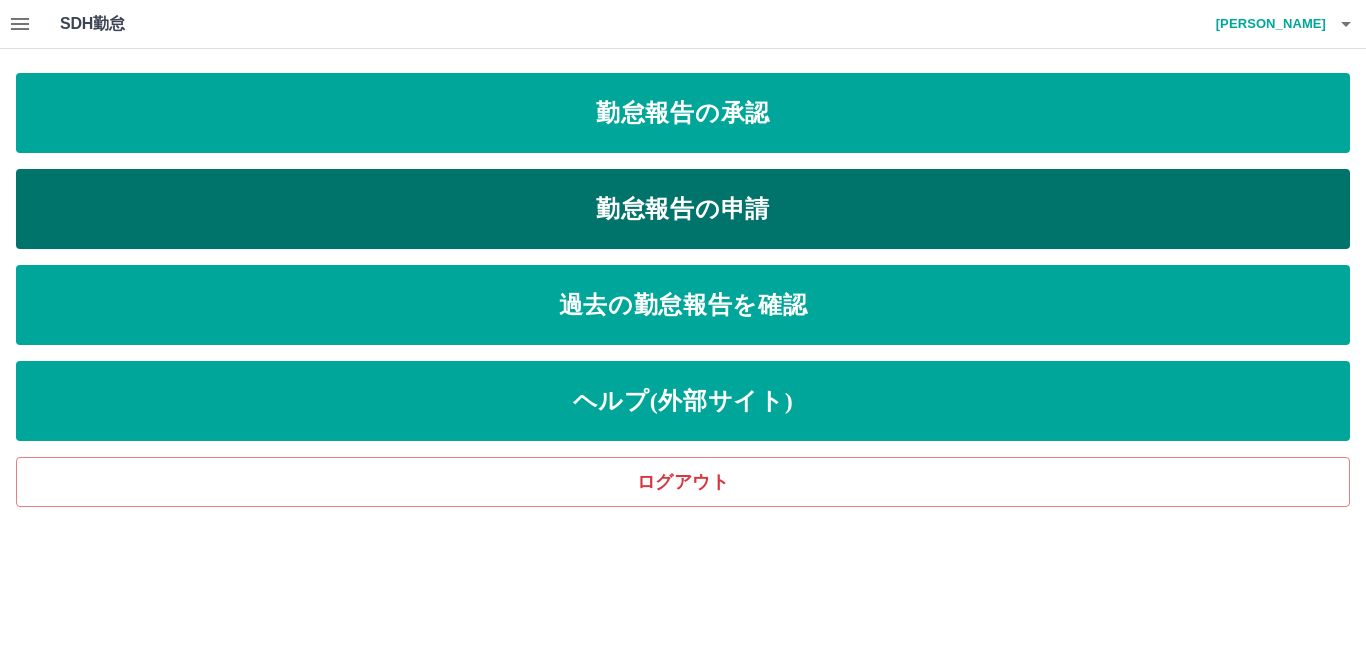 click on "勤怠報告の申請" at bounding box center (683, 209) 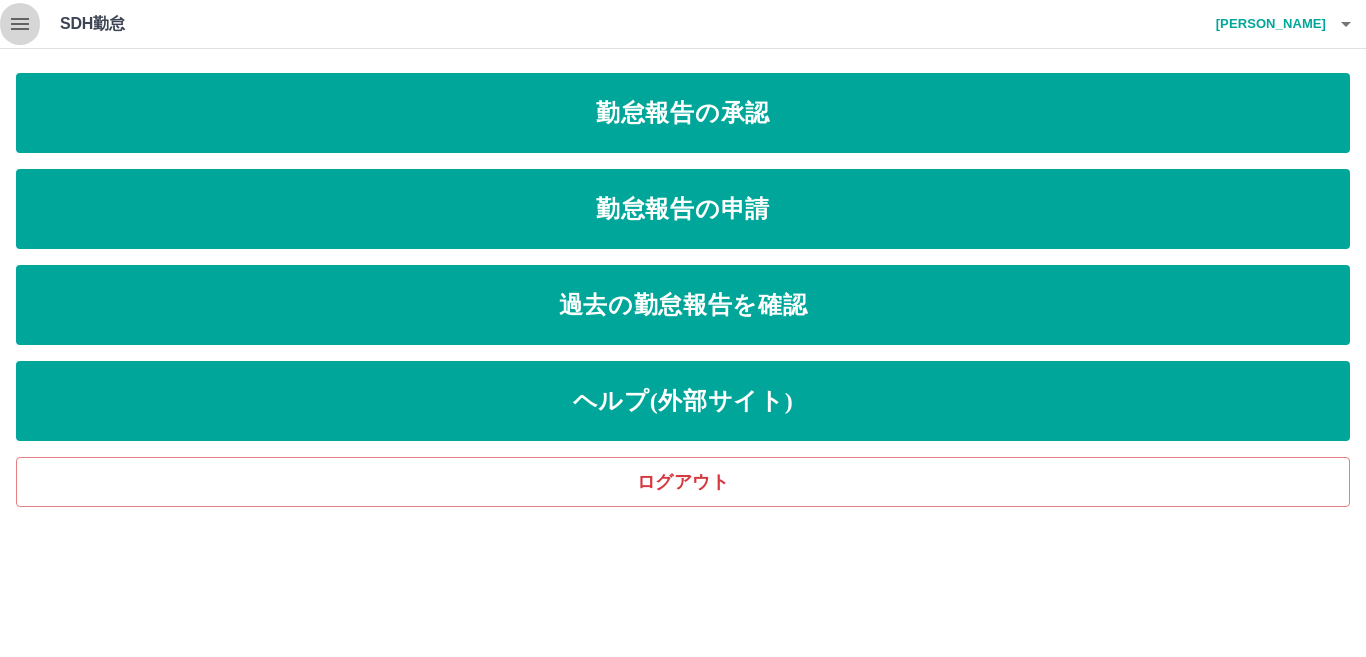 click 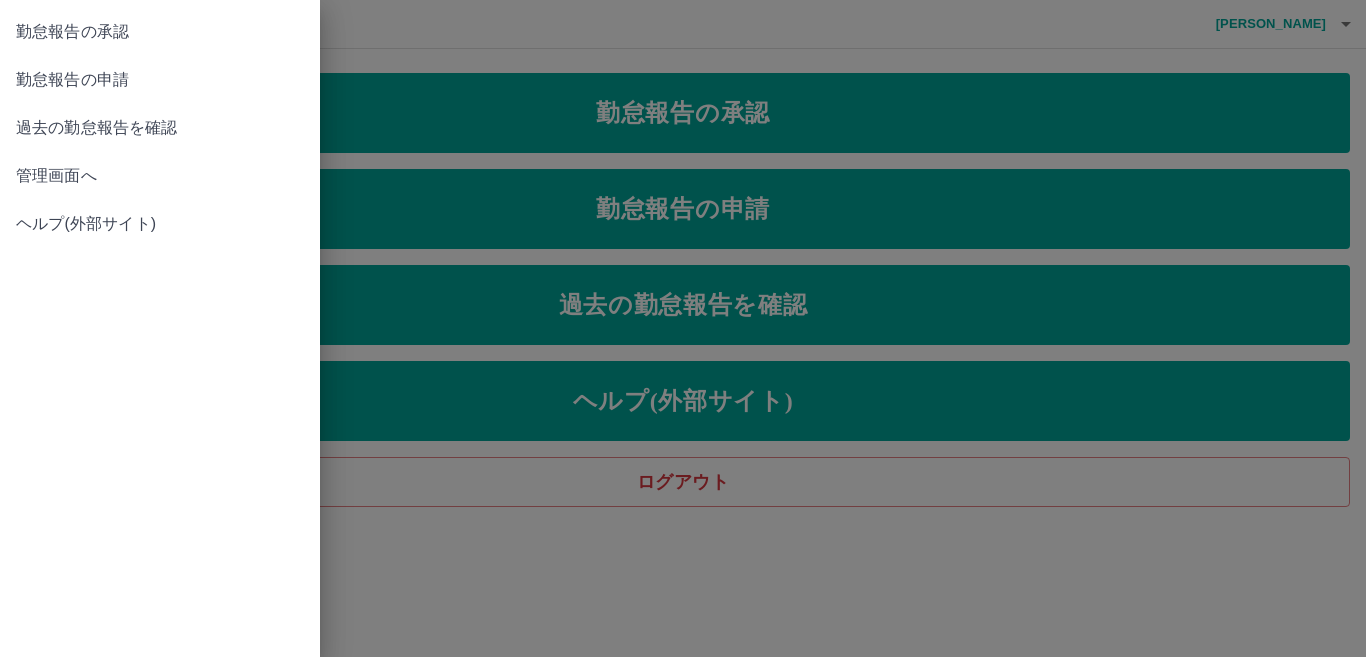 click at bounding box center (683, 328) 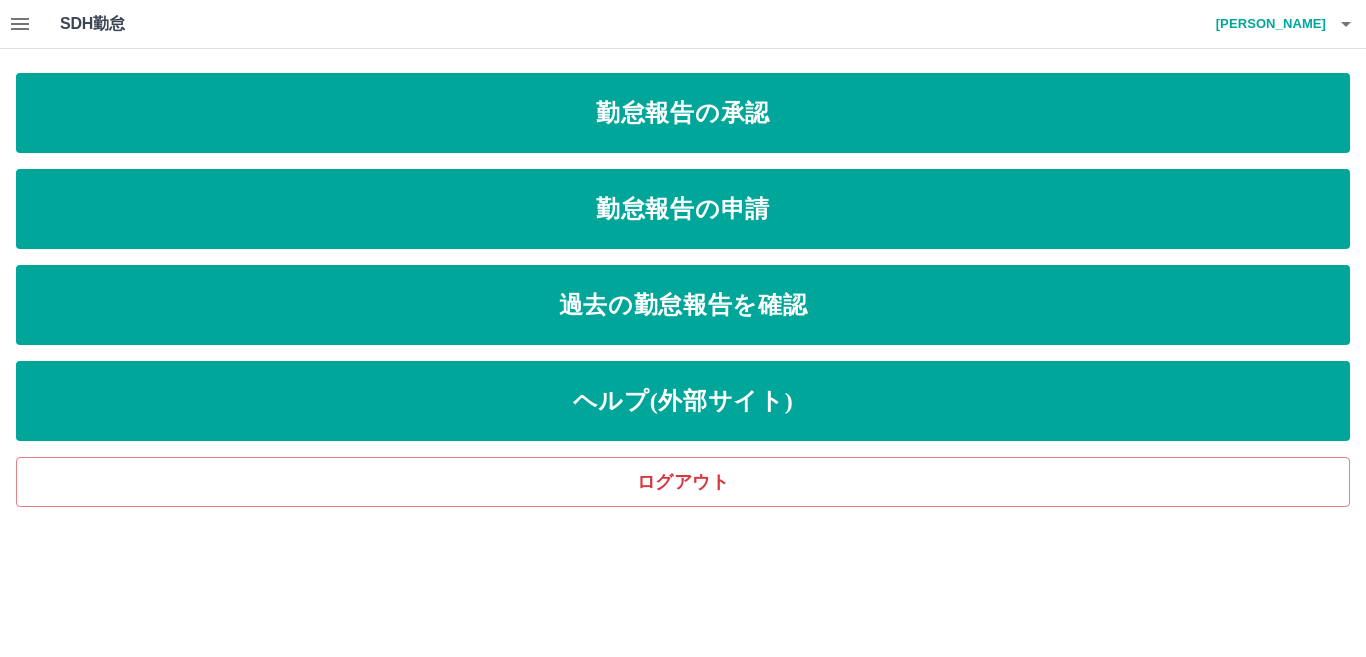 click on "SDH勤怠 松本　弘美 勤怠報告の承認 勤怠報告の申請 過去の勤怠報告を確認 ヘルプ(外部サイト) ログアウト SDH勤怠" at bounding box center [683, 253] 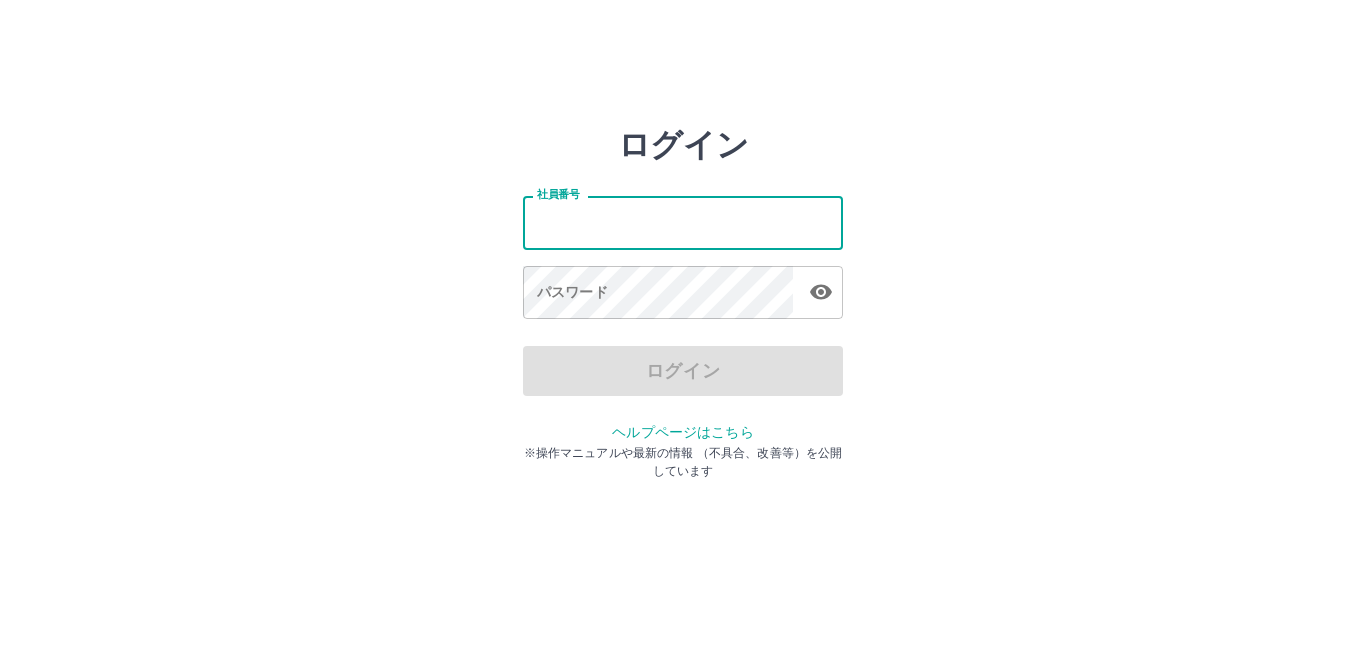 scroll, scrollTop: 0, scrollLeft: 0, axis: both 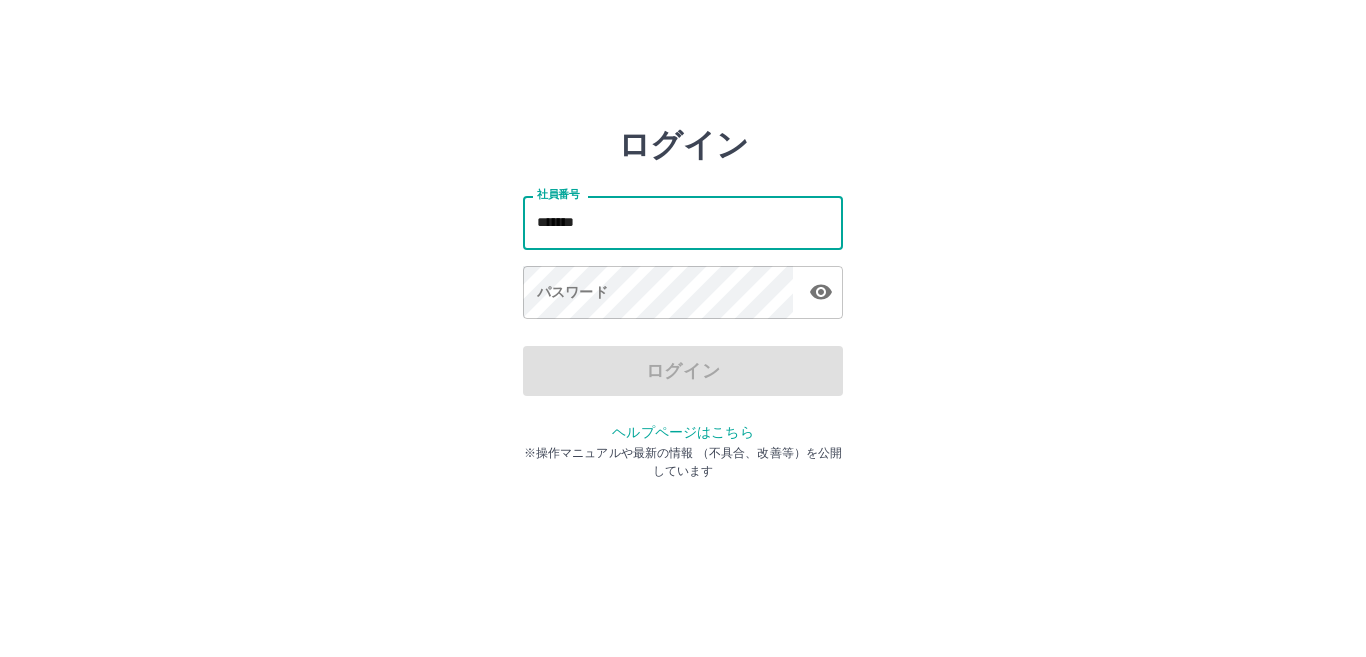 type on "*******" 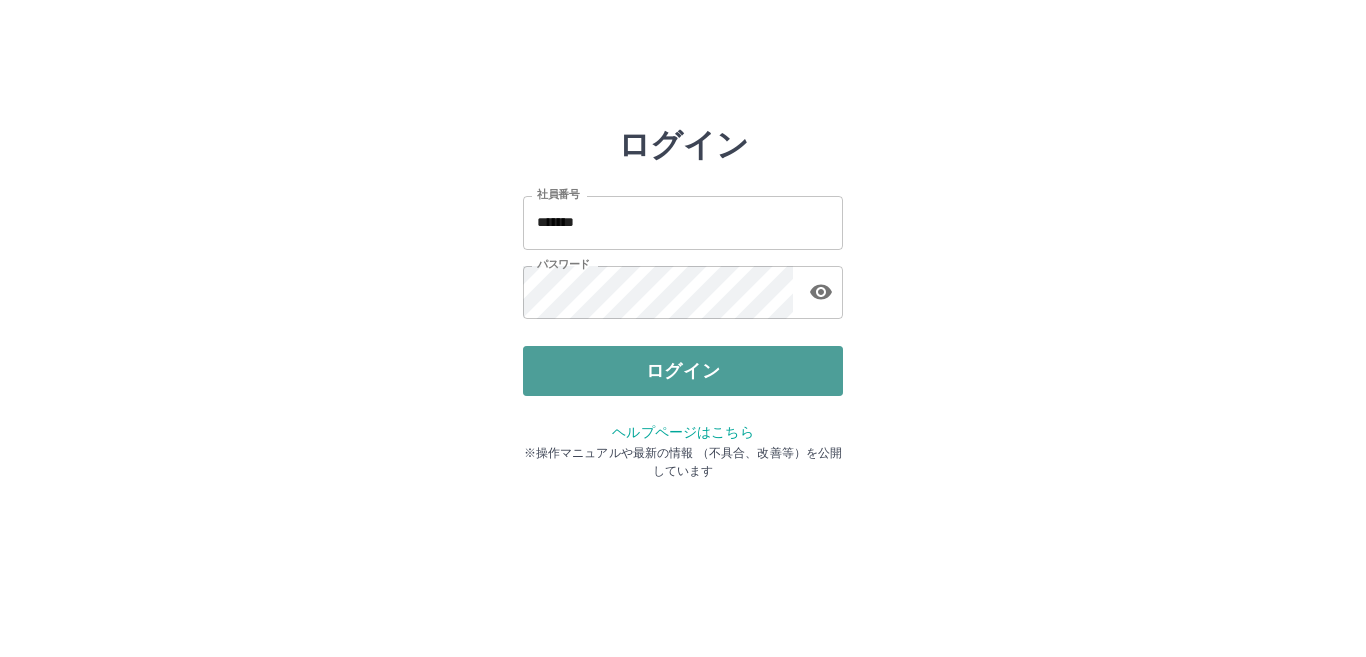 click on "ログイン" at bounding box center (683, 371) 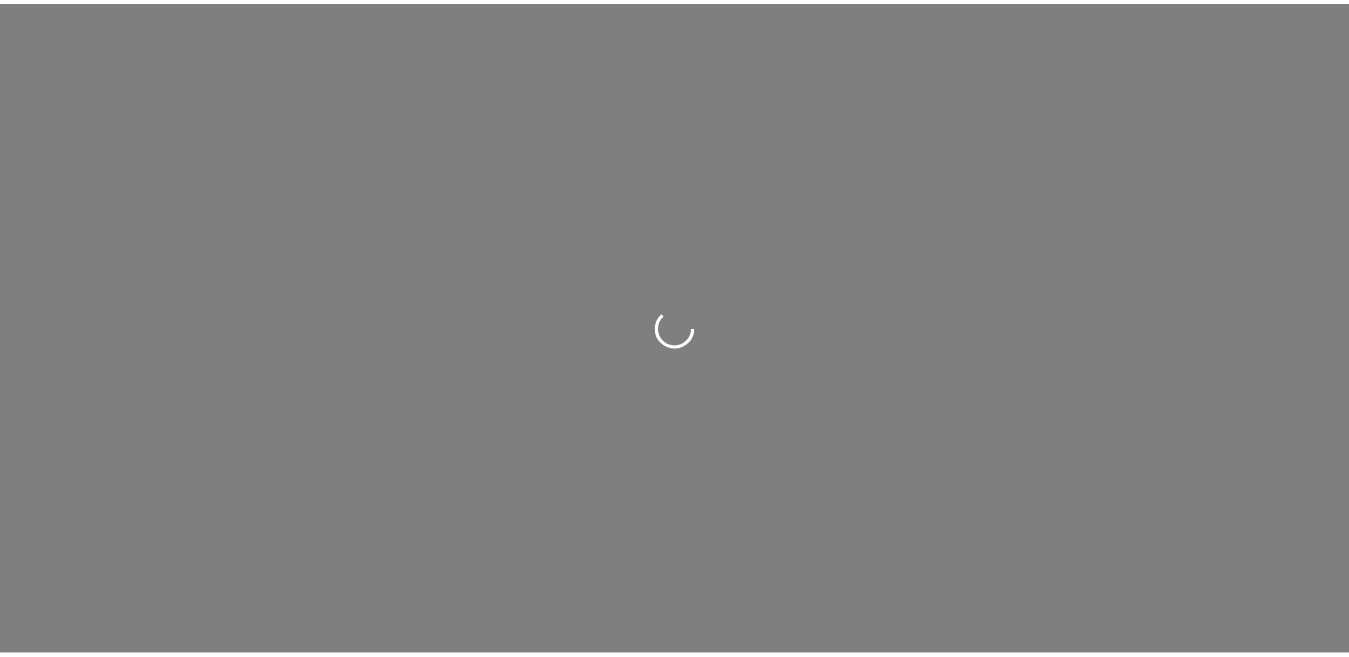 scroll, scrollTop: 0, scrollLeft: 0, axis: both 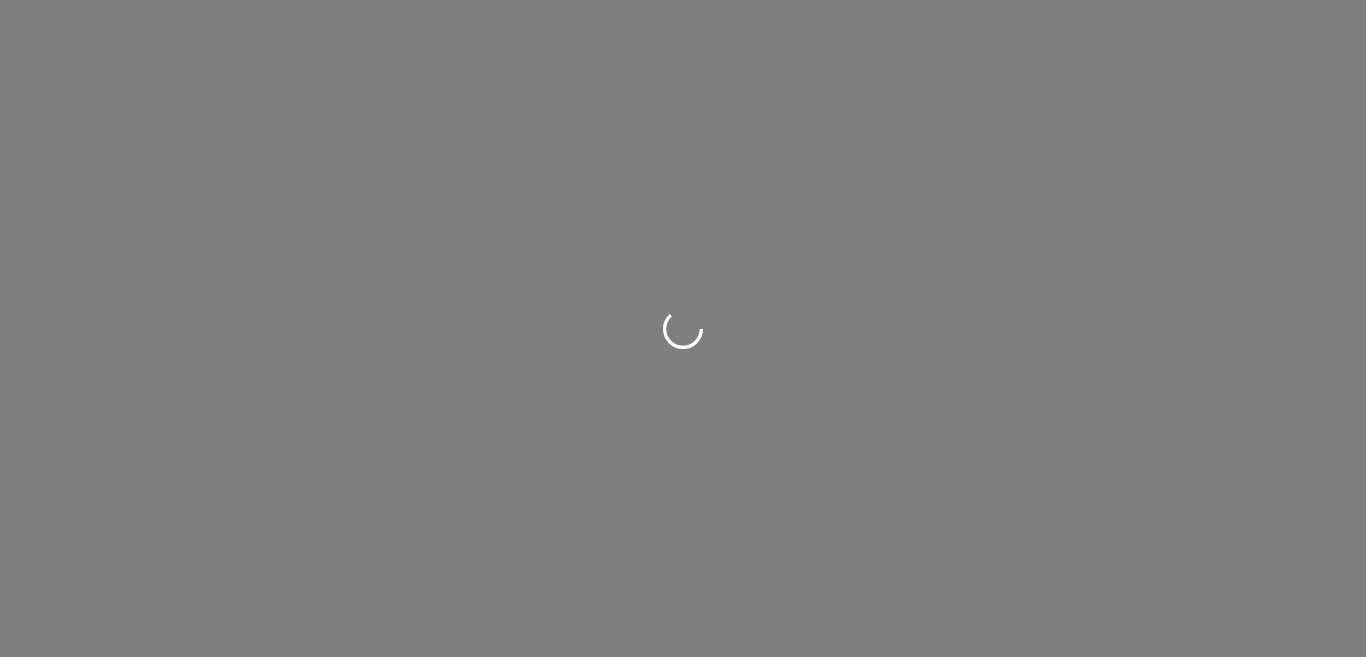 click at bounding box center (683, 328) 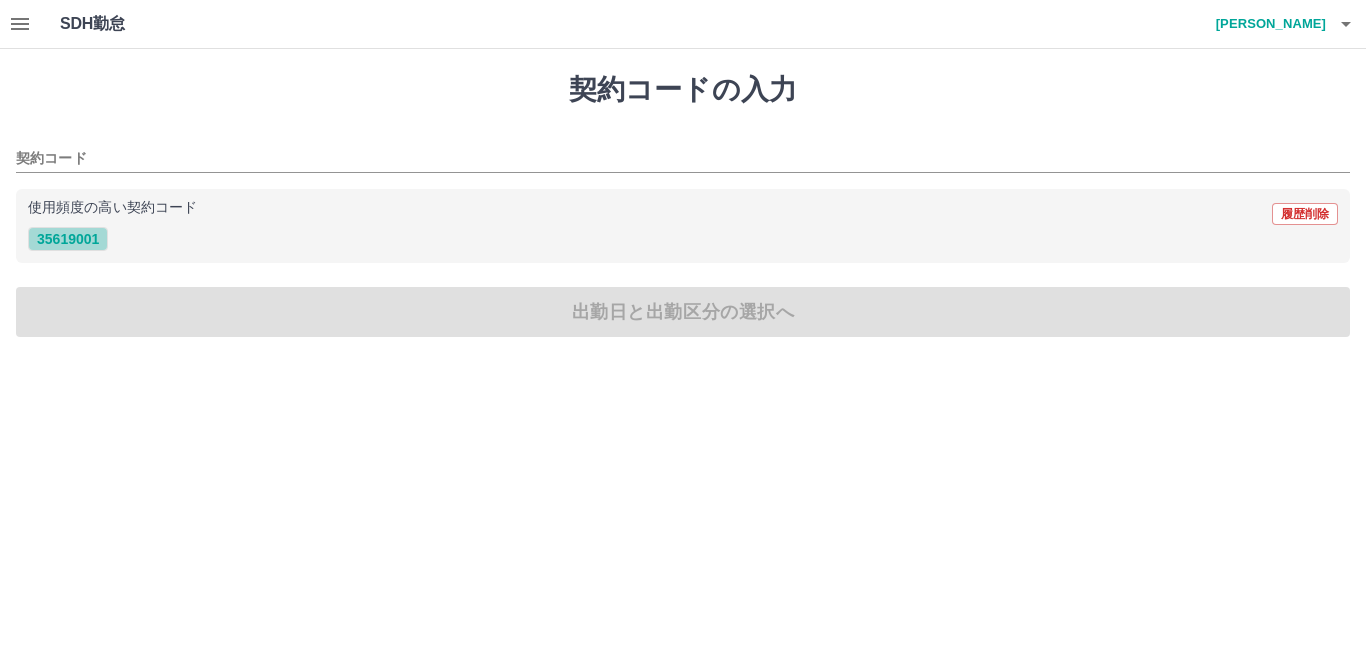 click on "35619001" at bounding box center (68, 239) 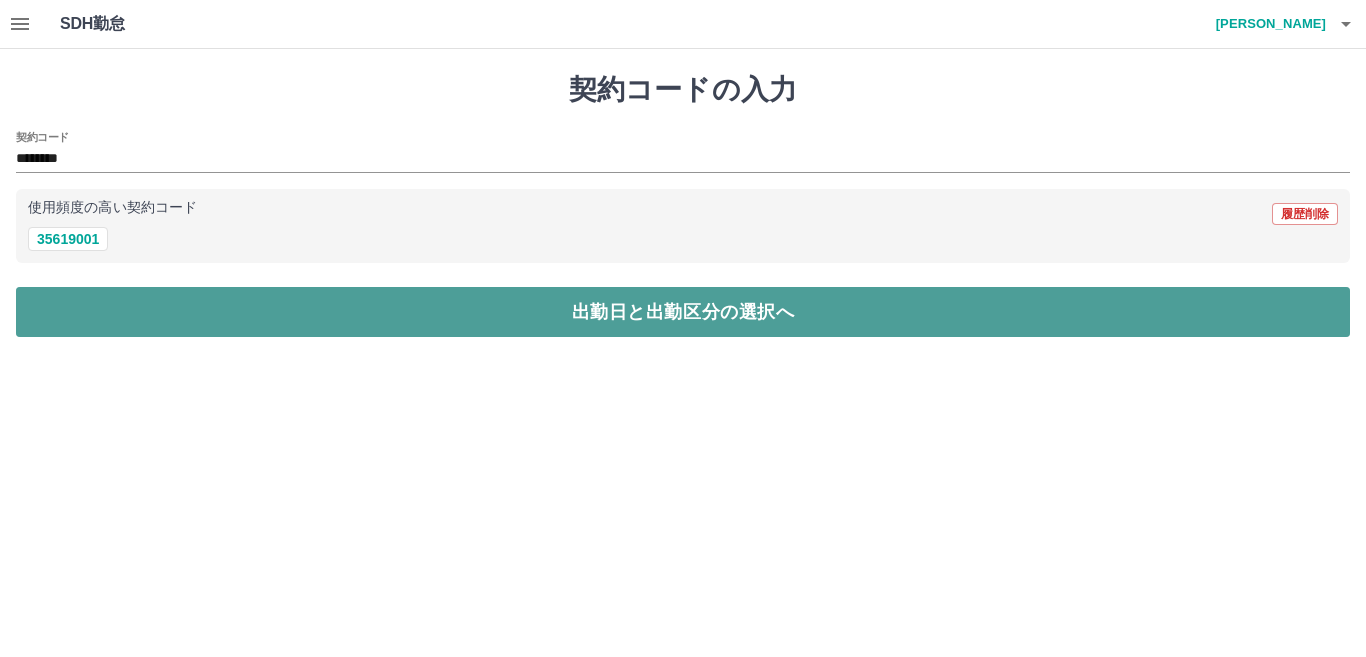 click on "出勤日と出勤区分の選択へ" at bounding box center (683, 312) 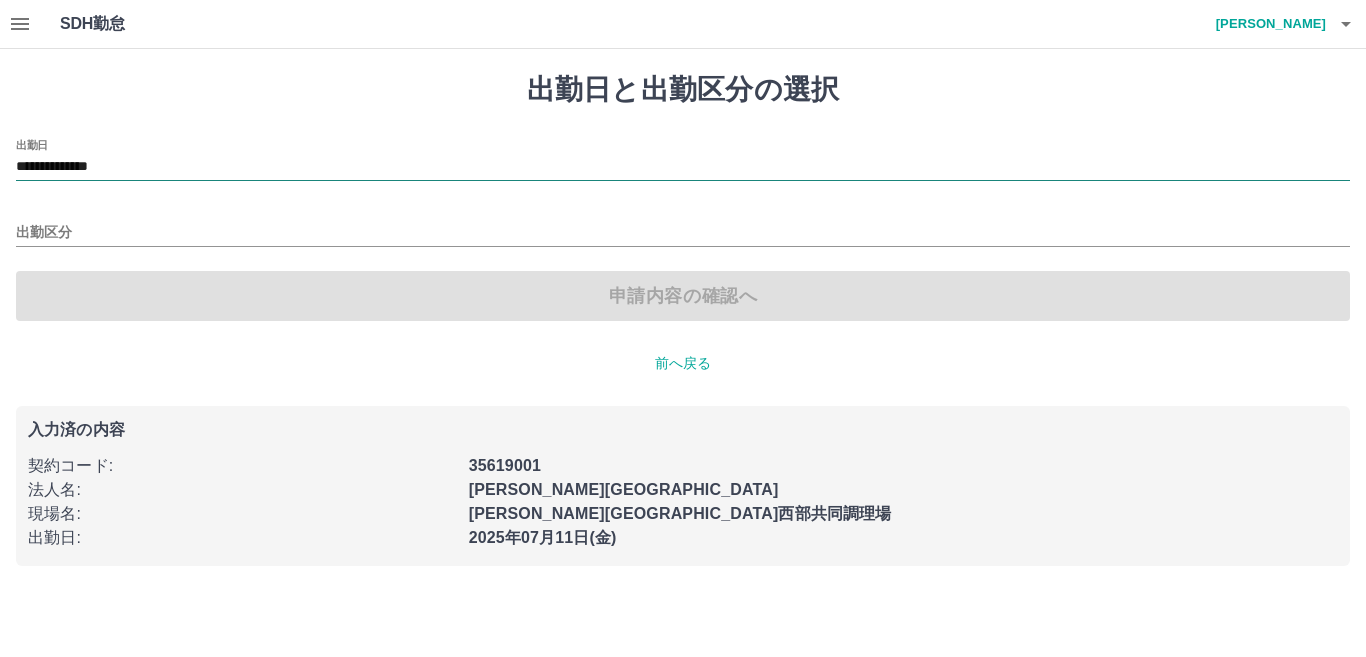 click on "**********" at bounding box center [683, 167] 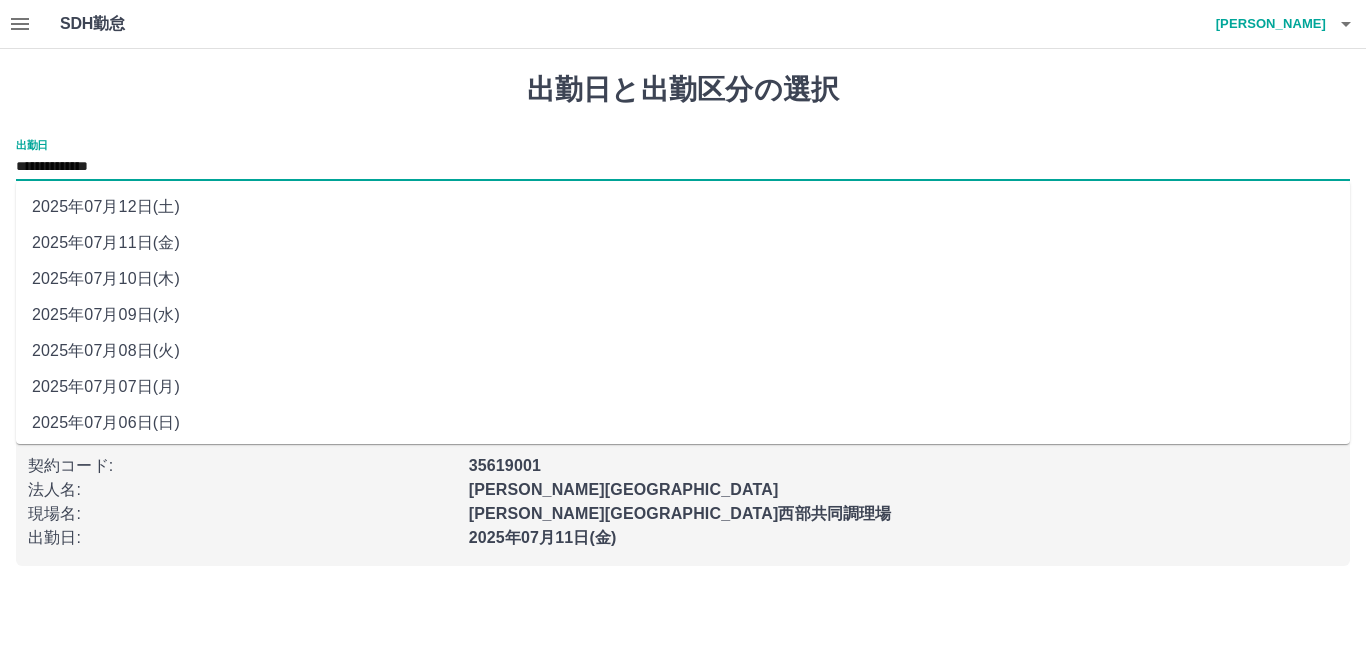 click on "2025年07月09日(水)" at bounding box center [683, 315] 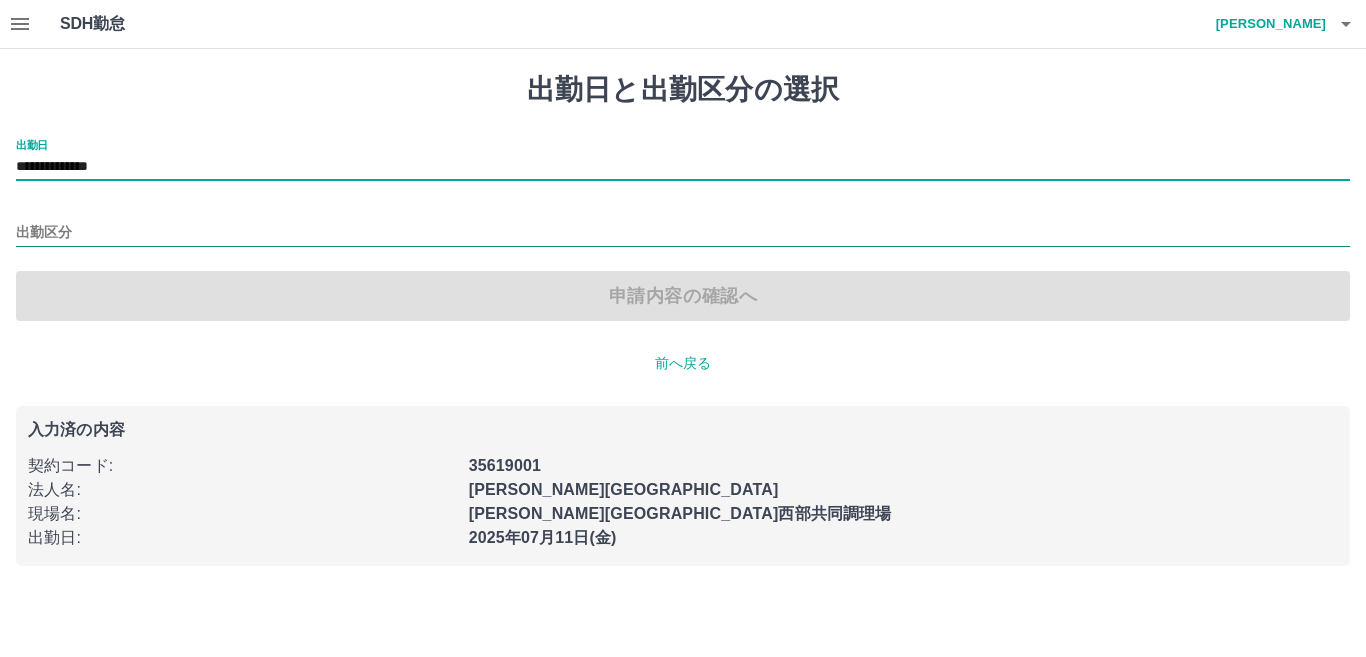 click on "出勤区分" at bounding box center (683, 233) 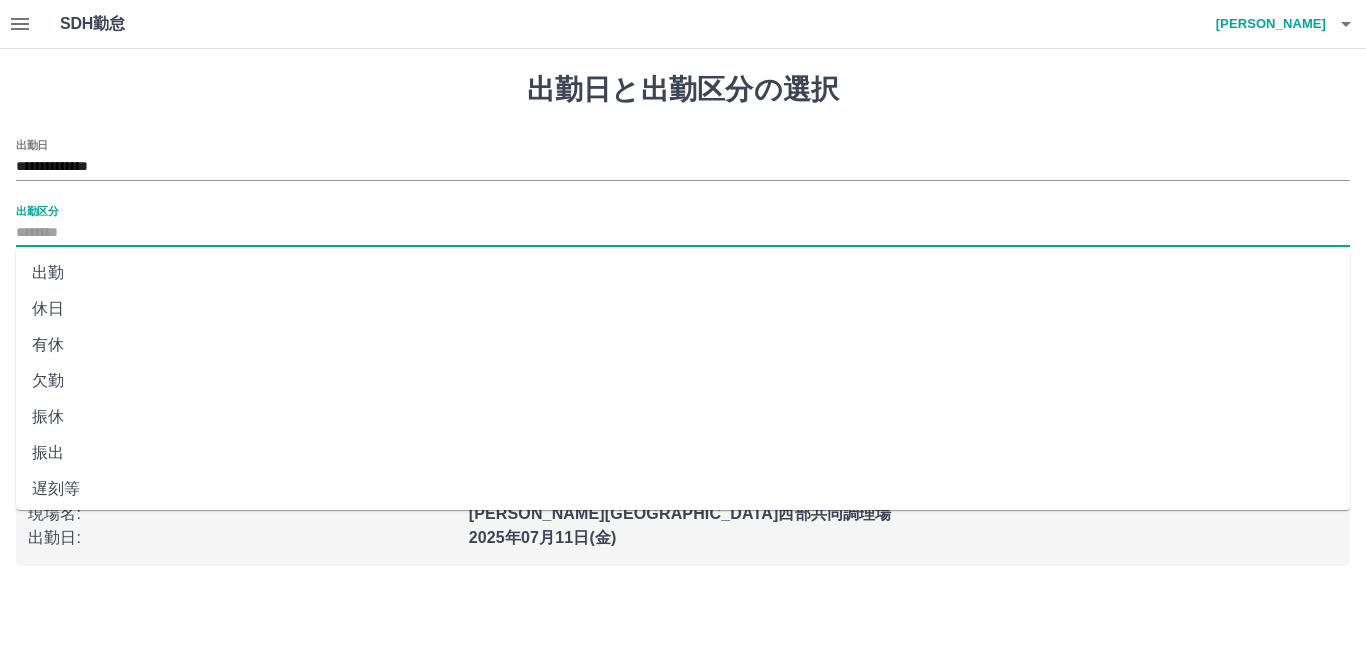 click on "出勤" at bounding box center (683, 273) 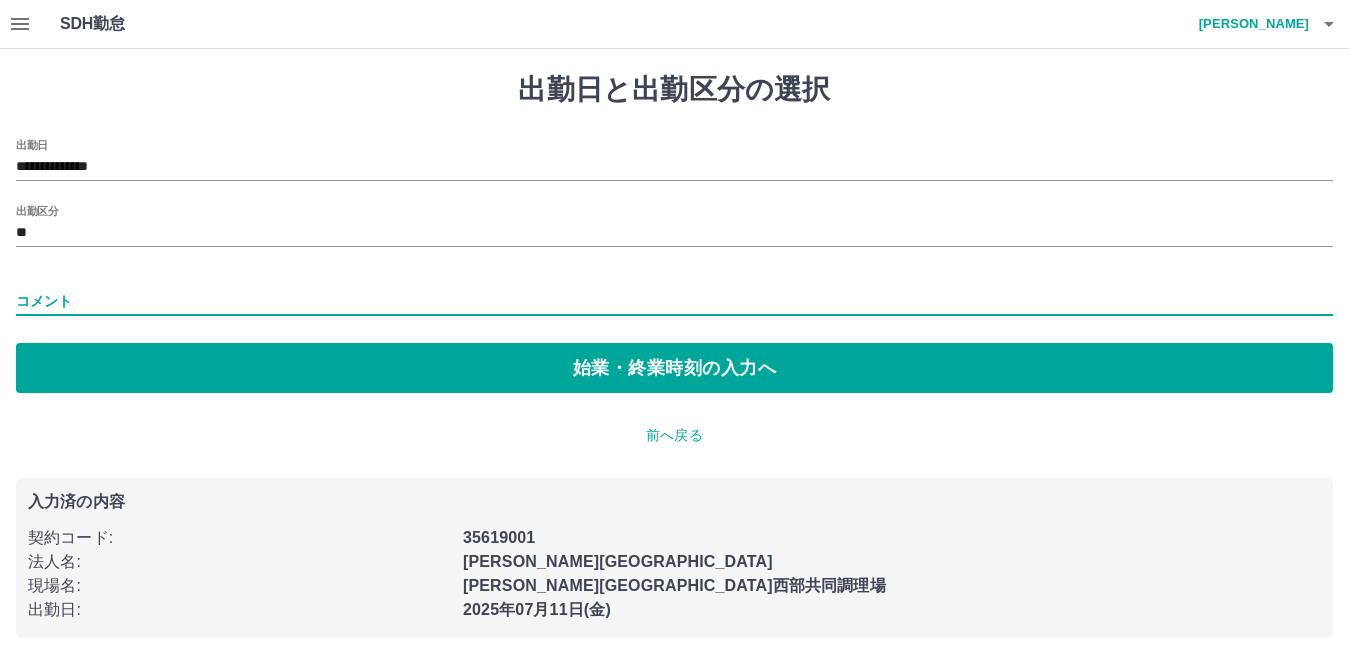 click on "コメント" at bounding box center [674, 301] 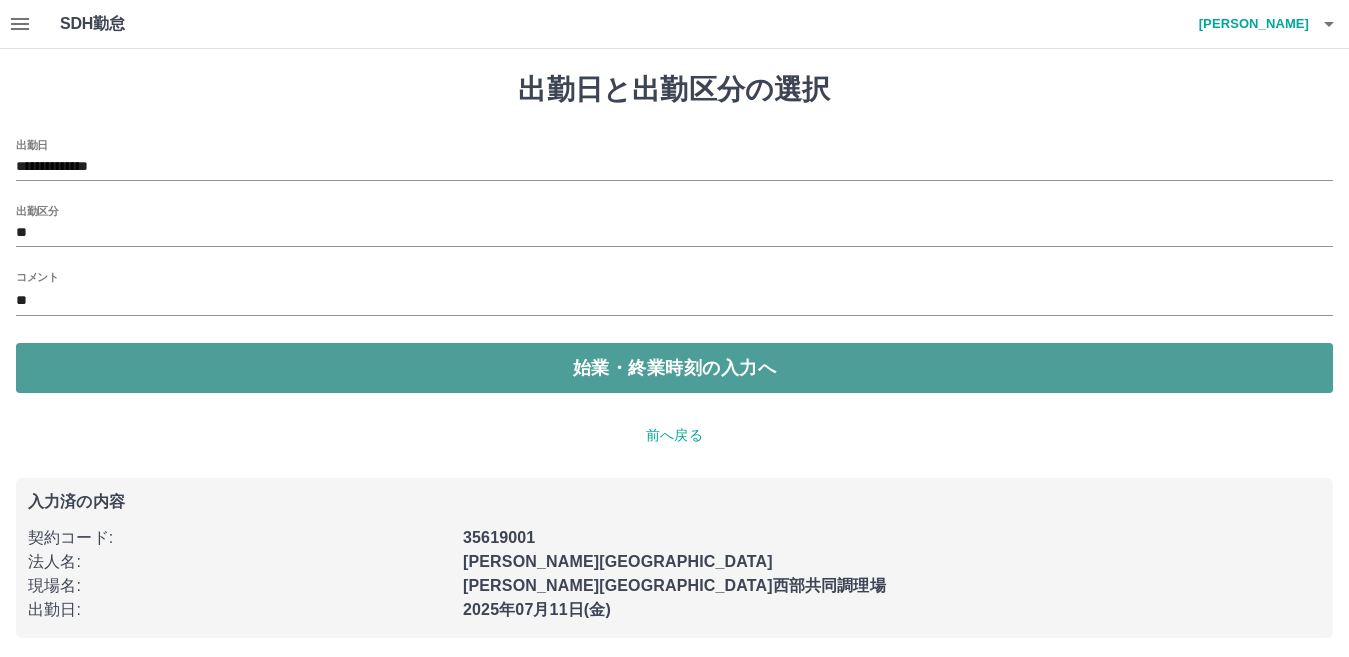 click on "始業・終業時刻の入力へ" at bounding box center (674, 368) 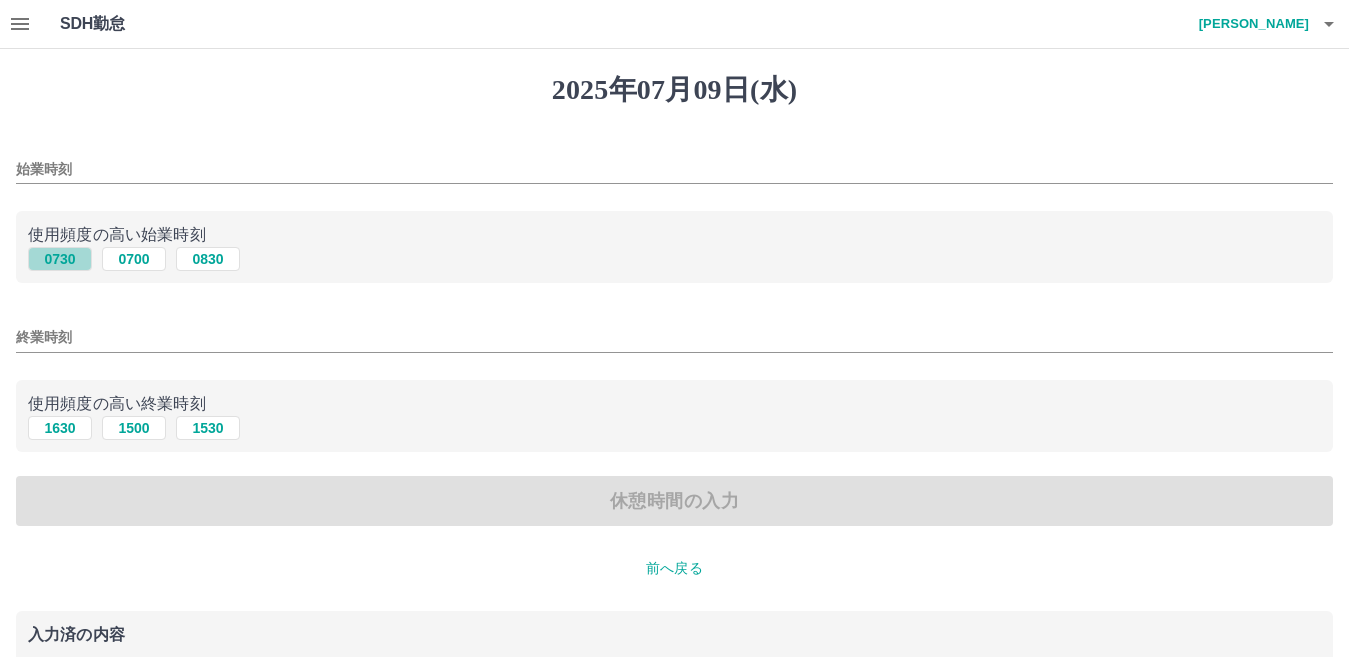 click on "0730" at bounding box center (60, 259) 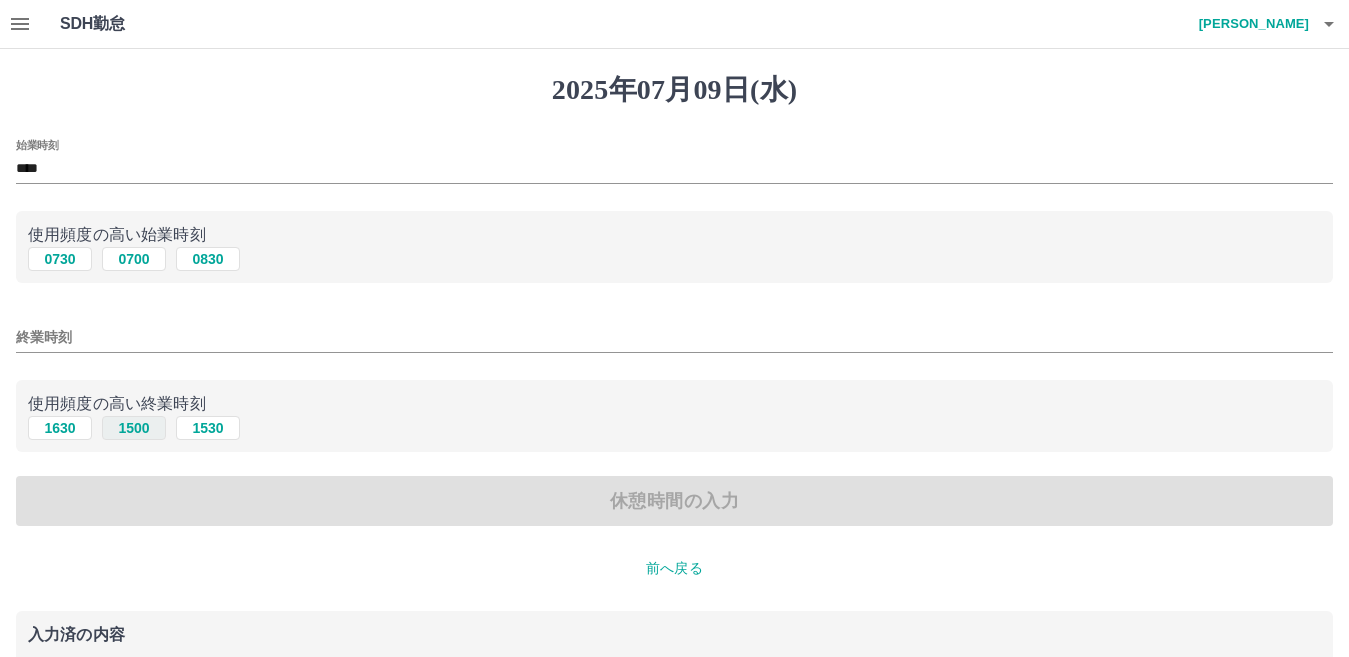 click on "1500" at bounding box center (134, 428) 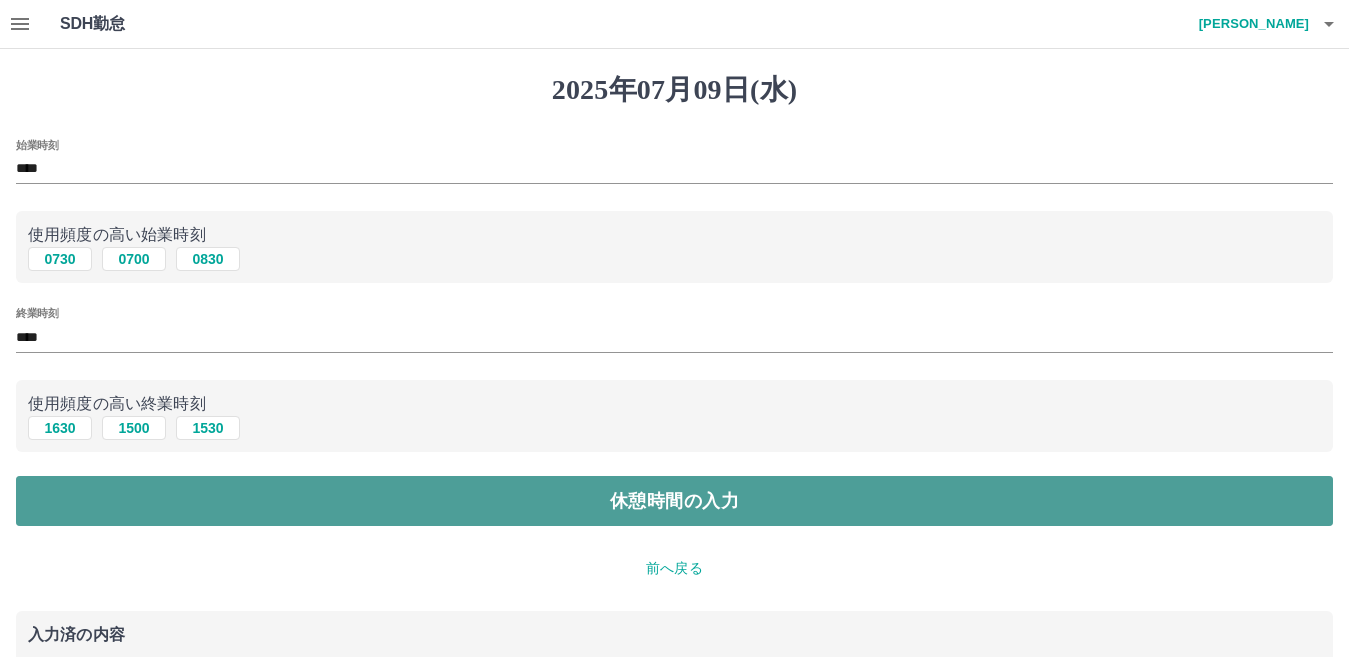 click on "休憩時間の入力" at bounding box center (674, 501) 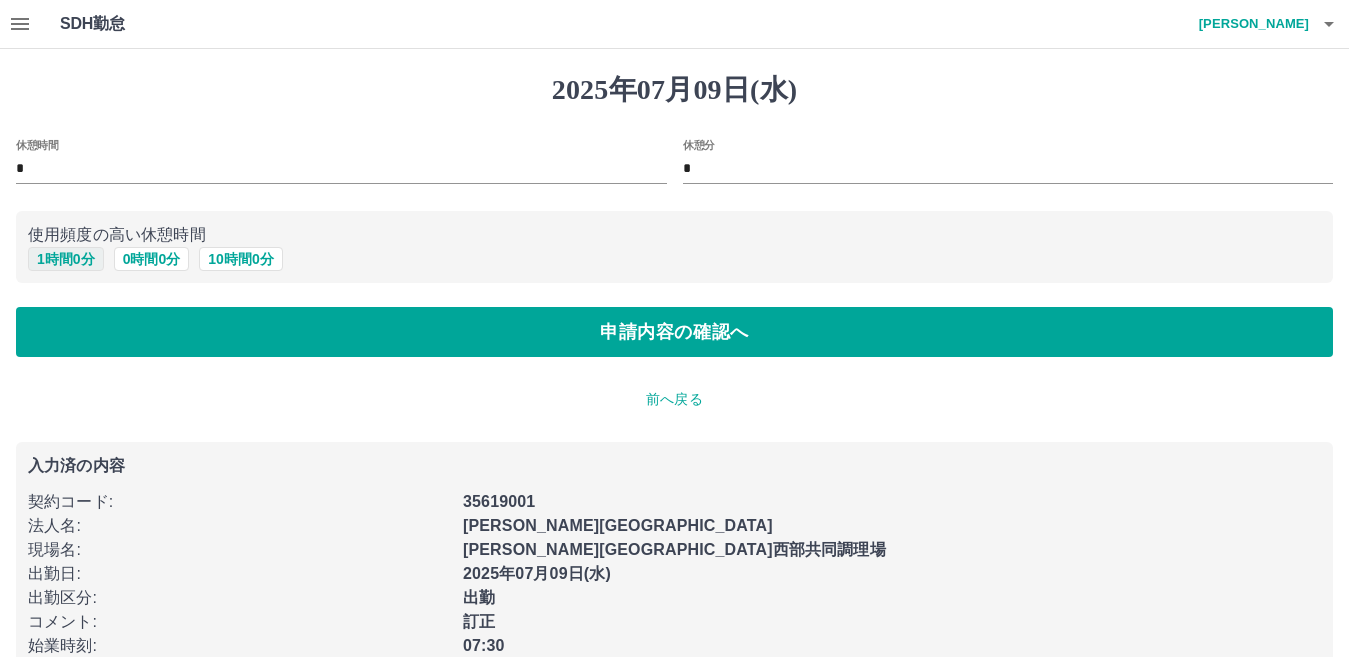 click on "1 時間 0 分" at bounding box center (66, 259) 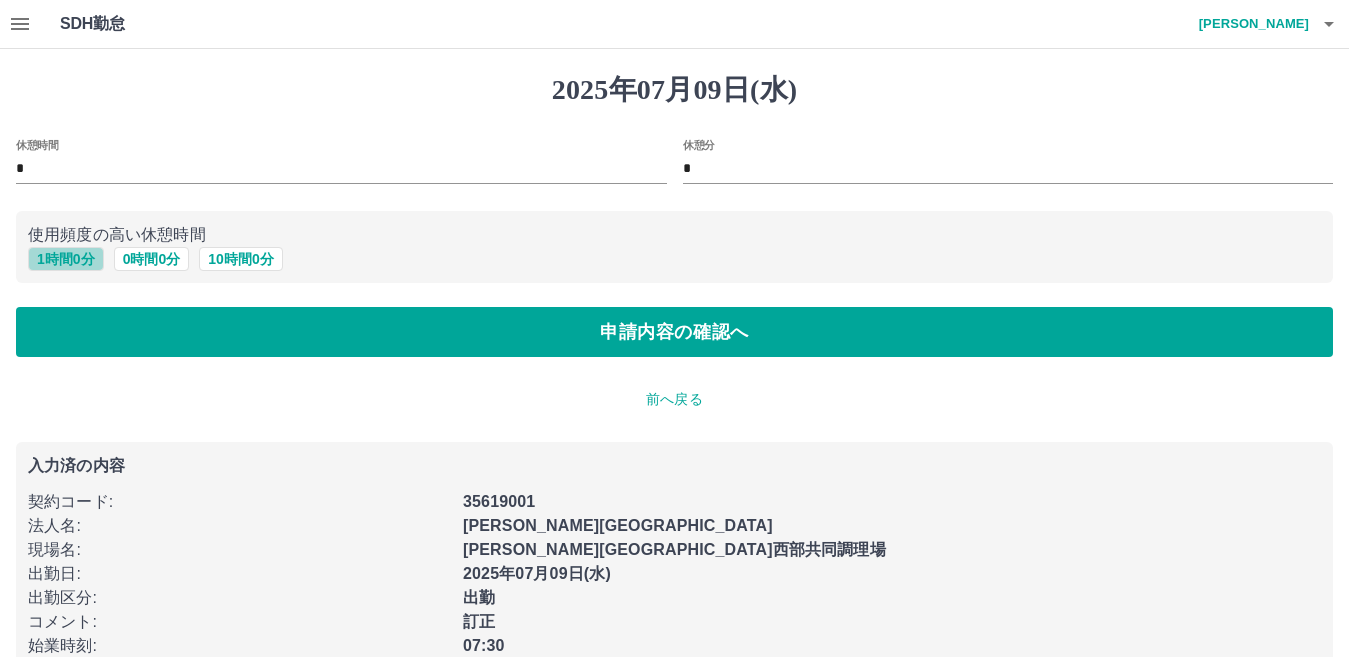 click on "1 時間 0 分" at bounding box center (66, 259) 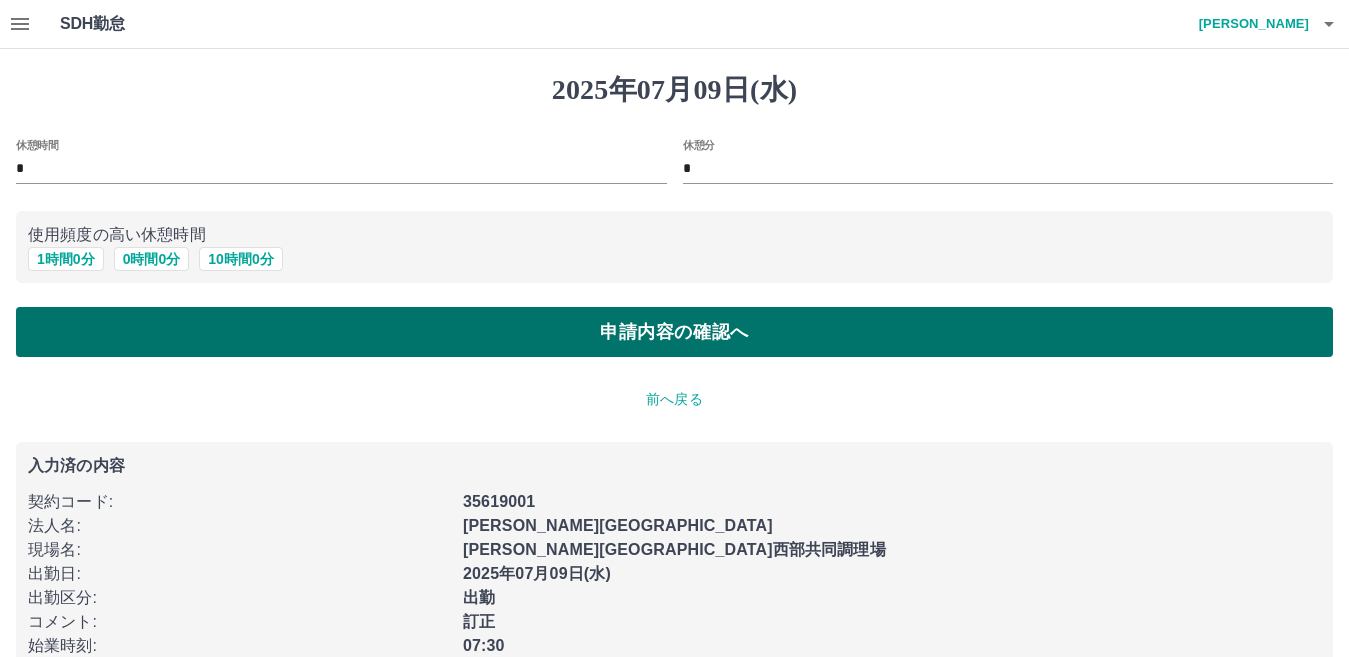 click on "申請内容の確認へ" at bounding box center [674, 332] 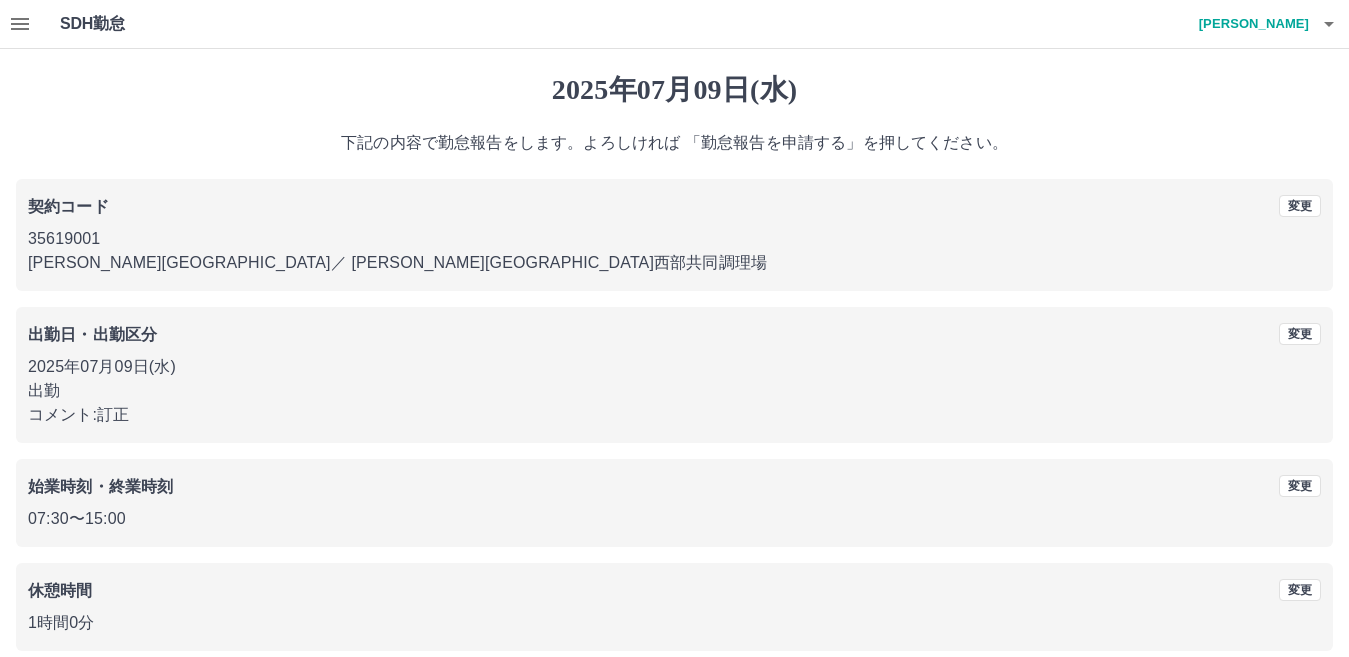 scroll, scrollTop: 92, scrollLeft: 0, axis: vertical 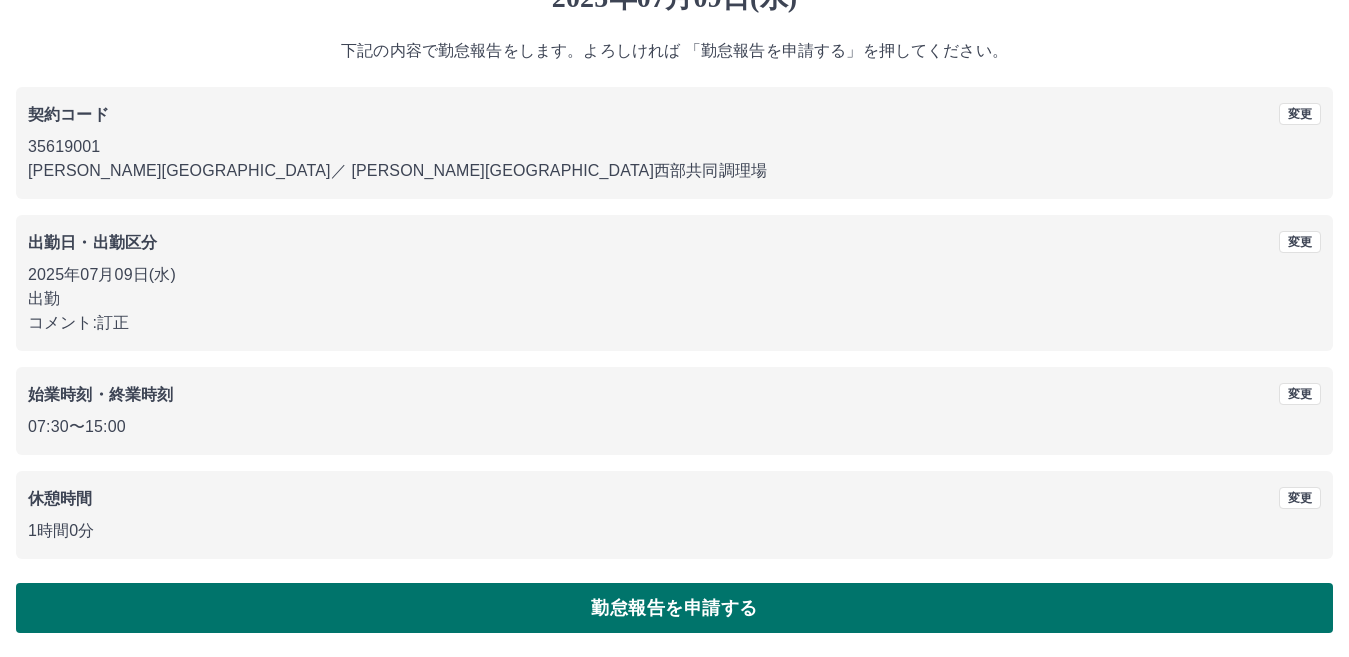 click on "勤怠報告を申請する" at bounding box center [674, 608] 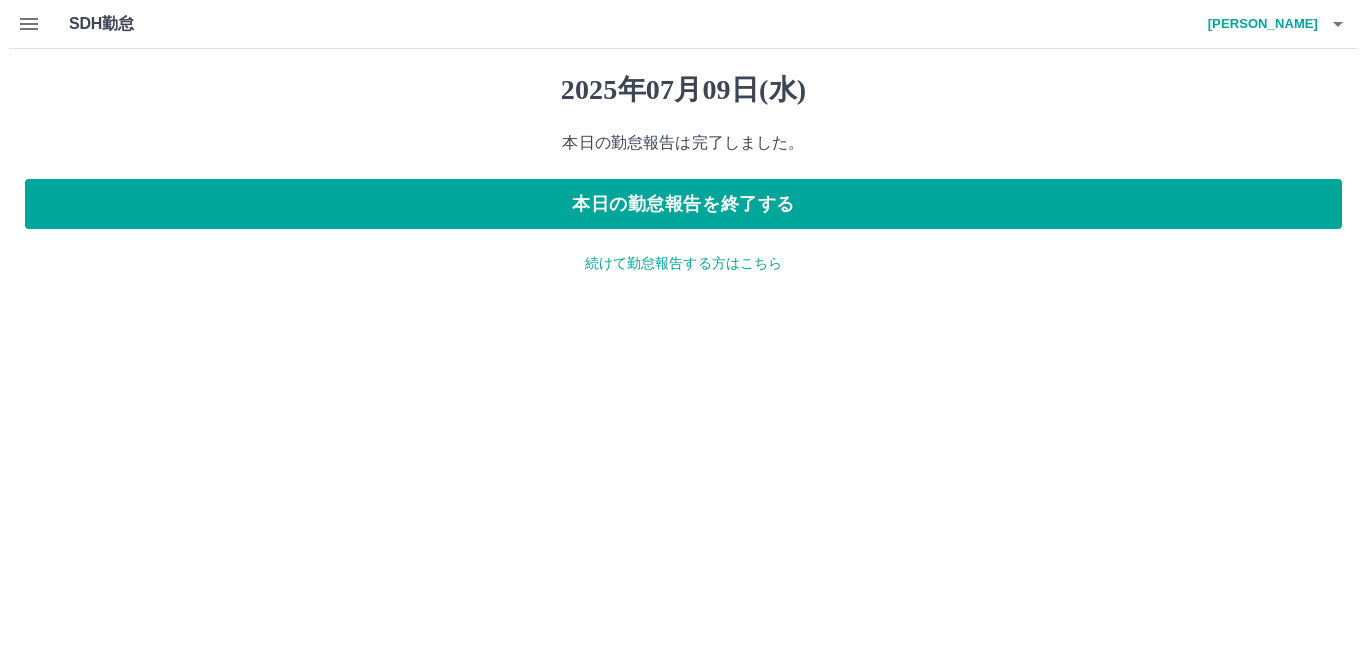 scroll, scrollTop: 0, scrollLeft: 0, axis: both 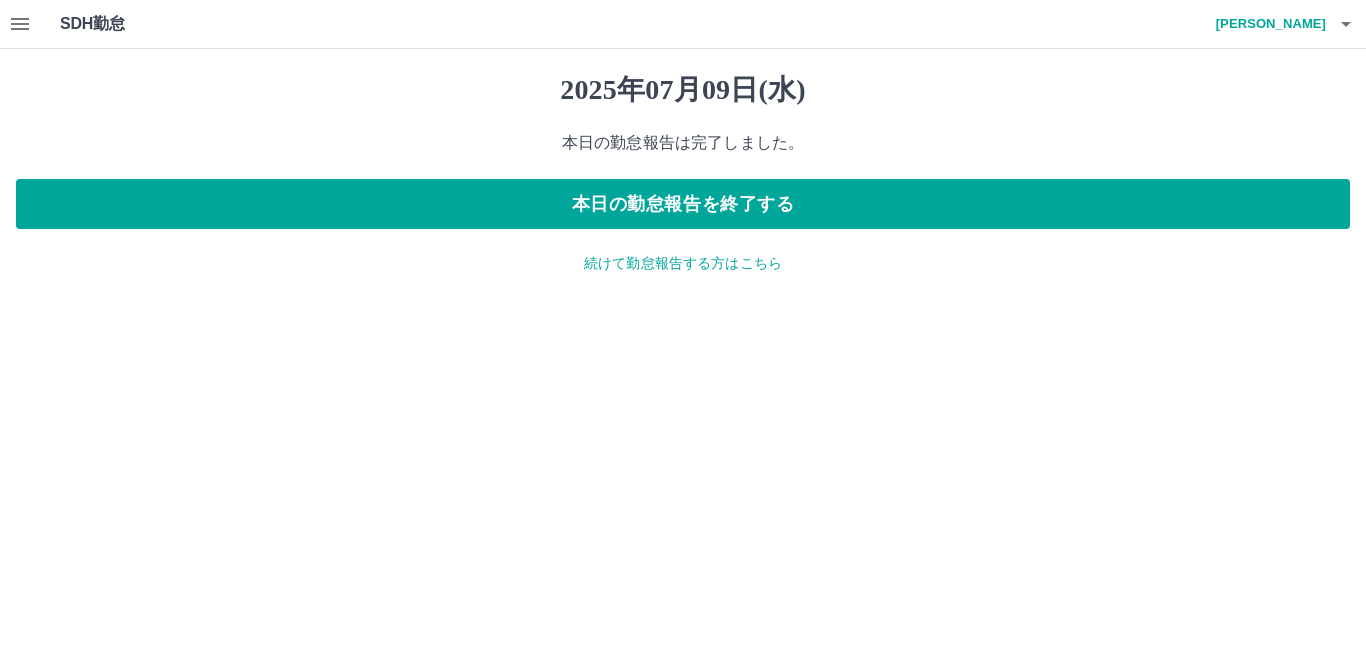 click 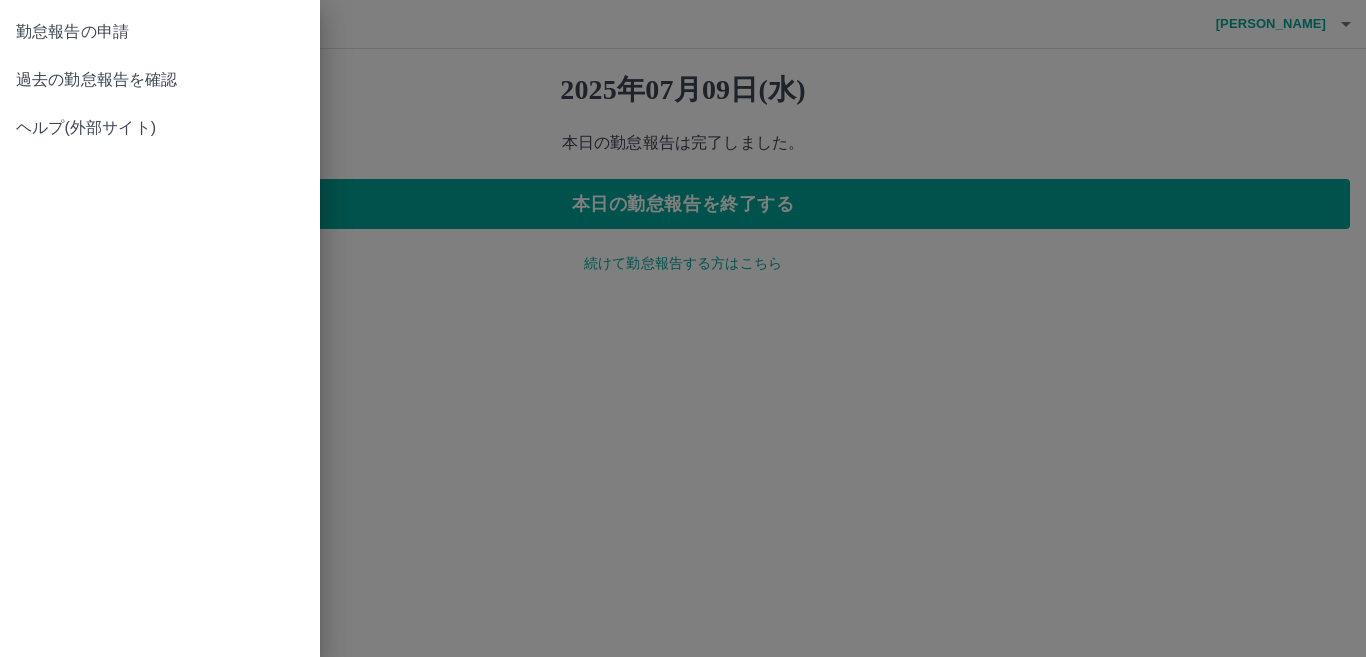 click at bounding box center [683, 328] 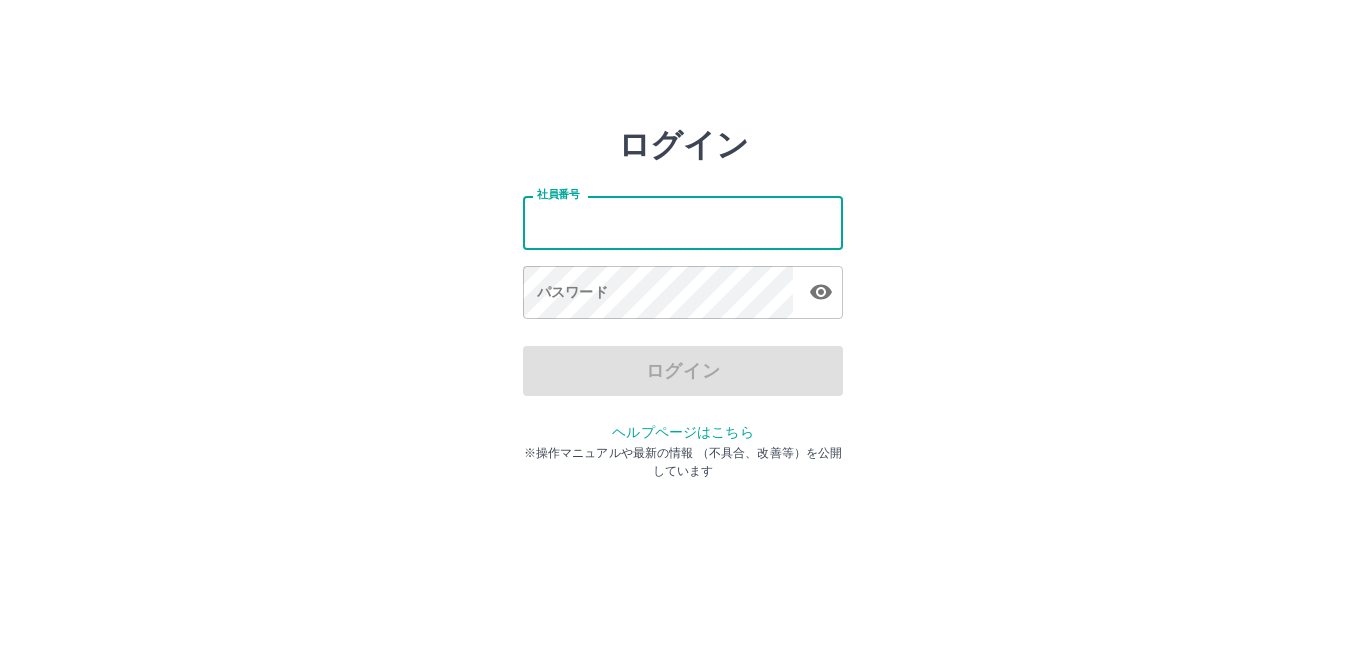 scroll, scrollTop: 0, scrollLeft: 0, axis: both 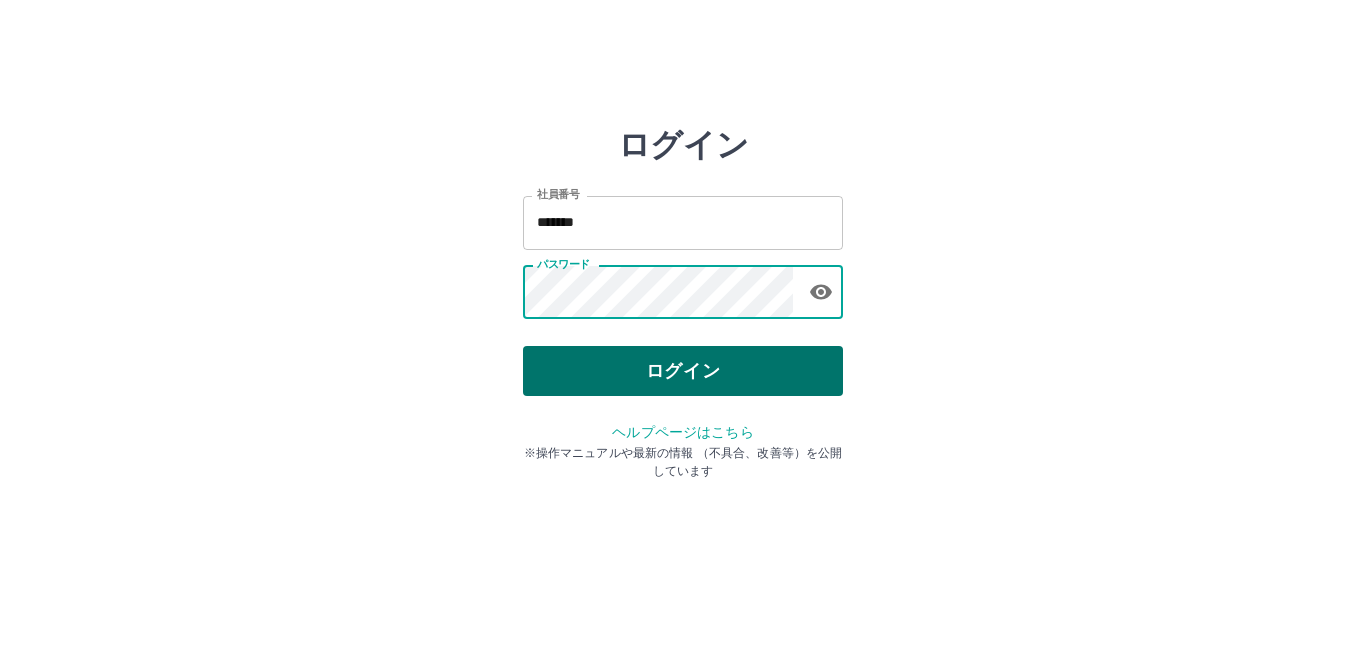 click on "ログイン" at bounding box center (683, 371) 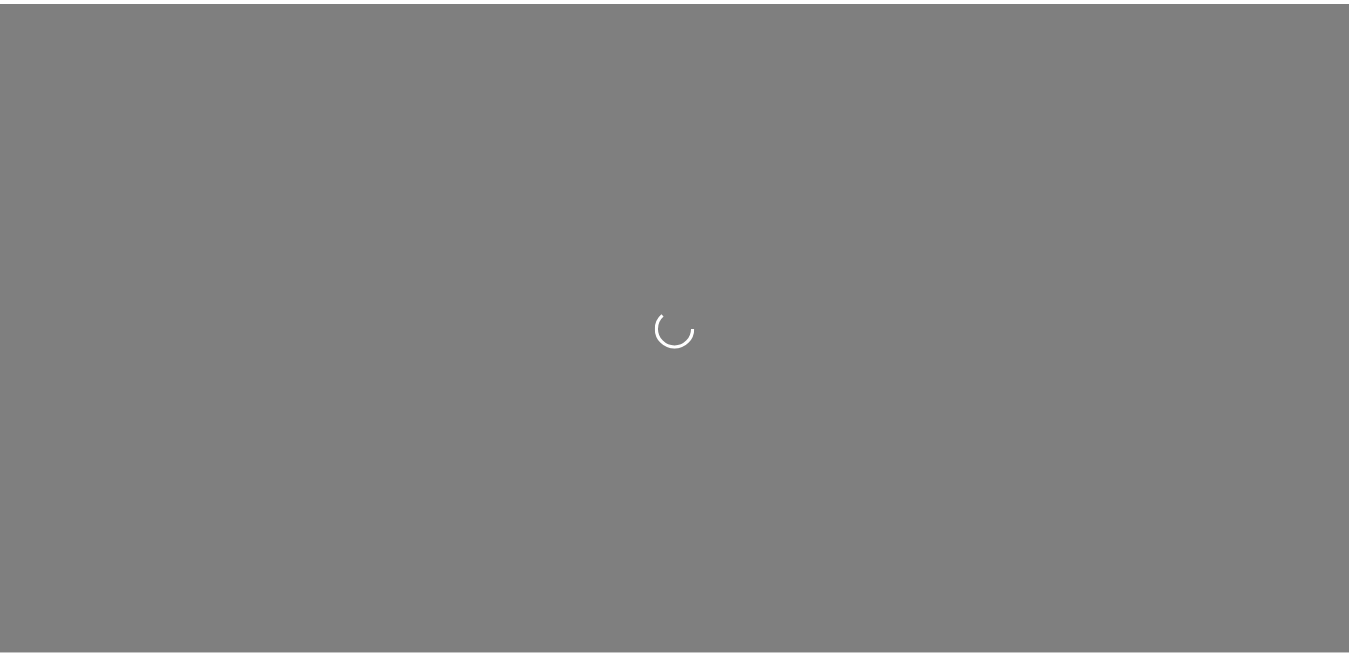 scroll, scrollTop: 0, scrollLeft: 0, axis: both 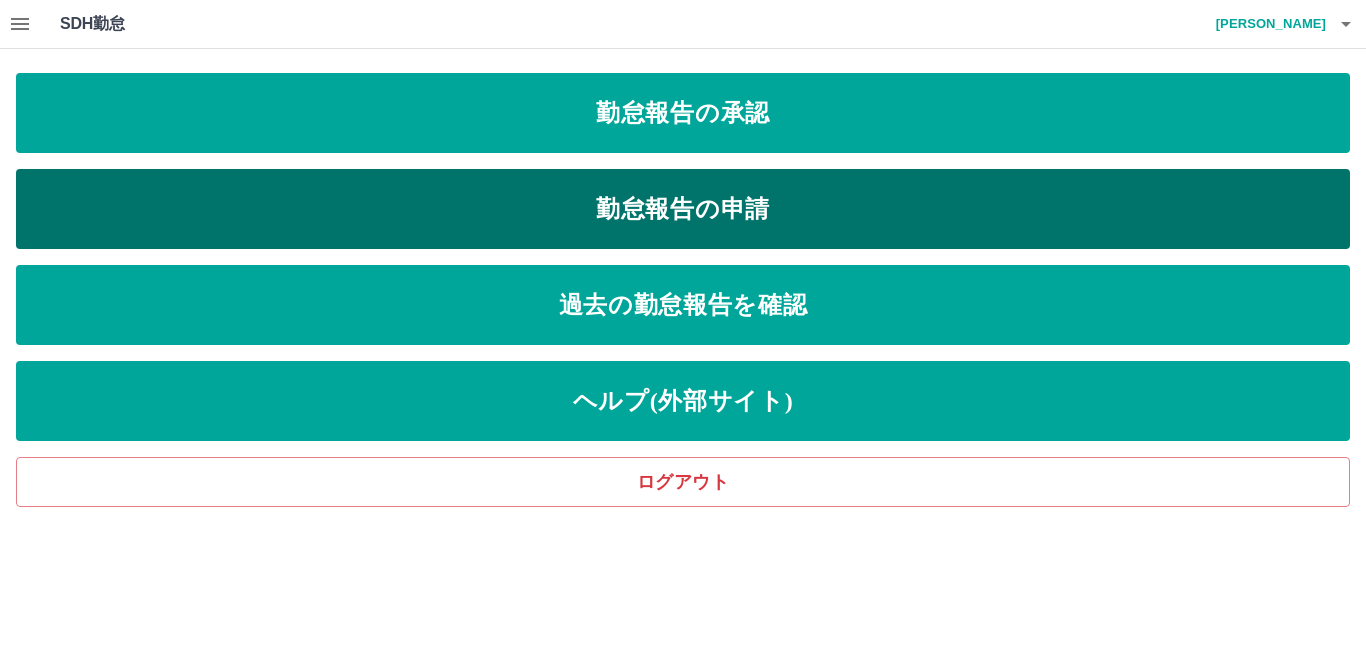 click on "勤怠報告の申請" at bounding box center (683, 209) 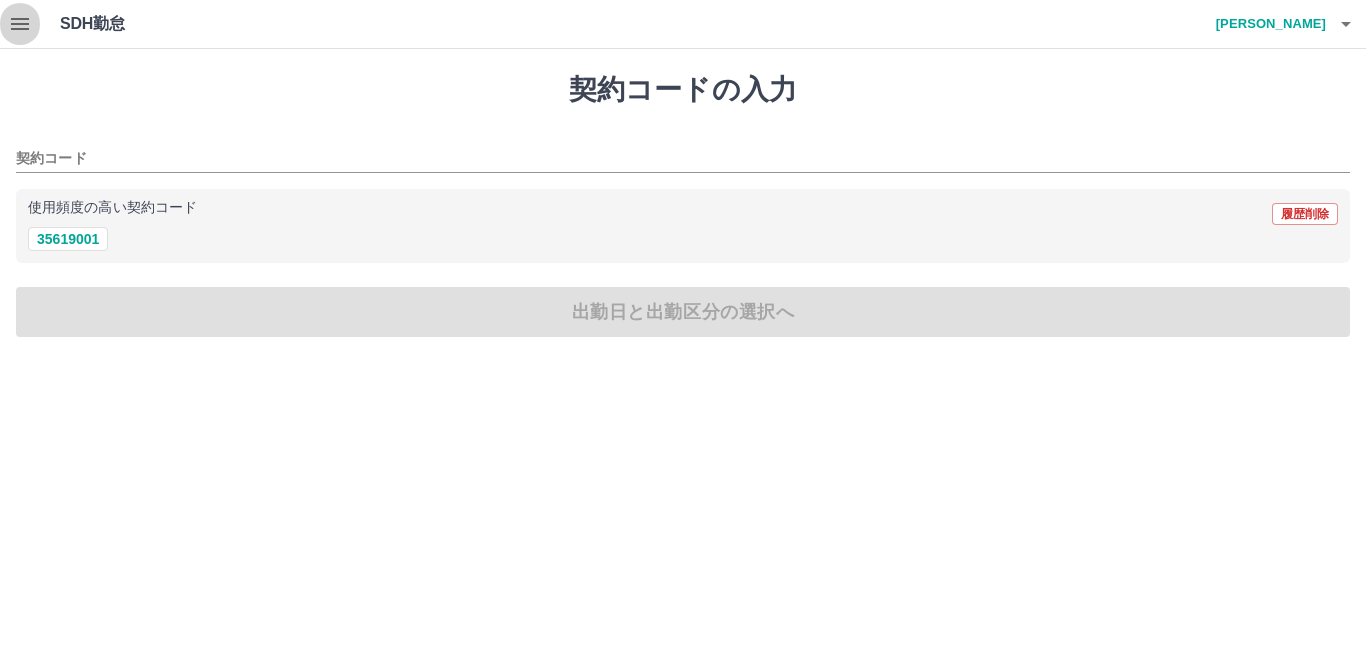 click at bounding box center (20, 24) 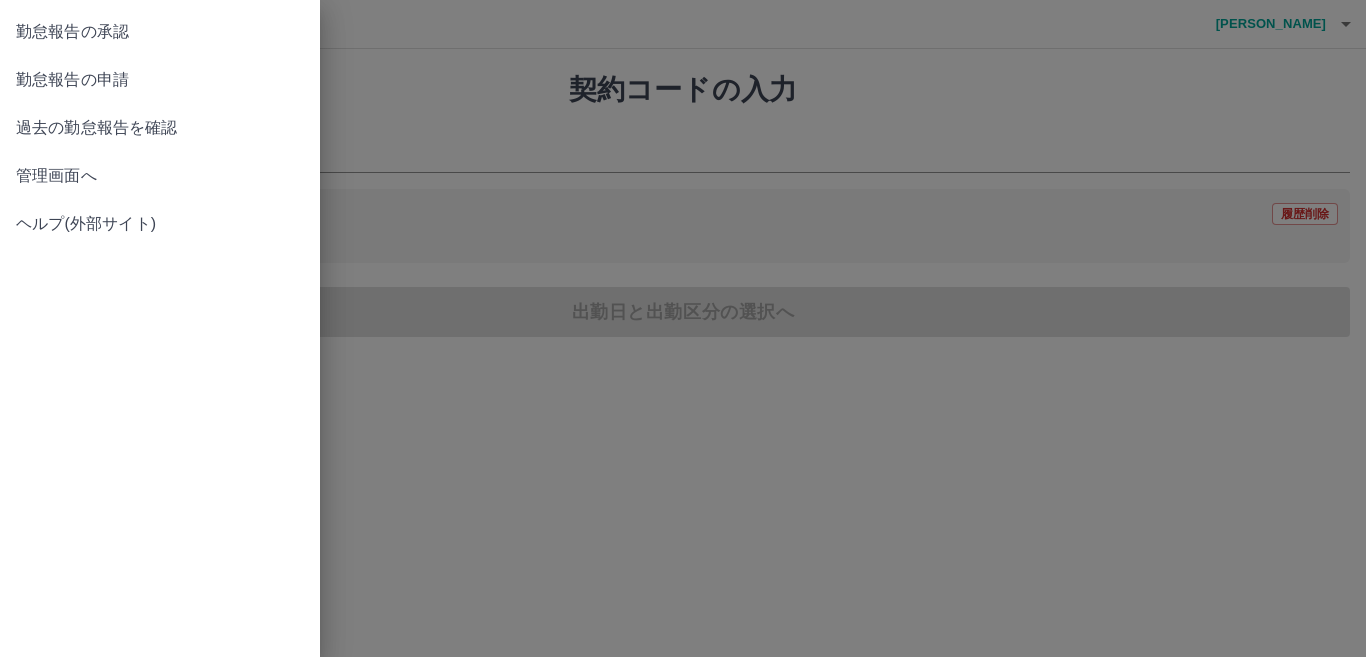 click on "管理画面へ" at bounding box center (160, 176) 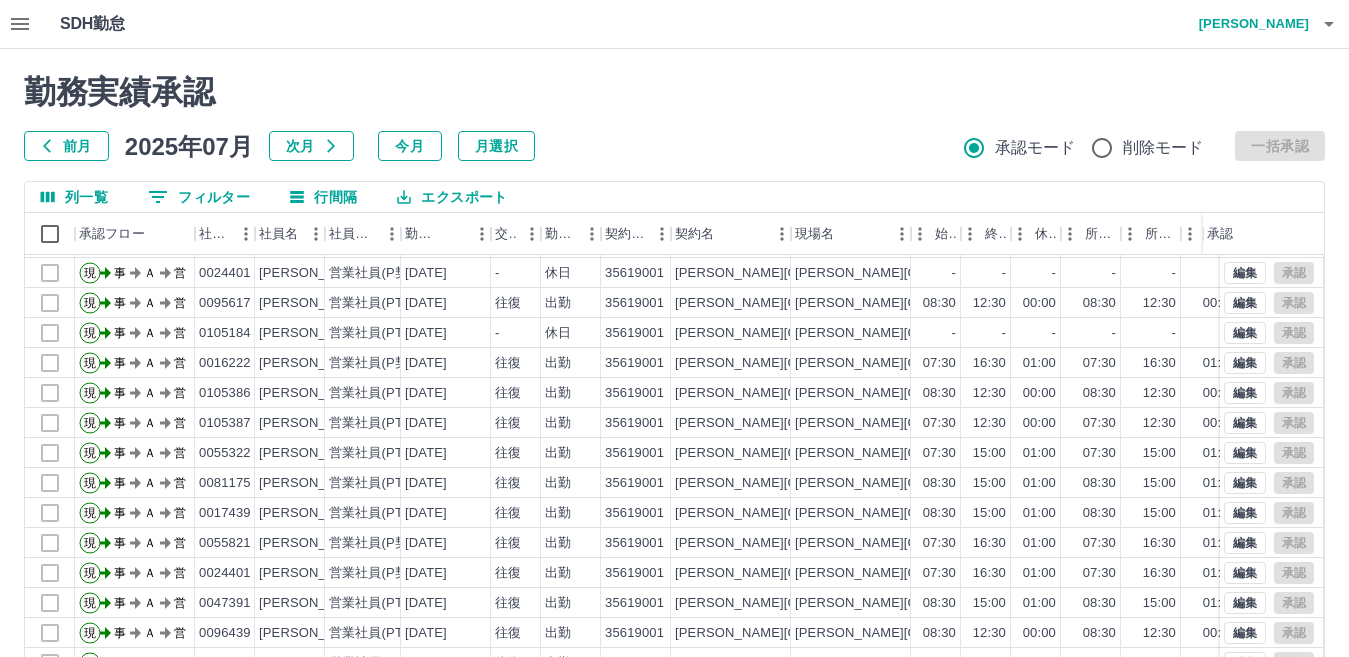 scroll, scrollTop: 104, scrollLeft: 0, axis: vertical 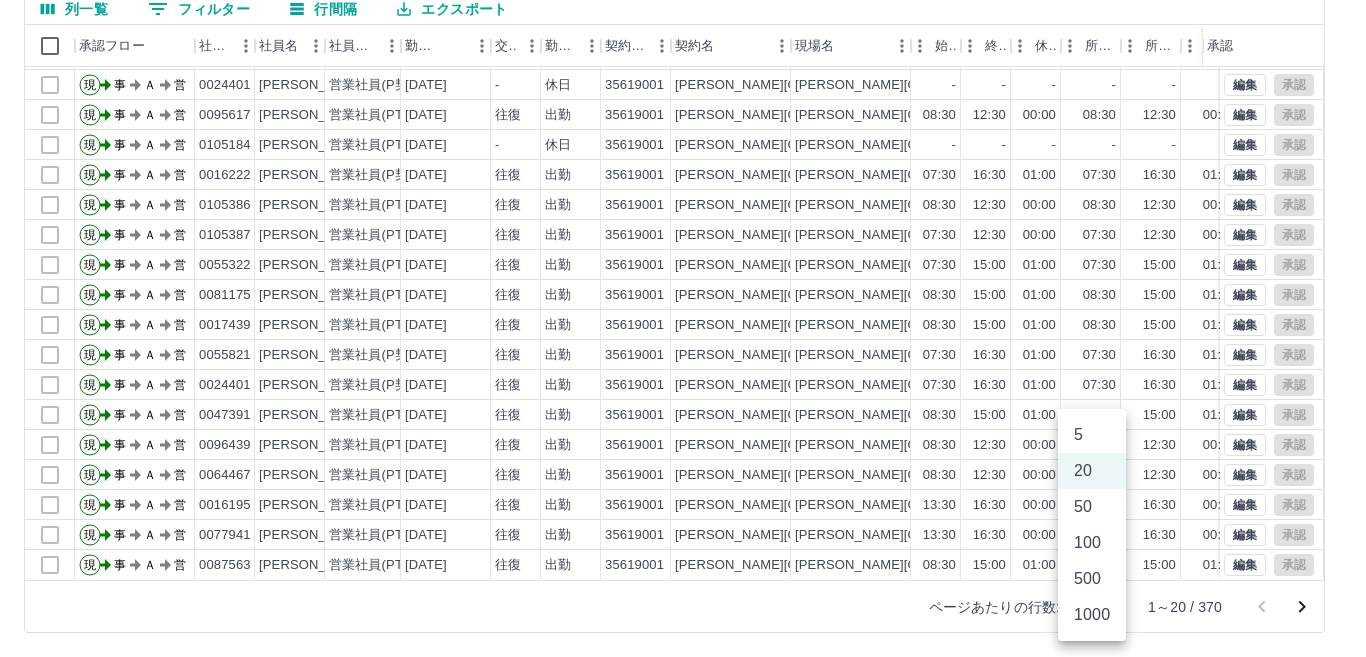 click on "SDH勤怠 [PERSON_NAME] 勤務実績承認 前月 [DATE] 次月 今月 月選択 承認モード 削除モード 一括承認 列一覧 0 フィルター 行間隔 エクスポート 承認フロー 社員番号 社員名 社員区分 勤務日 交通費 勤務区分 契約コード 契約名 現場名 始業 終業 休憩 所定開始 所定終業 所定休憩 拘束 勤務 遅刻等 コメント ステータス 承認 現 事 Ａ 営 0081175 [PERSON_NAME] 営業社員(PT契約) [DATE]  -  休日 35619001 [PERSON_NAME][GEOGRAPHIC_DATA] [PERSON_NAME][GEOGRAPHIC_DATA]西部共同調理場 - - - - - - 00:00 00:00 00:00 事務担当者承認待 現 事 Ａ 営 0047391 [PERSON_NAME] 営業社員(PT契約) [DATE]  -  休日 35619001 [PERSON_NAME][GEOGRAPHIC_DATA] [PERSON_NAME][GEOGRAPHIC_DATA]西部共同調理場 - - - - - - 00:00 00:00 00:00 事務担当者承認待 現 事 Ａ 営 0024401 [PERSON_NAME] 営業社員(P契約) [DATE]  -  休日 35619001 [PERSON_NAME][GEOGRAPHIC_DATA] [PERSON_NAME][GEOGRAPHIC_DATA]西部共同調理場 - - - - - - 00:00 00:00 00:00 事務担当者承認待 現 事 Ａ 営 現" at bounding box center [683, 234] 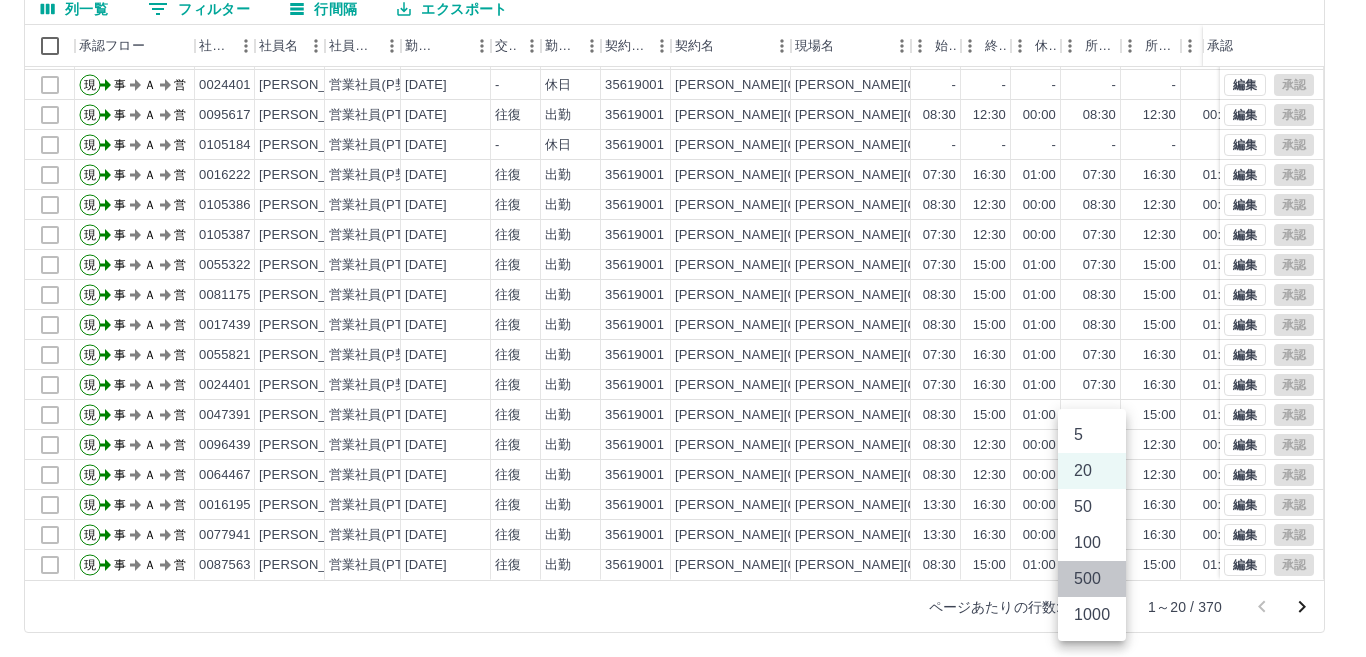 click on "500" at bounding box center [1092, 579] 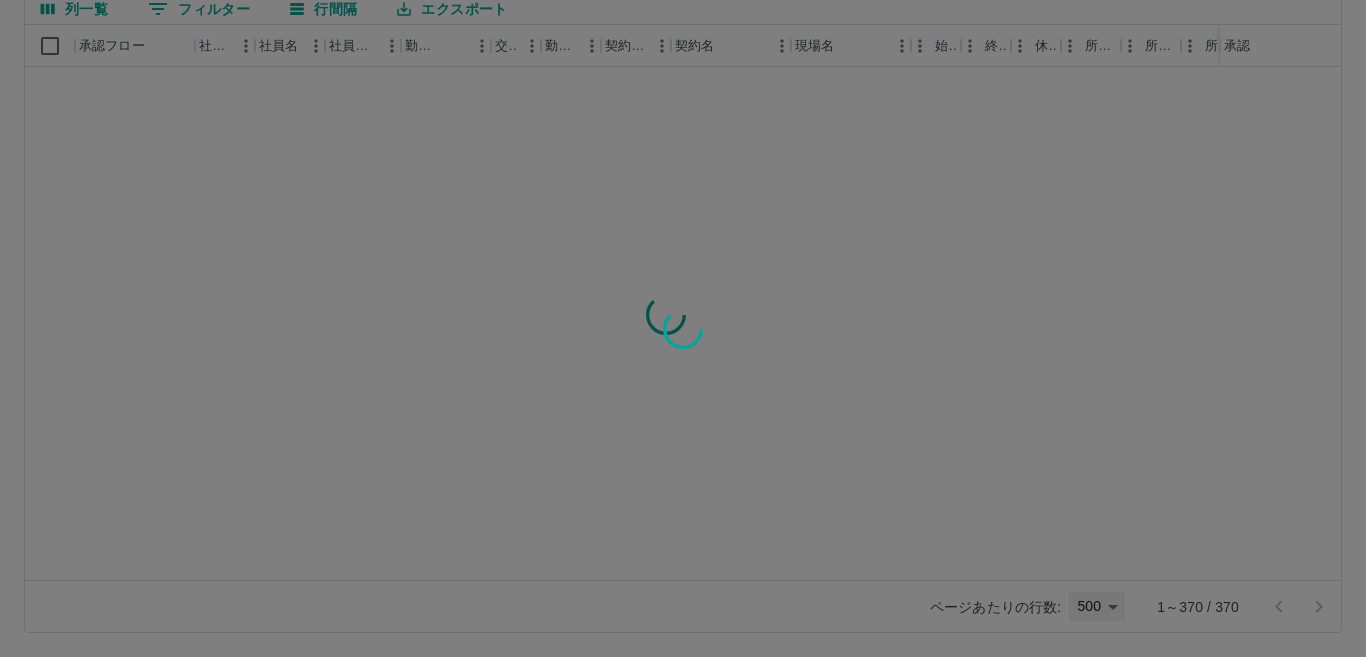 type on "***" 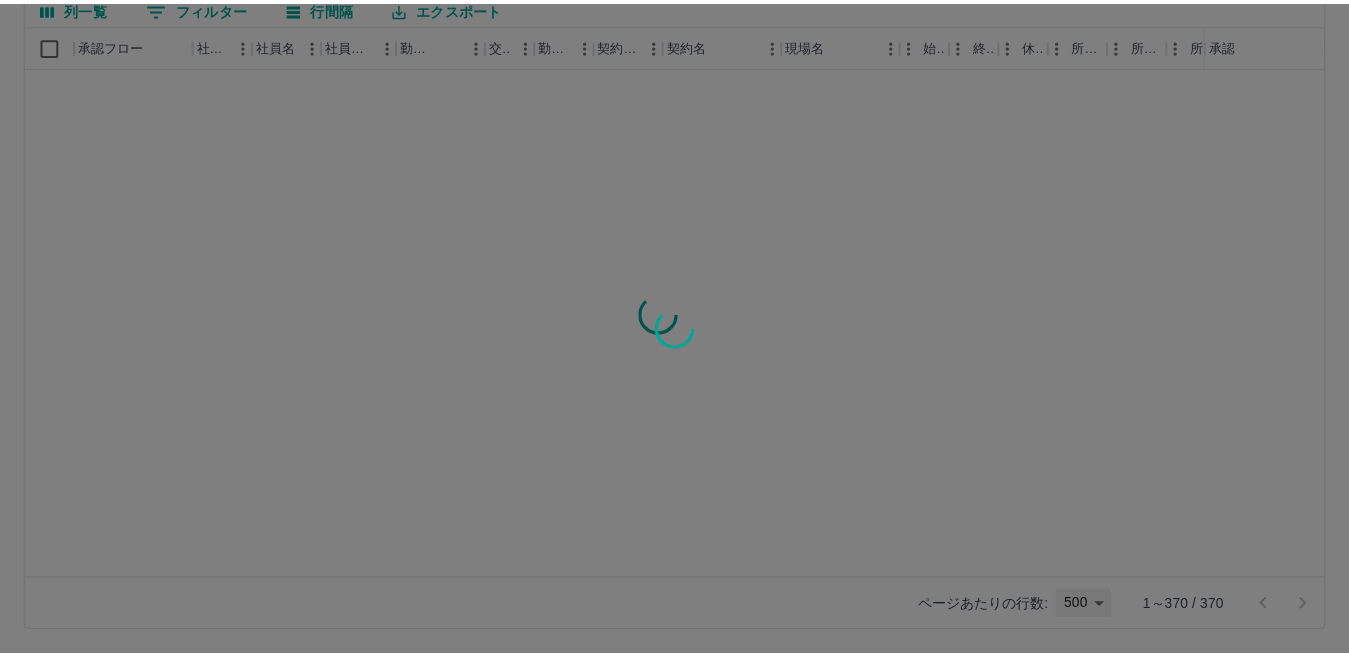 scroll, scrollTop: 0, scrollLeft: 0, axis: both 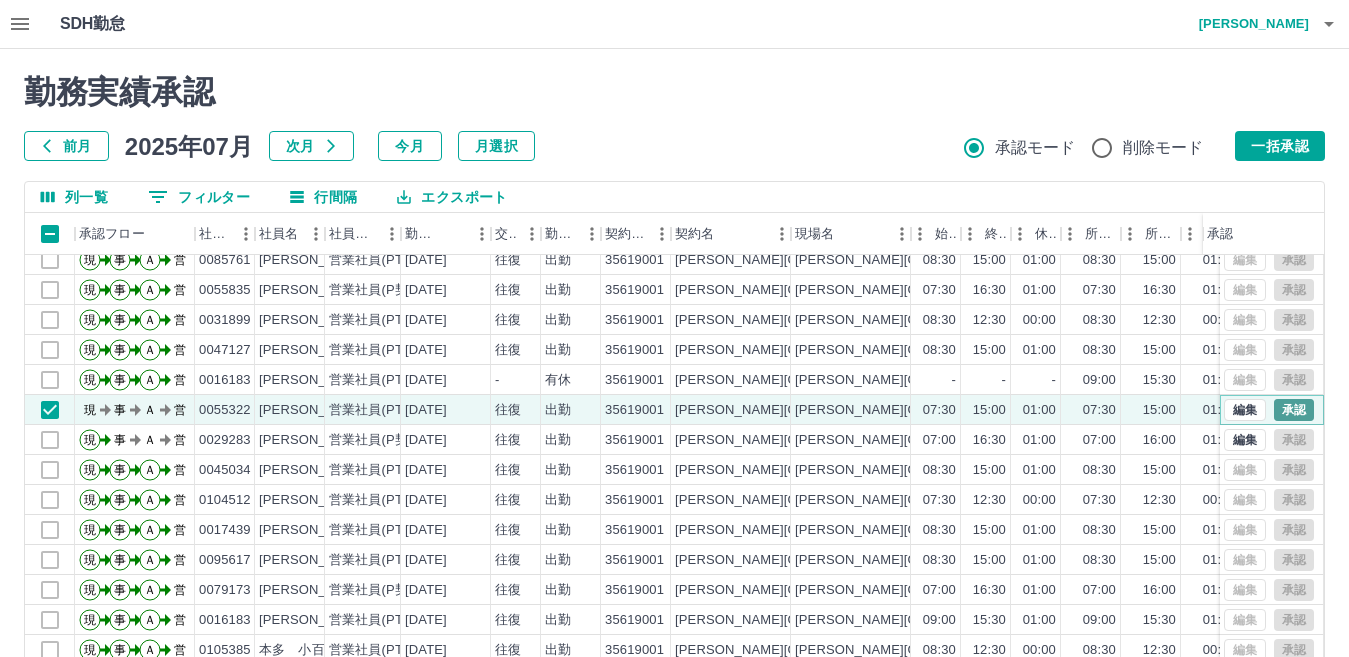 click on "承認" at bounding box center (1294, 410) 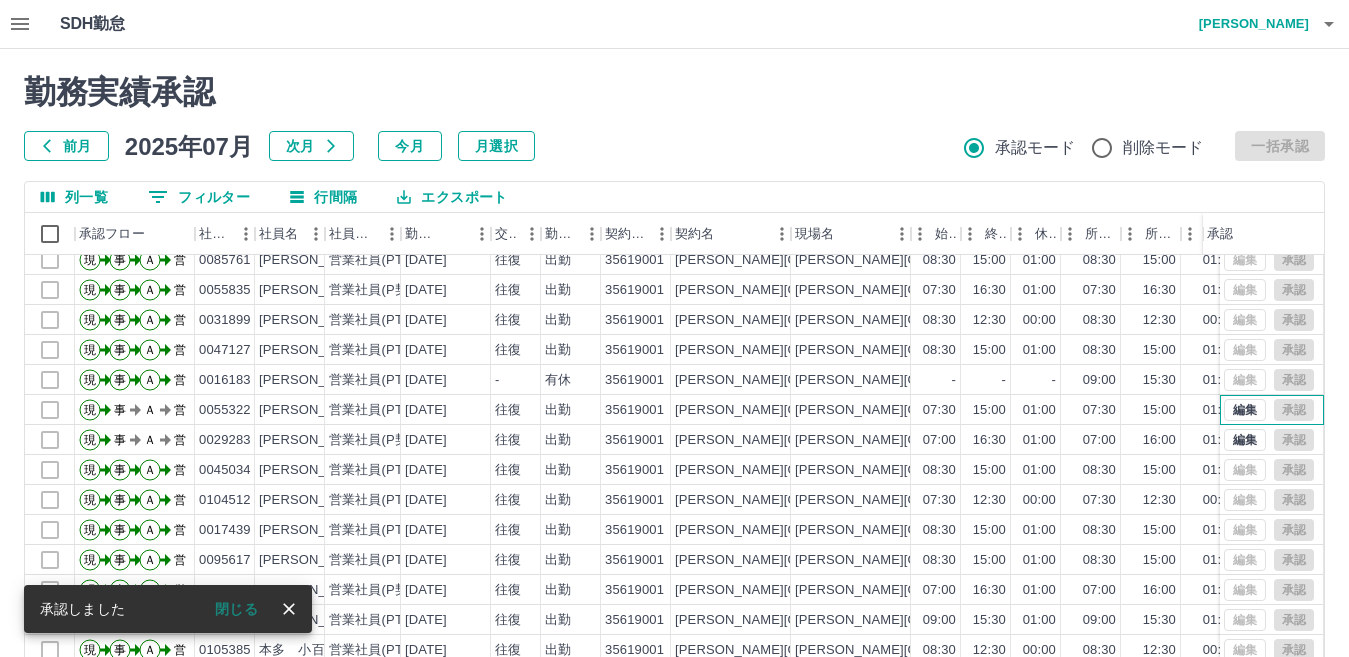 click on "編集 承認" at bounding box center [1269, 410] 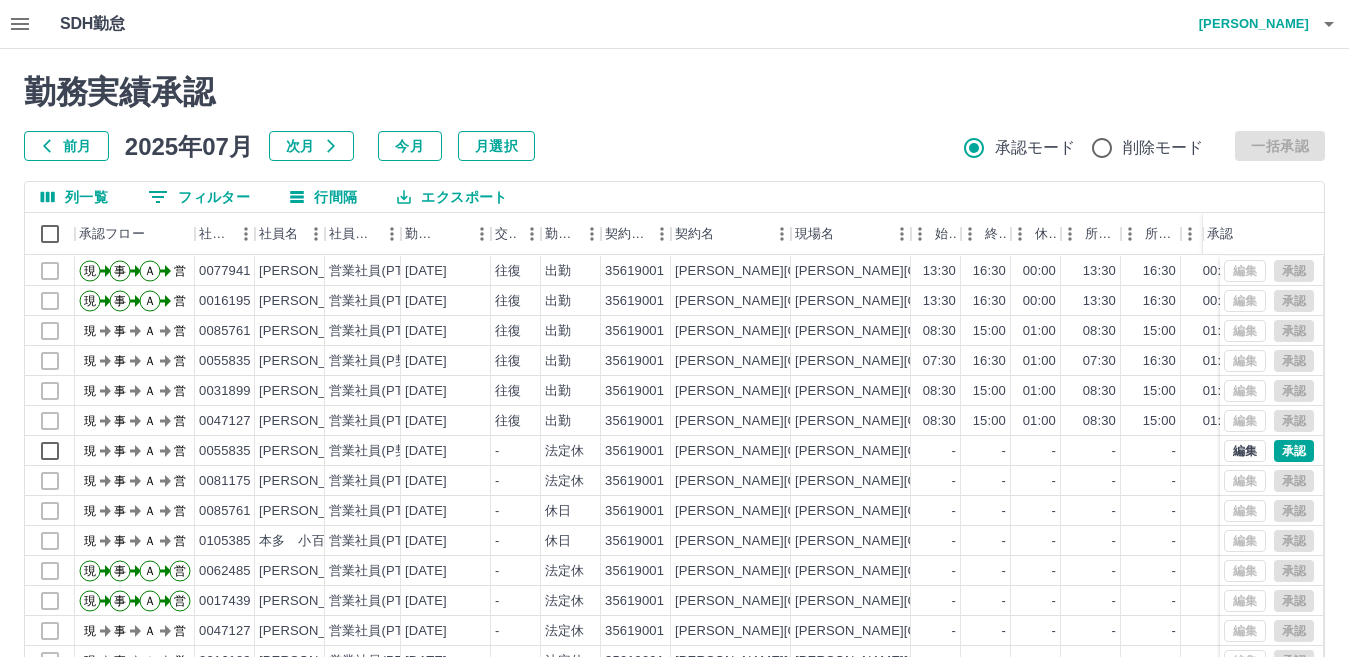 scroll, scrollTop: 4800, scrollLeft: 0, axis: vertical 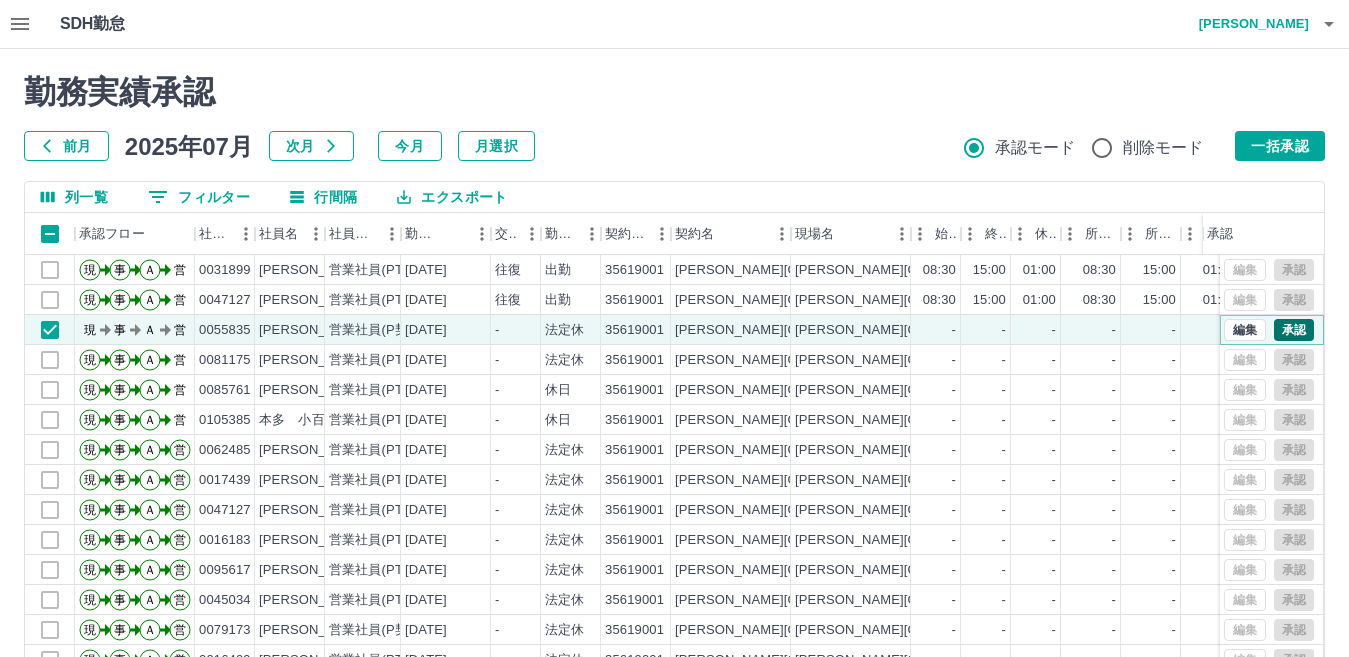 click on "承認" at bounding box center [1294, 330] 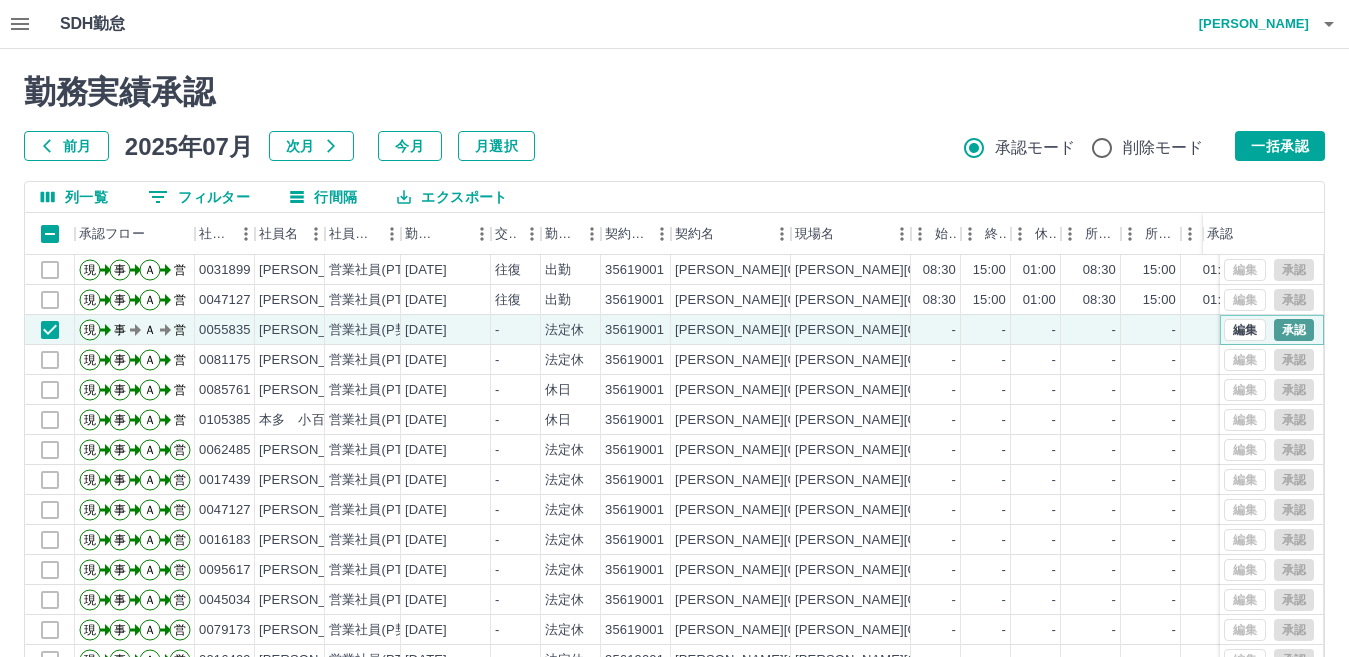 click on "承認" at bounding box center (1294, 330) 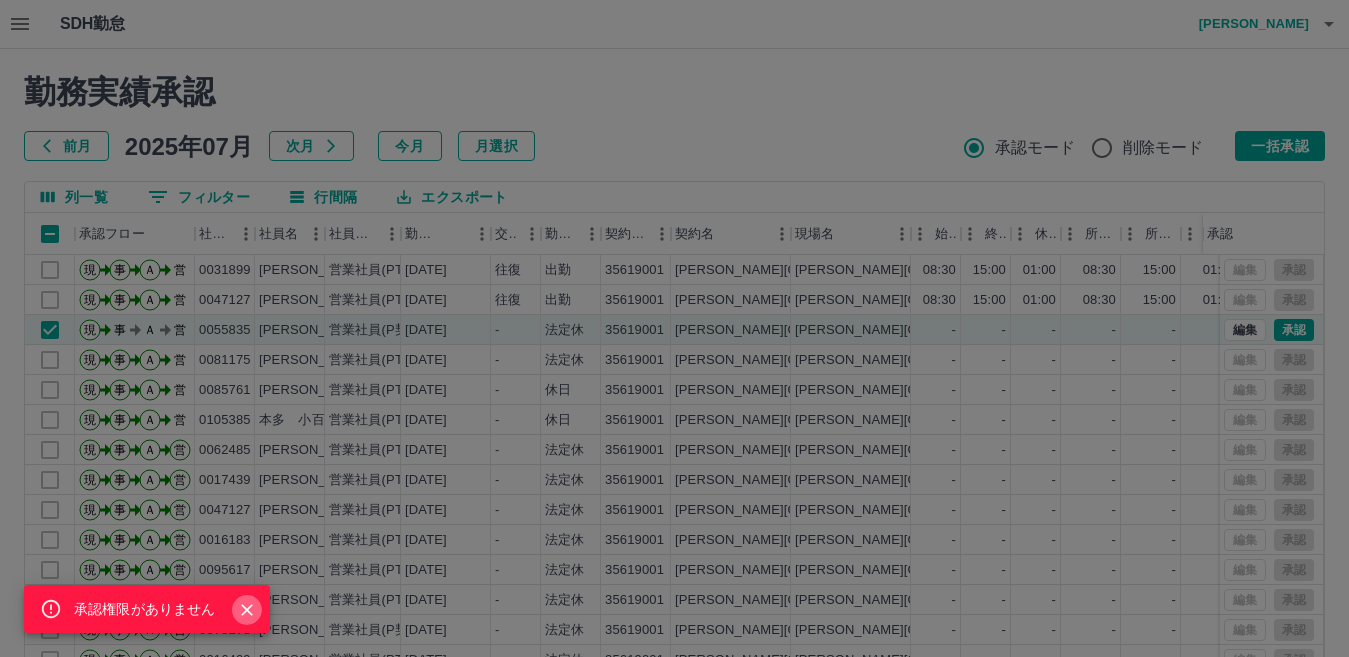 click 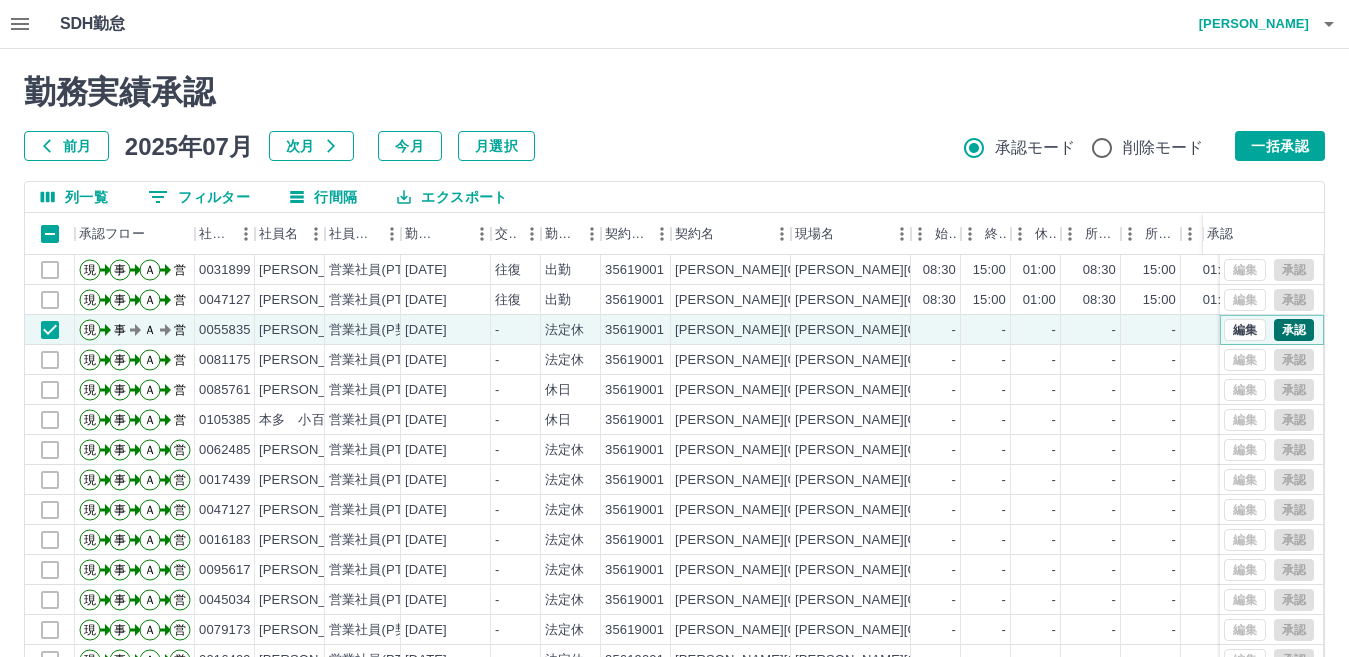 click on "承認" at bounding box center (1294, 330) 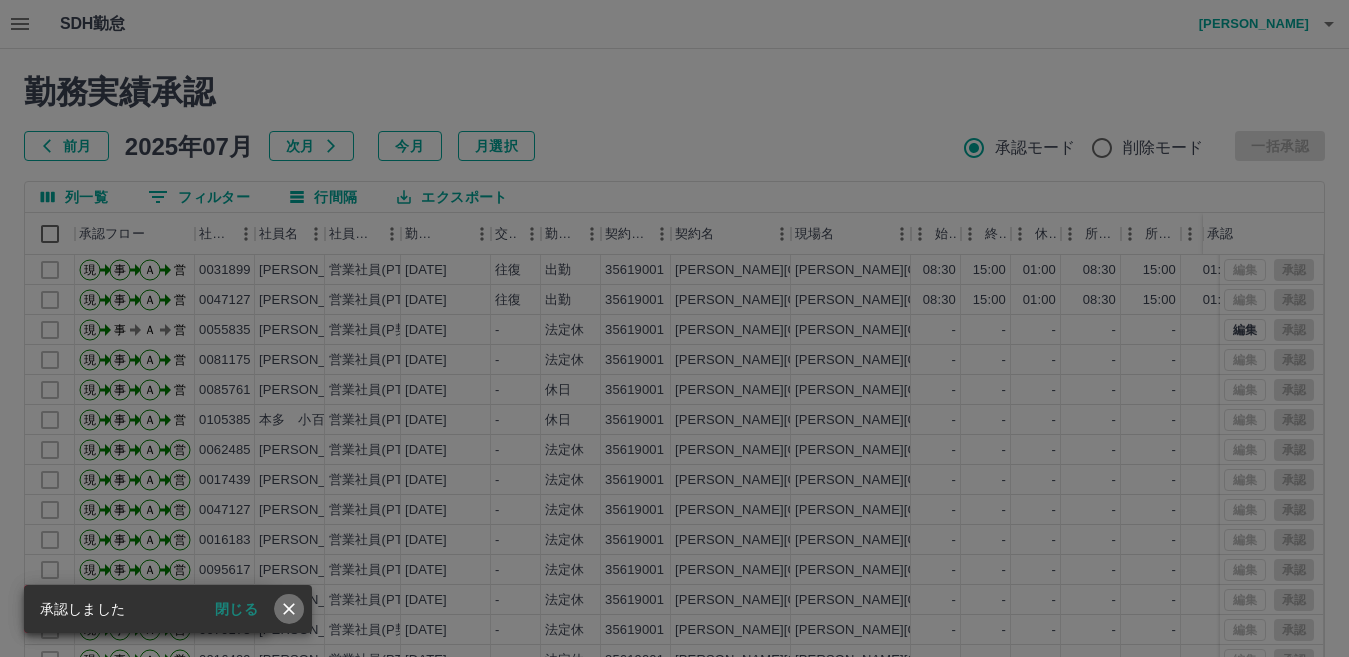 drag, startPoint x: 287, startPoint y: 617, endPoint x: 290, endPoint y: 563, distance: 54.08327 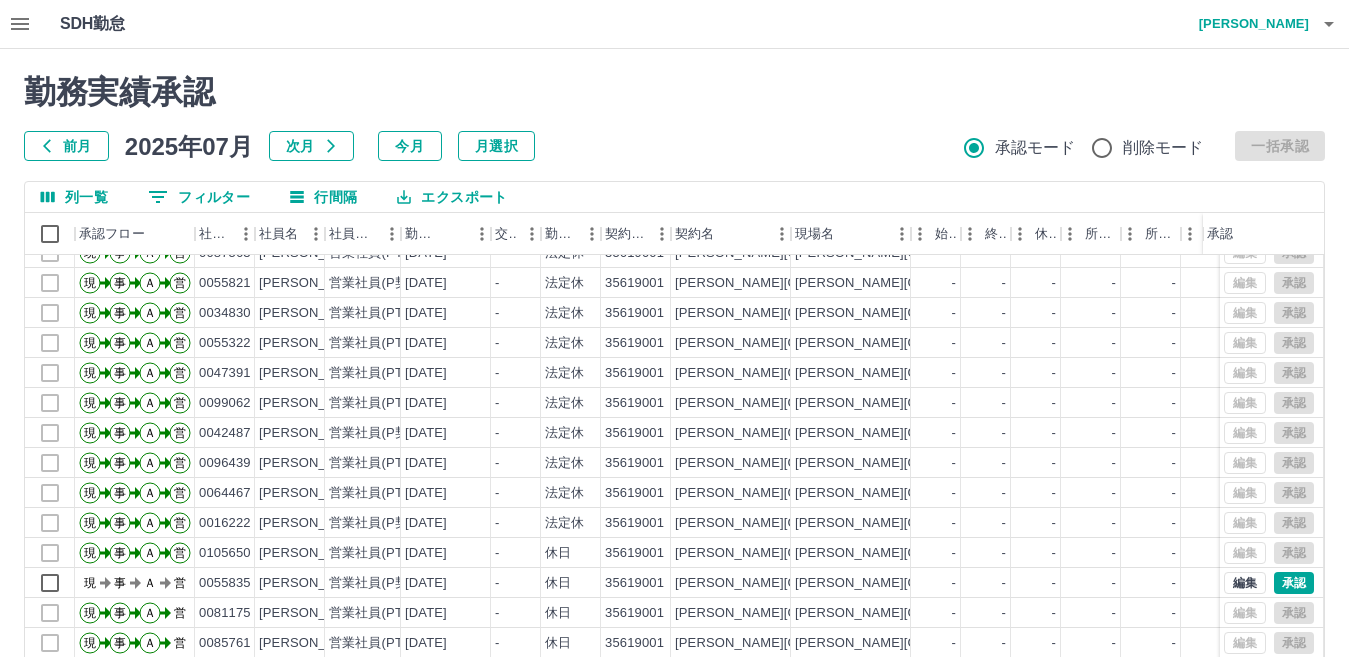 scroll, scrollTop: 5600, scrollLeft: 0, axis: vertical 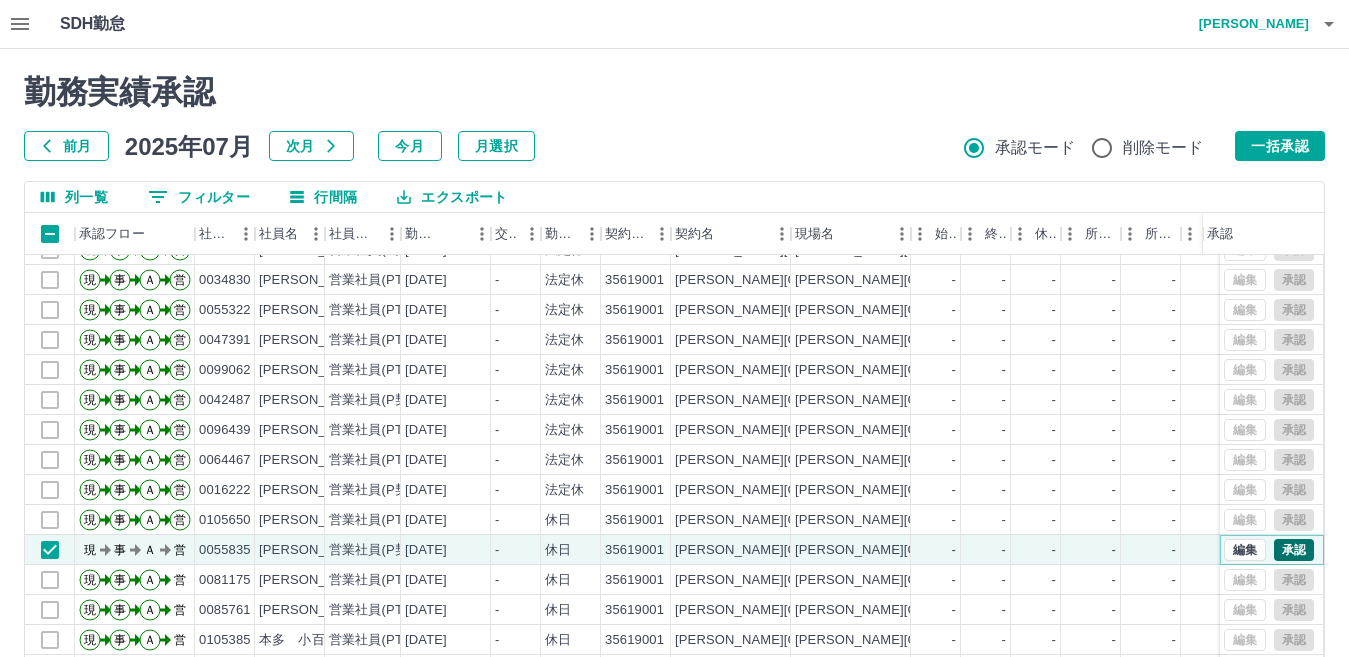 click on "承認" at bounding box center [1294, 550] 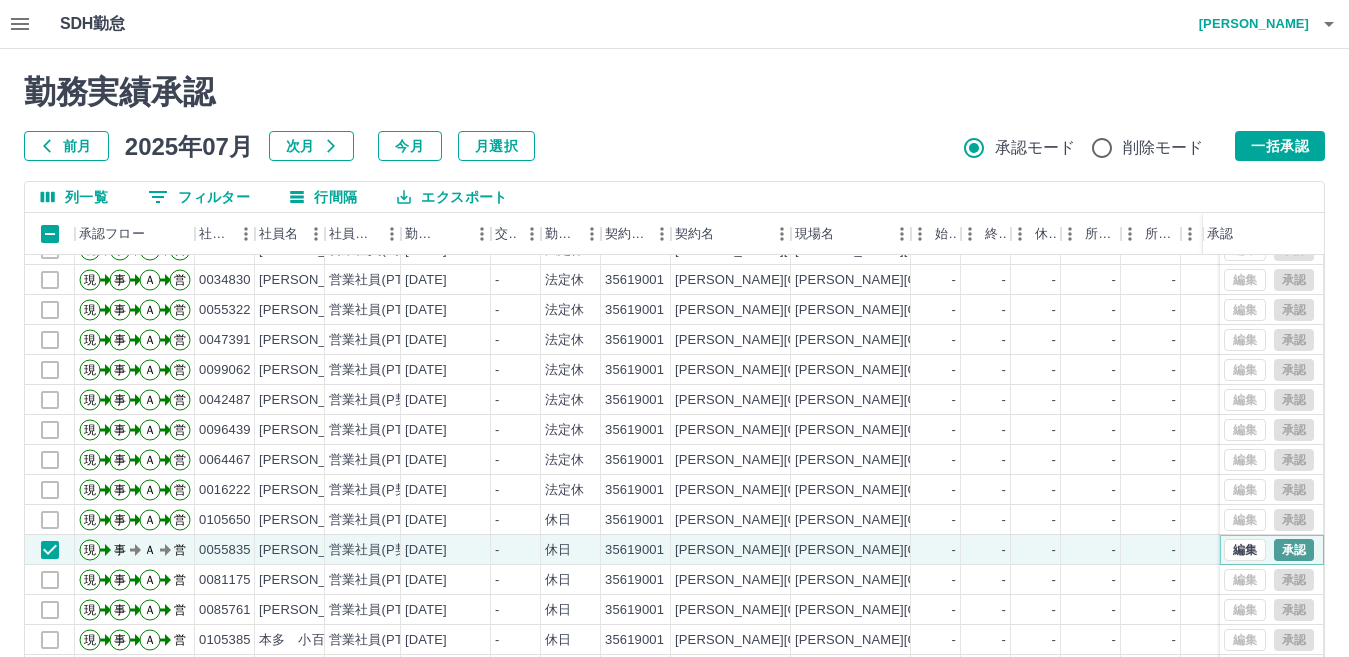 click on "承認" at bounding box center [1294, 550] 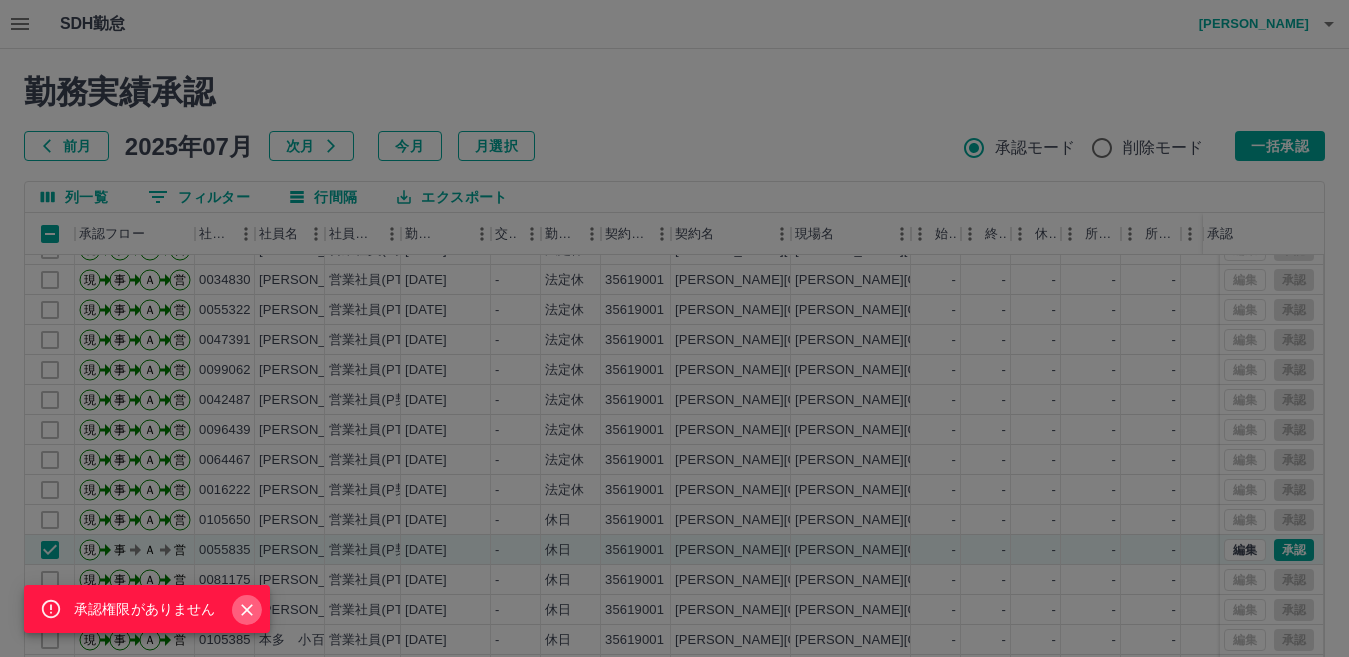 click 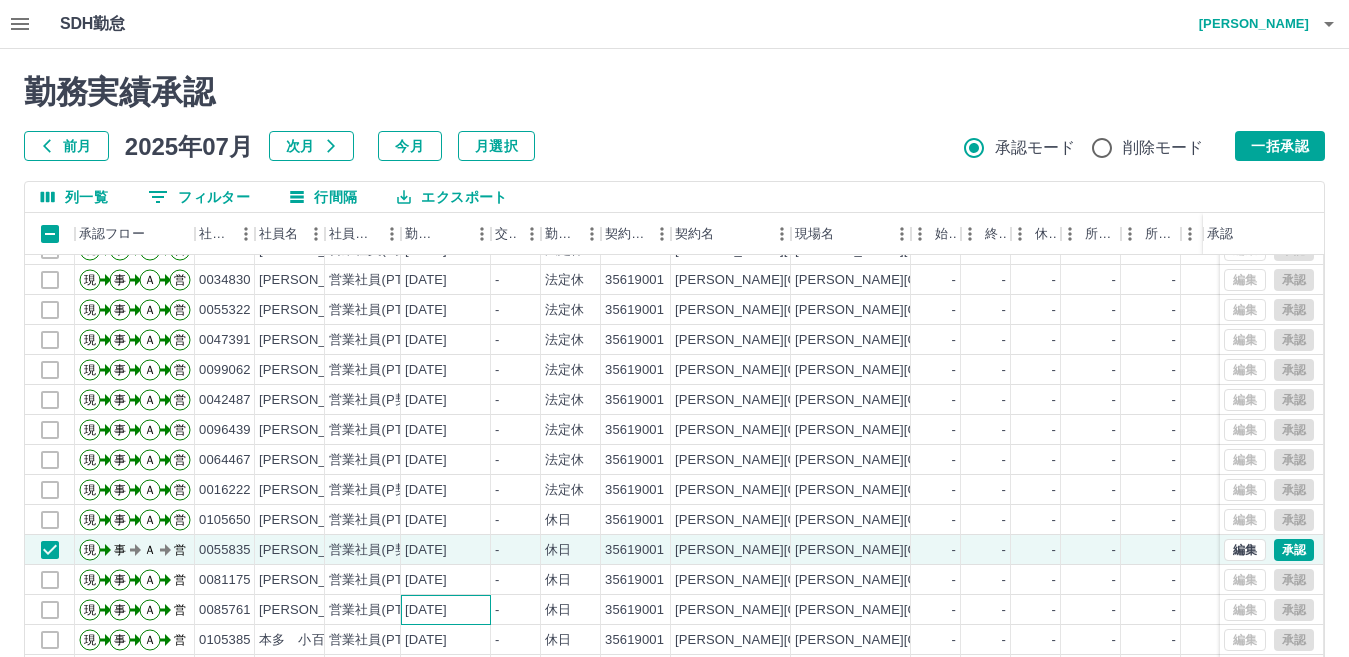 click on "[DATE]" at bounding box center (426, 610) 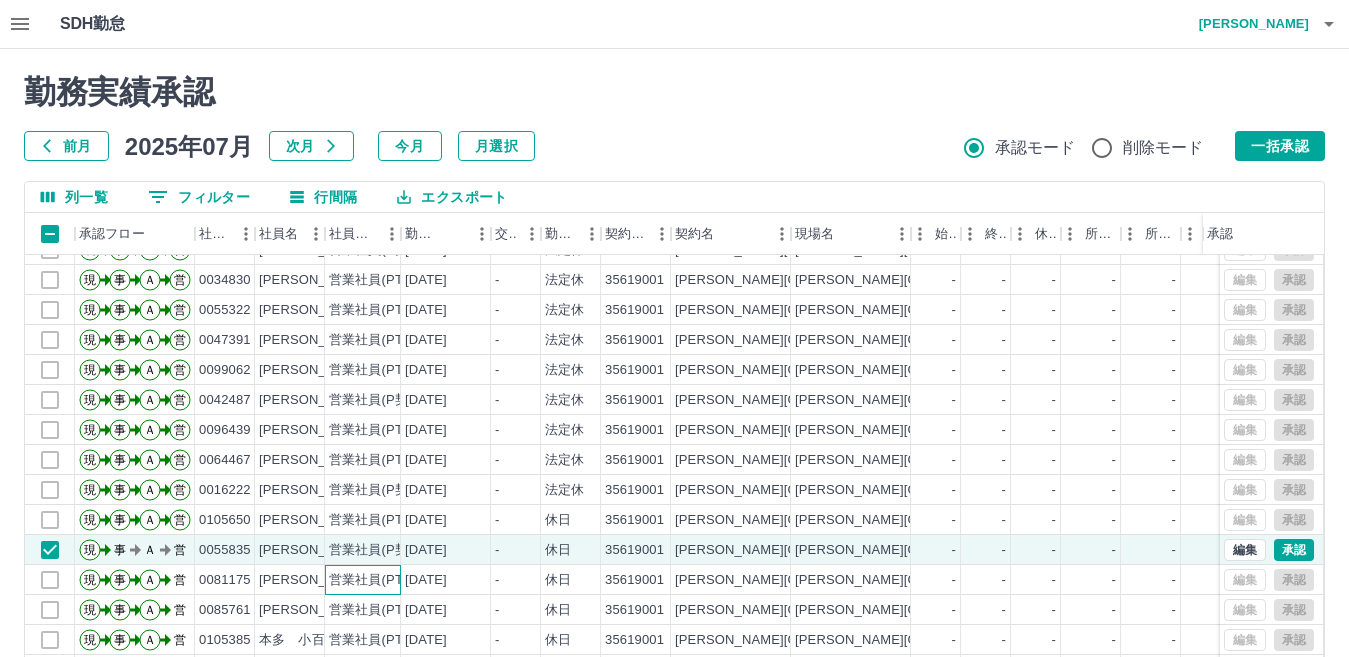 click on "営業社員(PT契約)" at bounding box center [381, 580] 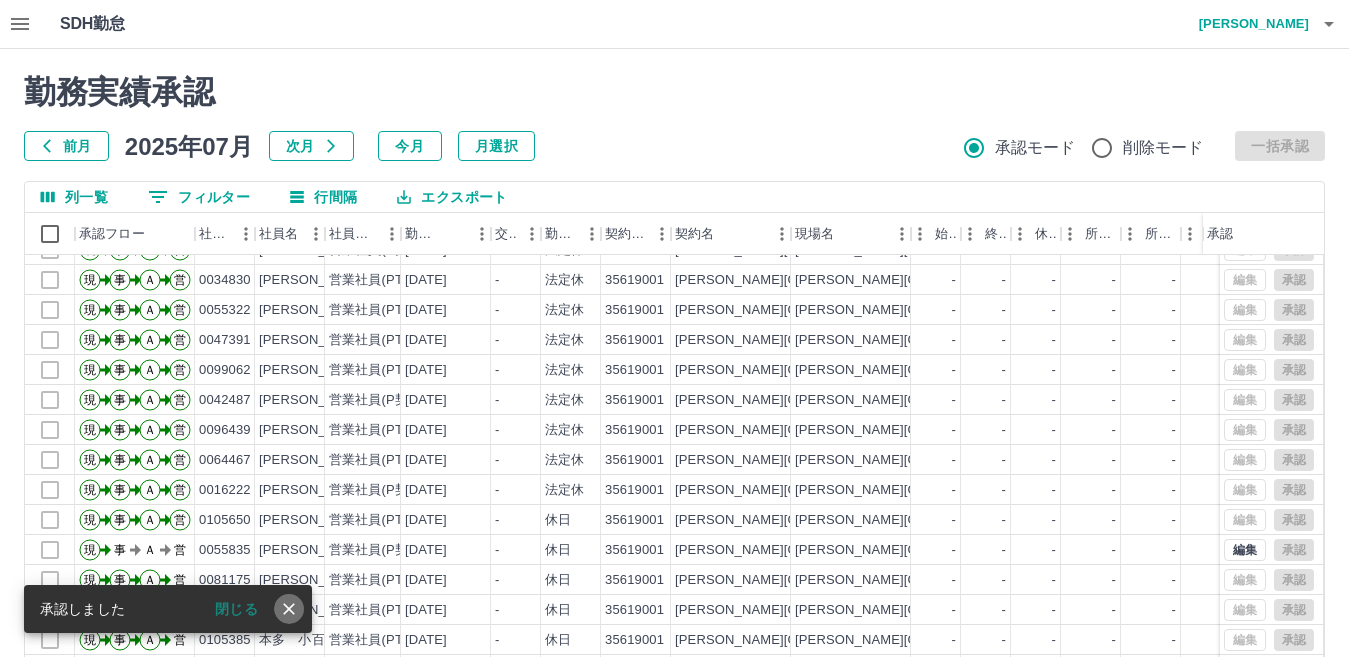 click 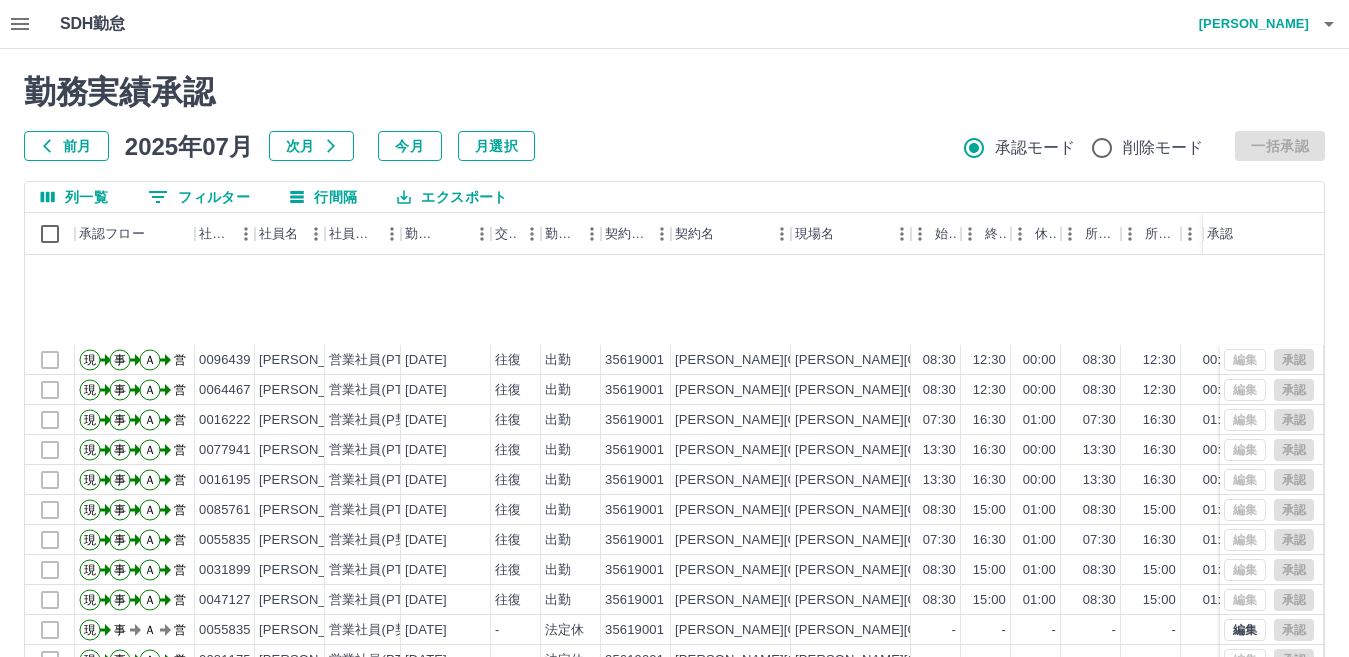scroll, scrollTop: 4800, scrollLeft: 0, axis: vertical 